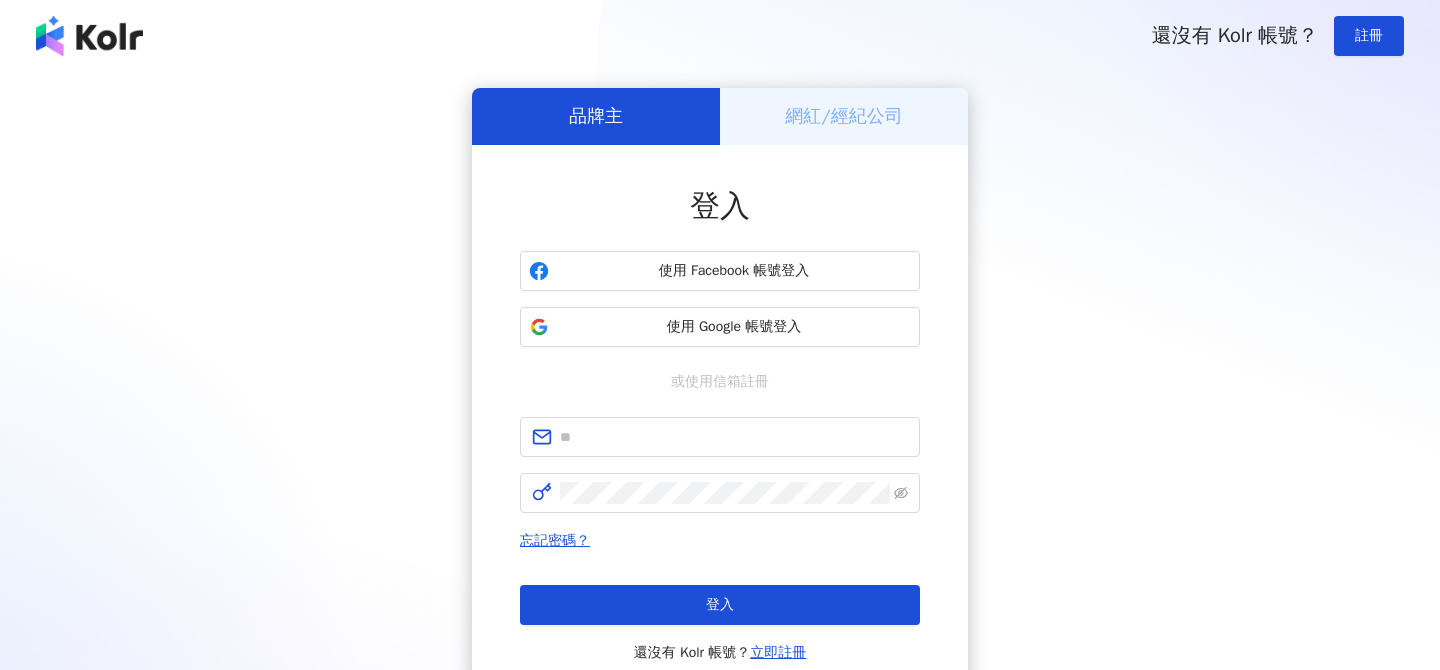 scroll, scrollTop: 0, scrollLeft: 0, axis: both 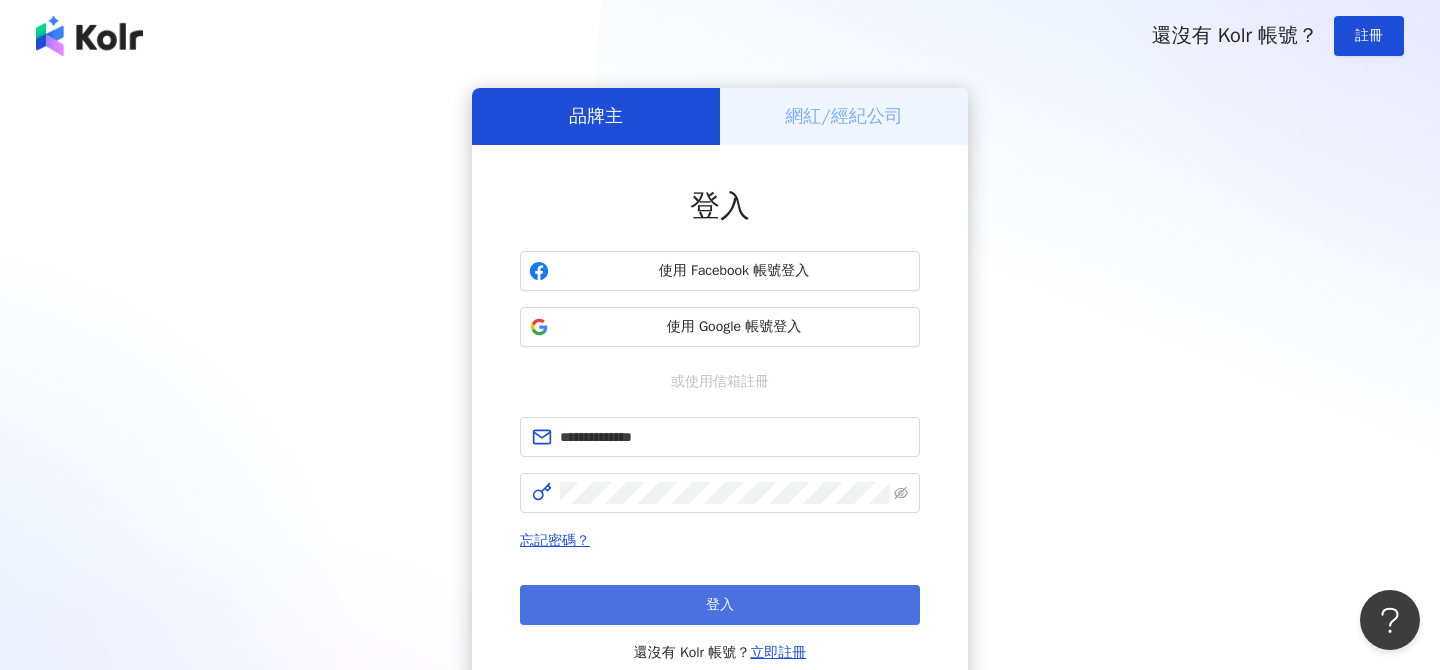 click on "登入" at bounding box center [720, 605] 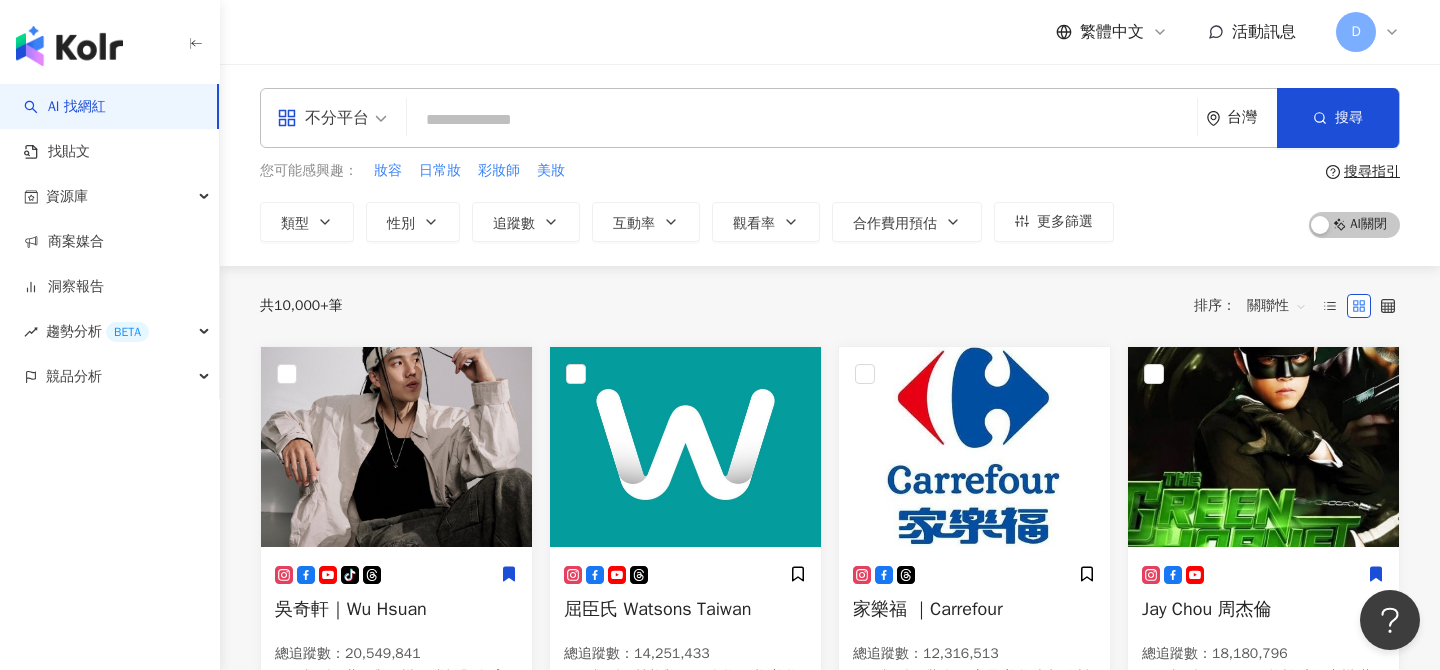 click at bounding box center [802, 120] 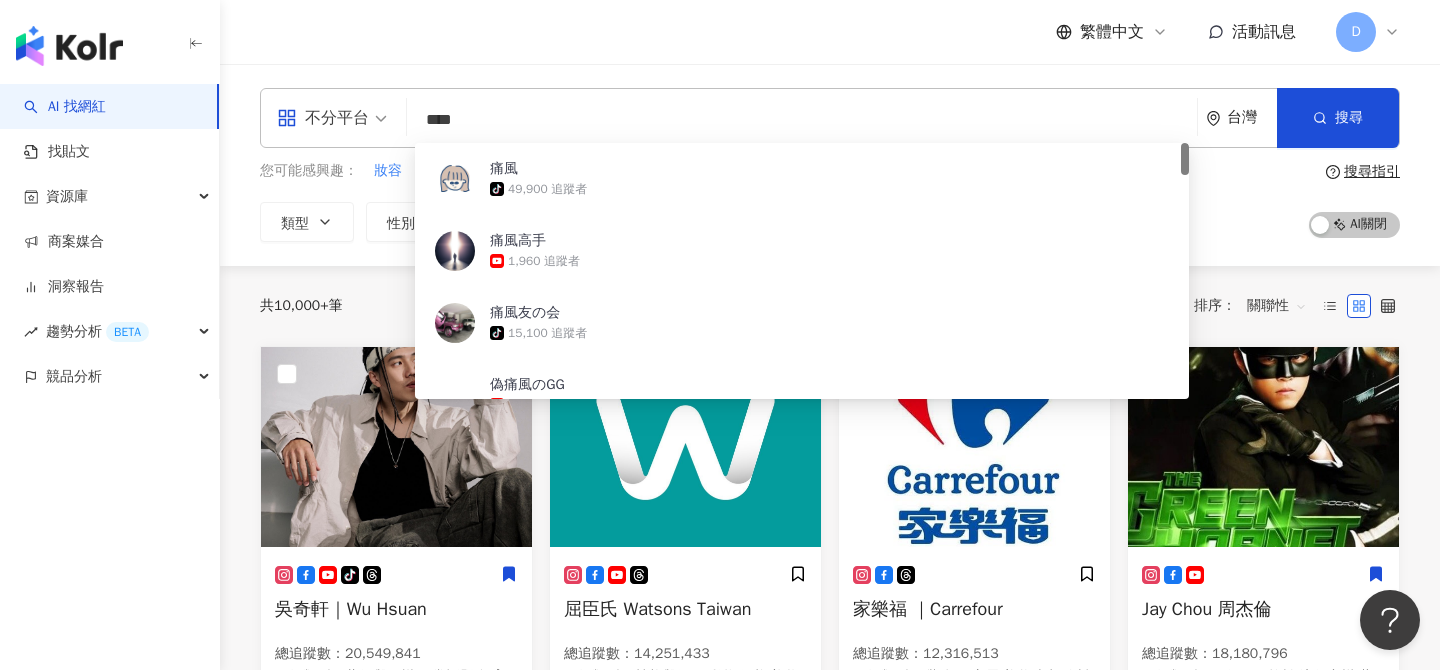 type on "***" 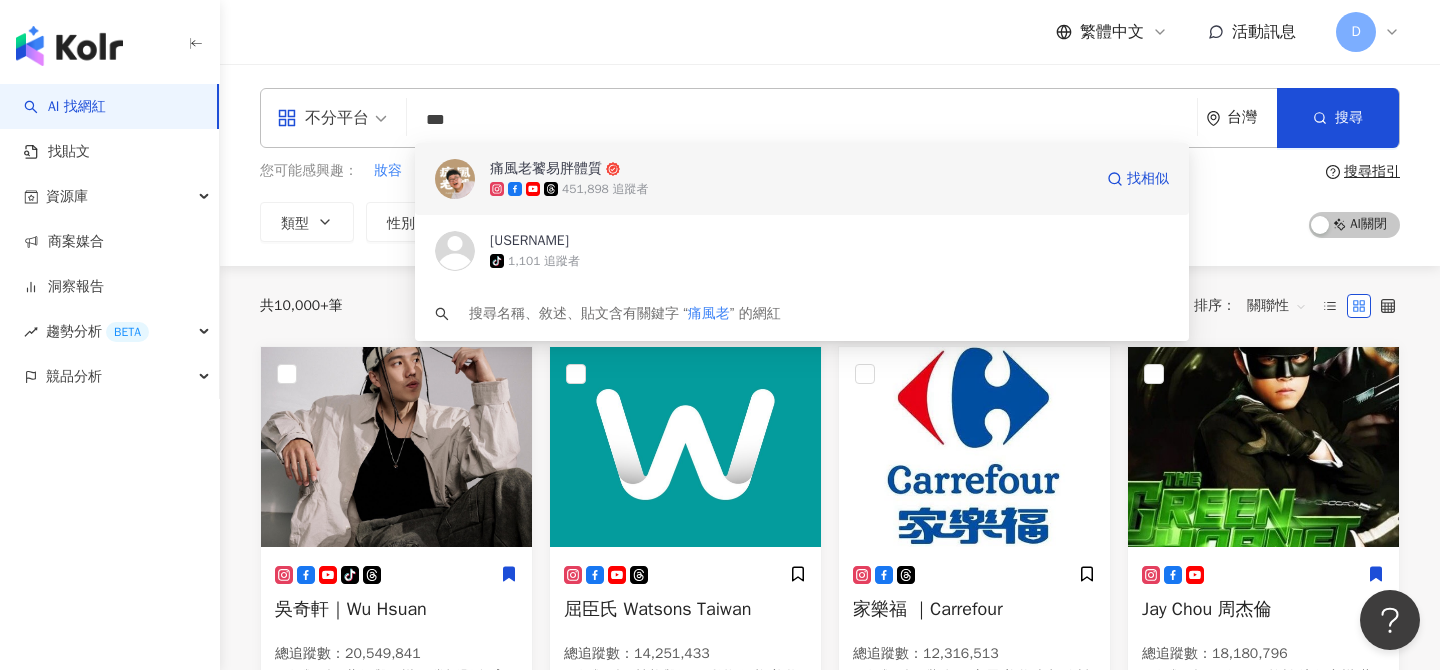 click on "451,898   追蹤者" at bounding box center (605, 189) 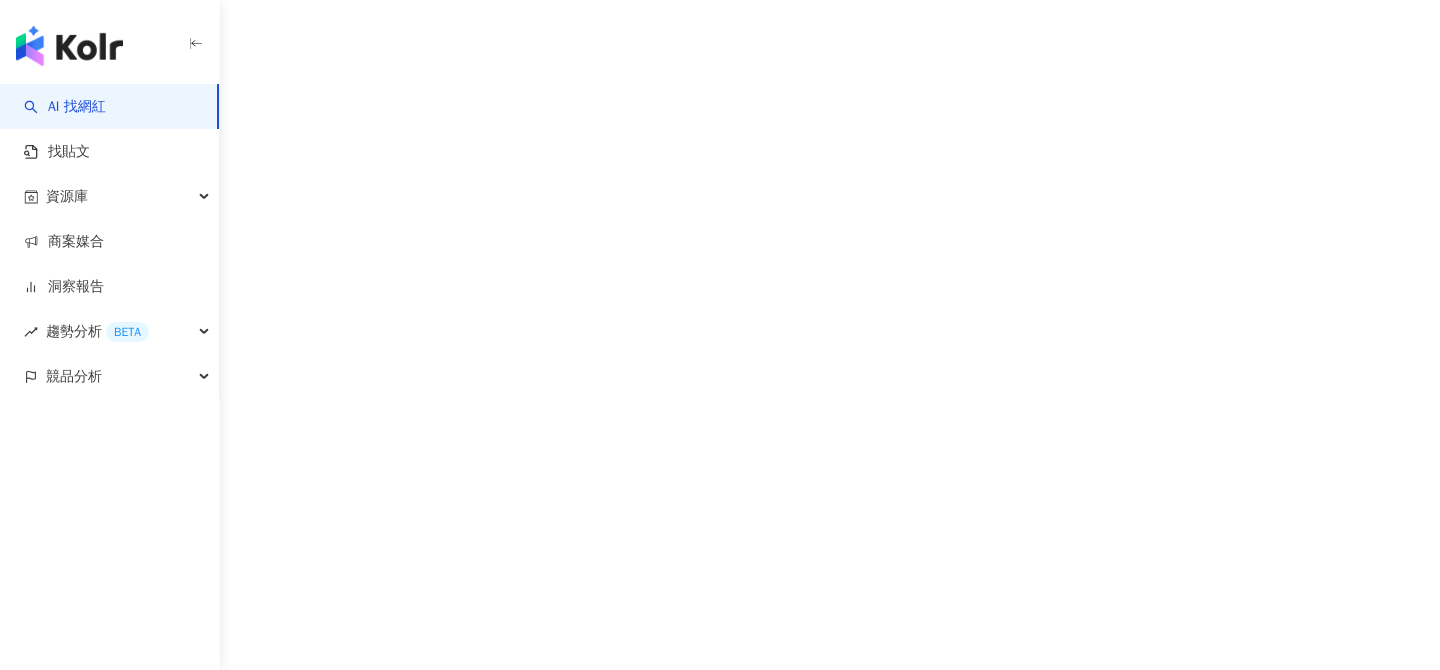 scroll, scrollTop: 0, scrollLeft: 0, axis: both 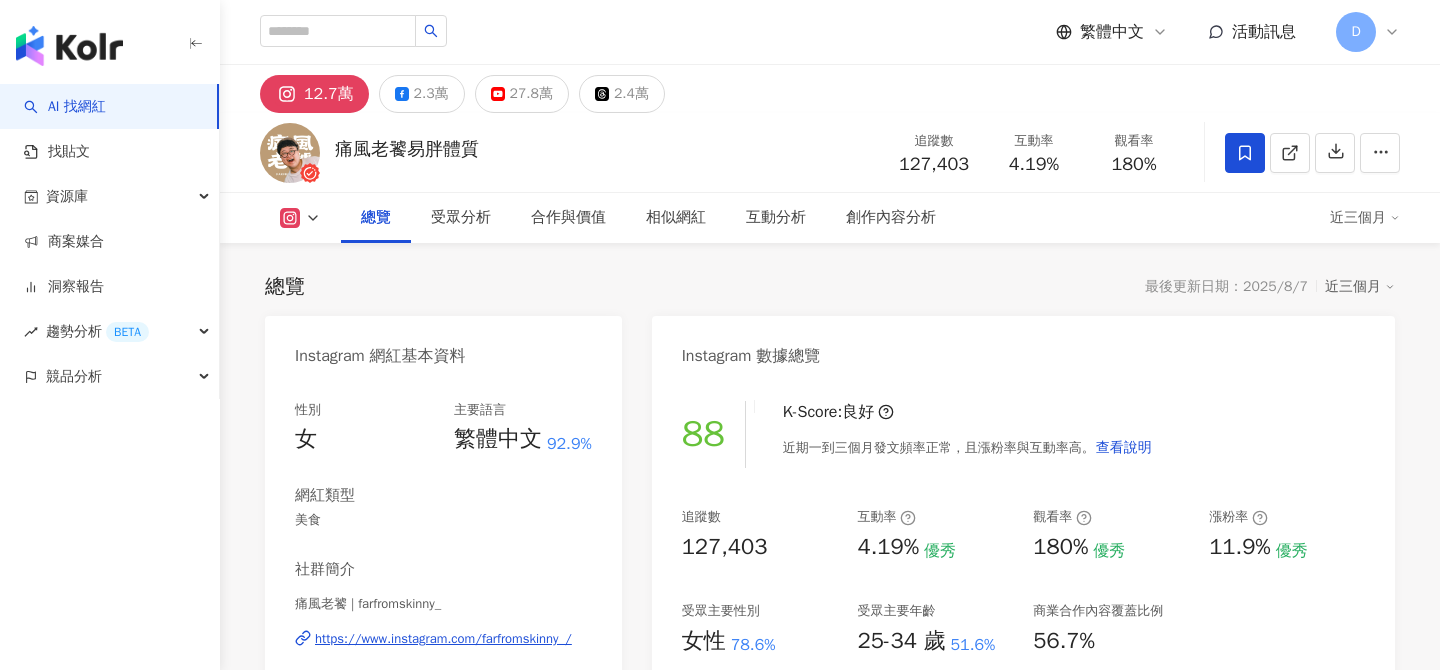 click on "27.8萬" at bounding box center [531, 94] 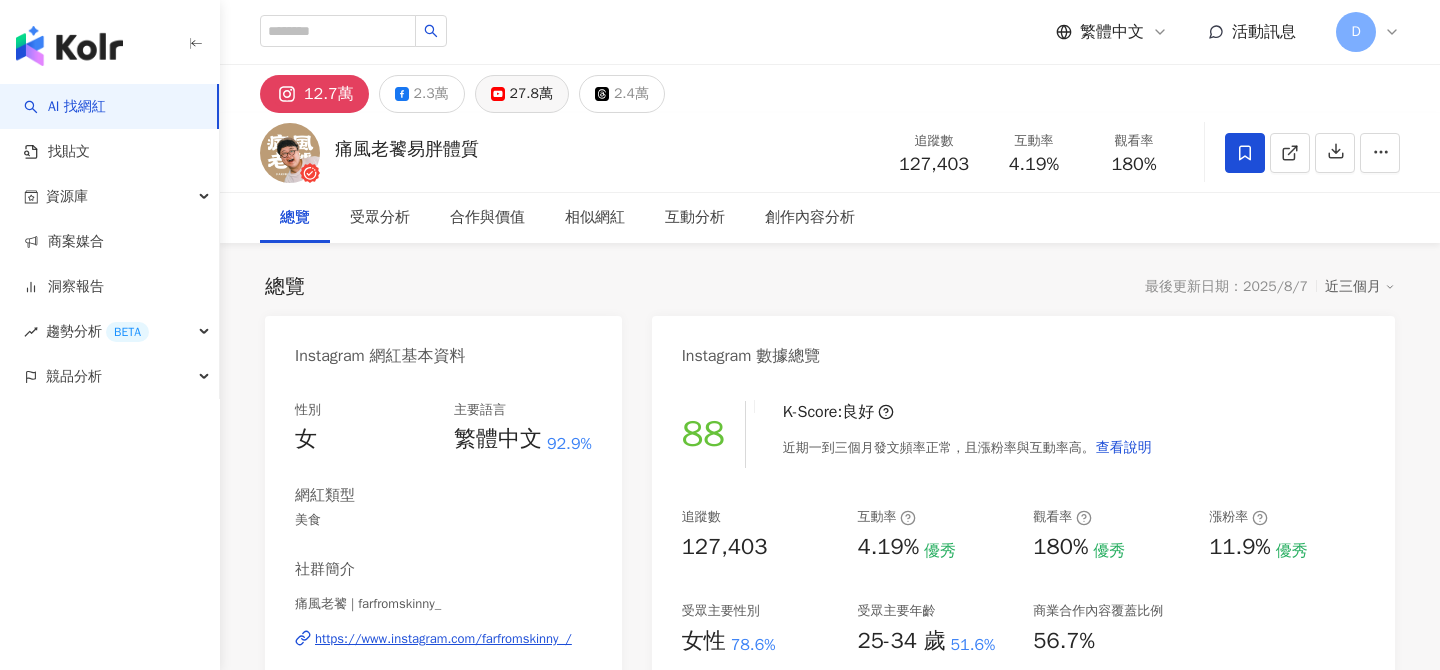 click on "27.8萬" at bounding box center [531, 94] 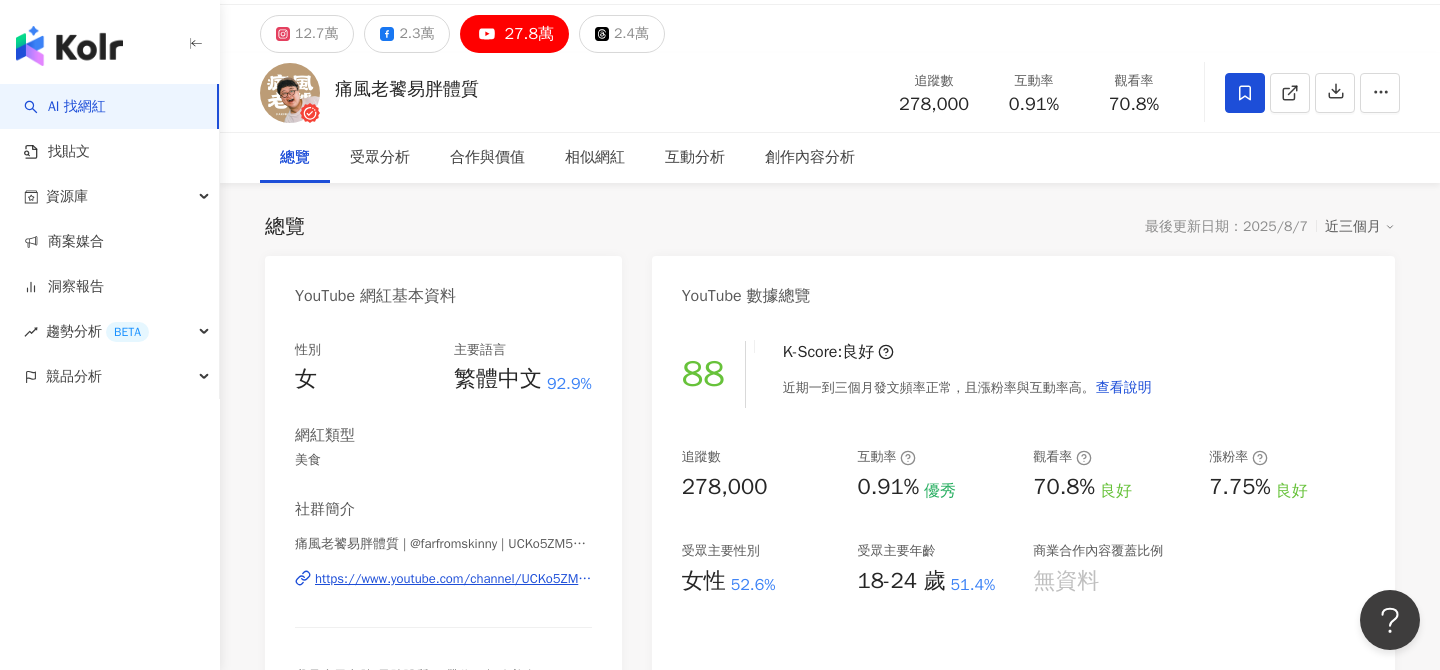 scroll, scrollTop: 59, scrollLeft: 0, axis: vertical 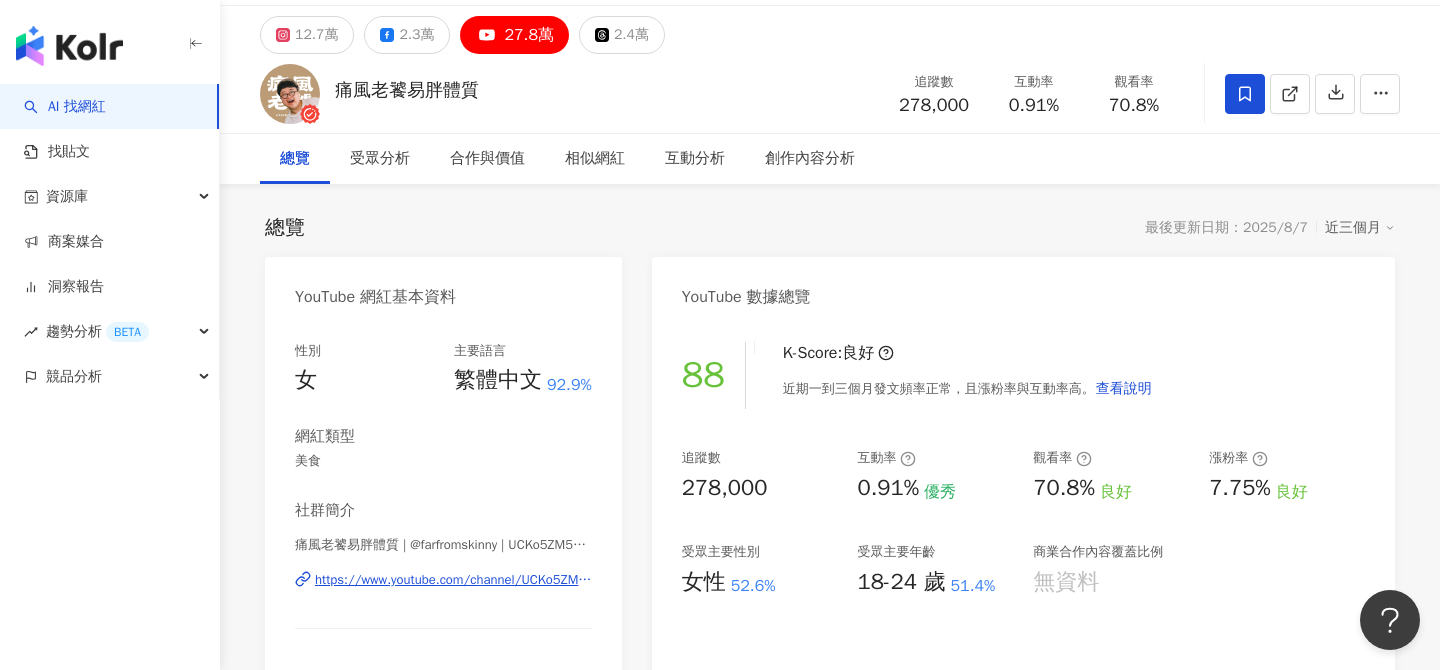 type 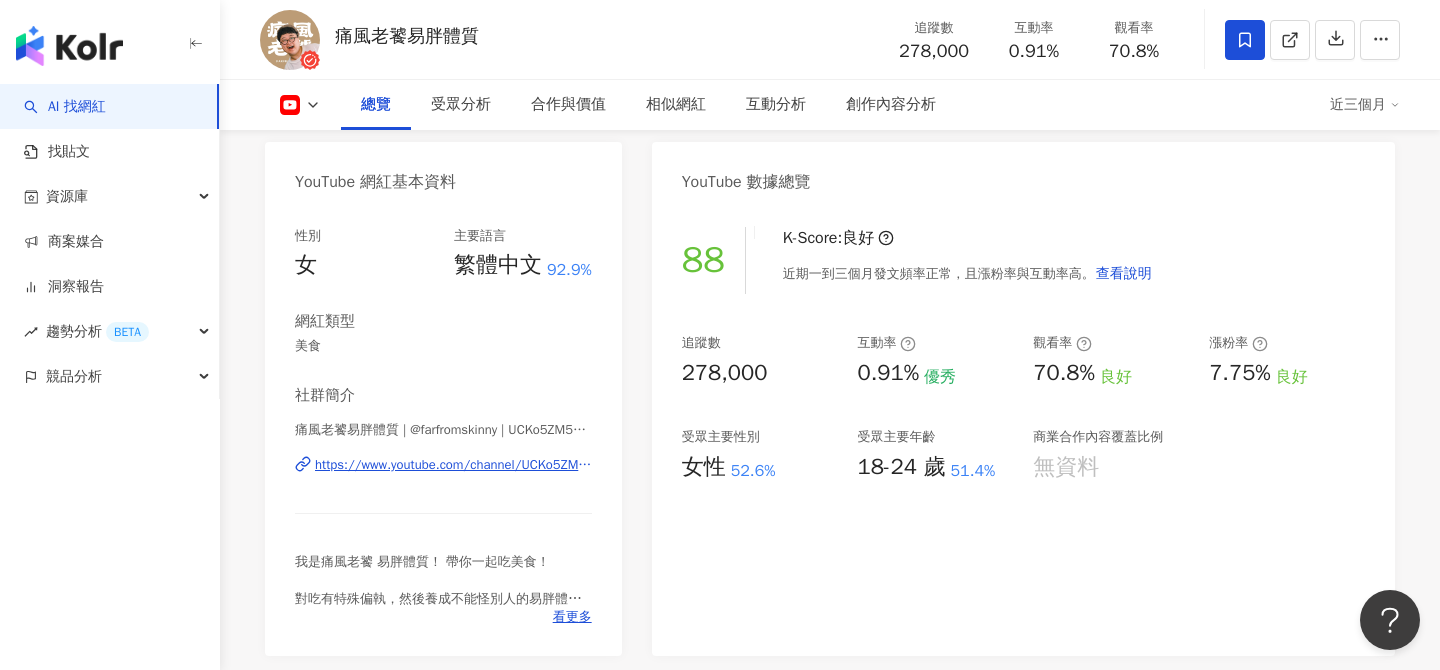 scroll, scrollTop: 176, scrollLeft: 0, axis: vertical 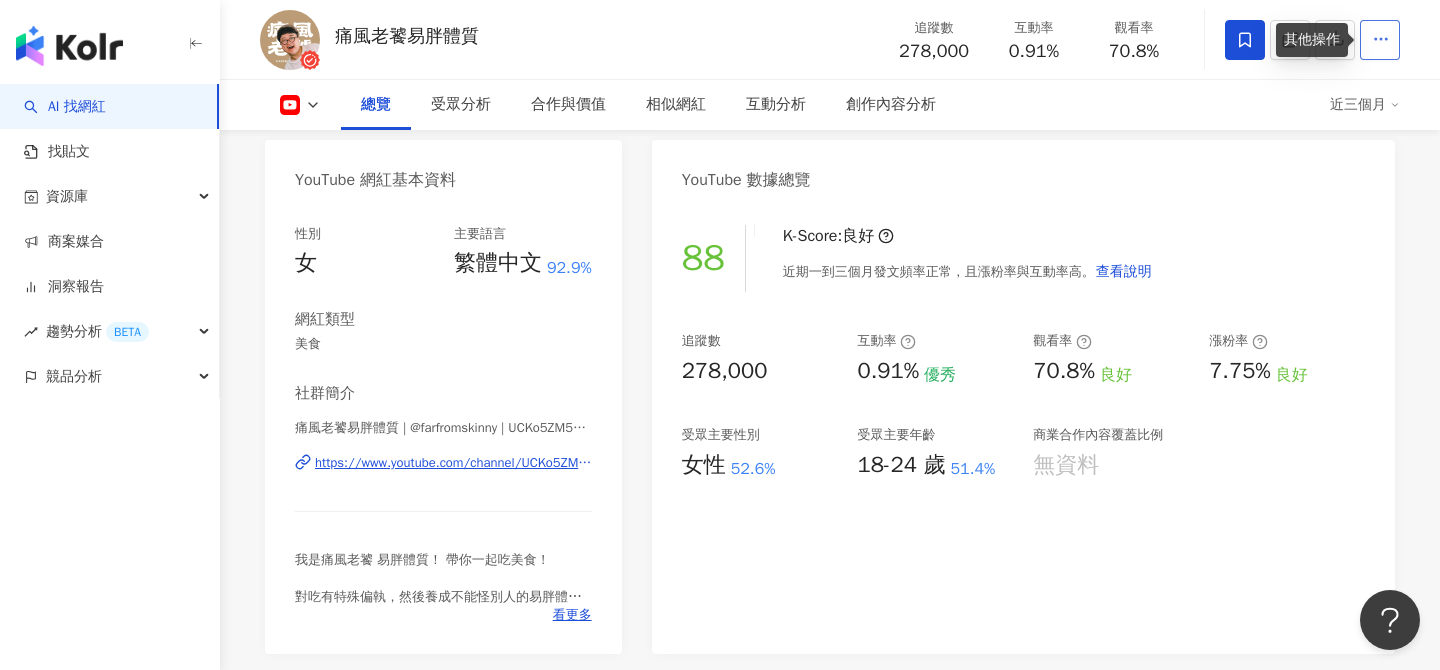 click at bounding box center (1380, 40) 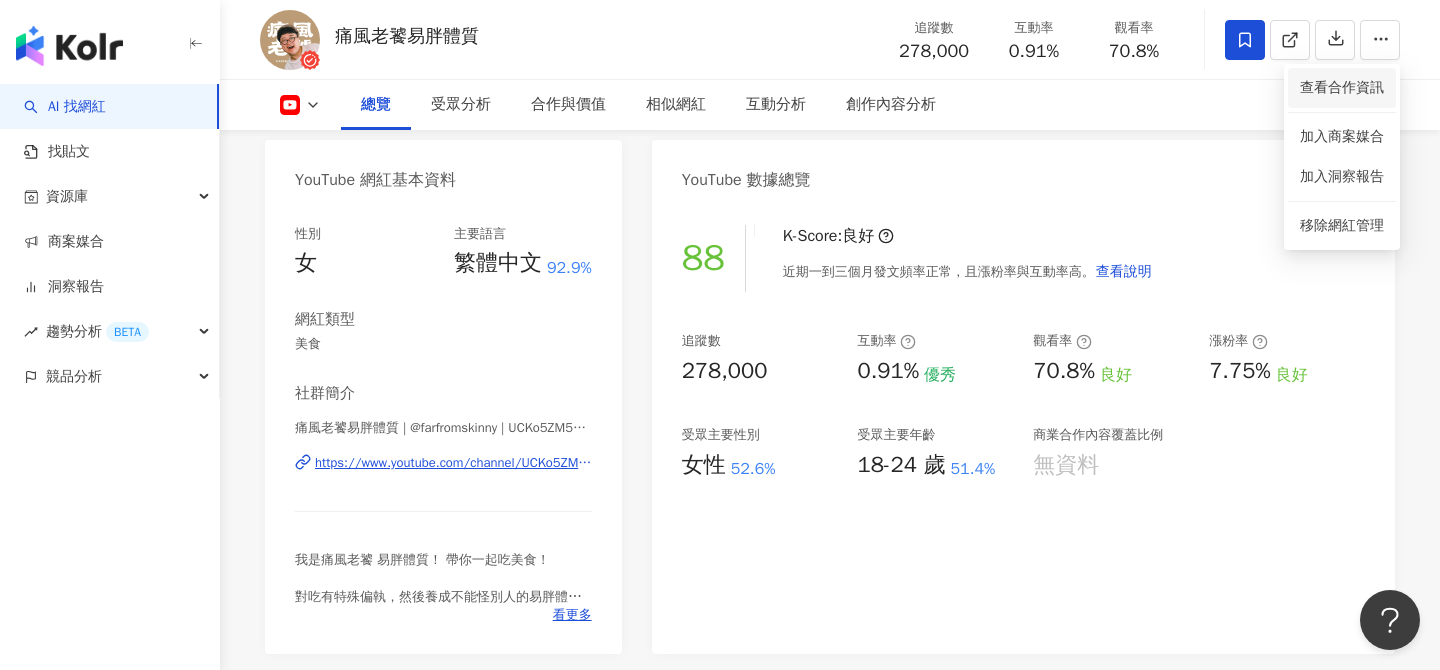 click on "查看合作資訊" at bounding box center (1342, 88) 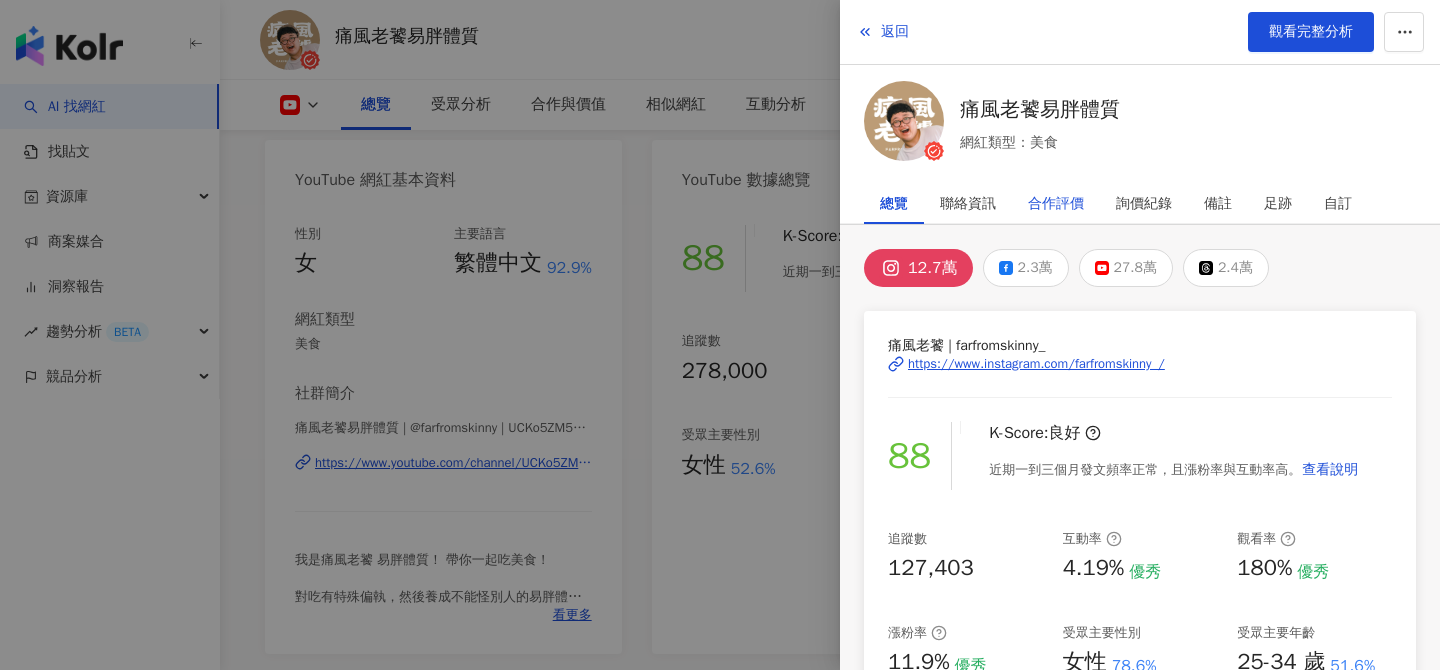 click on "合作評價" at bounding box center [1056, 204] 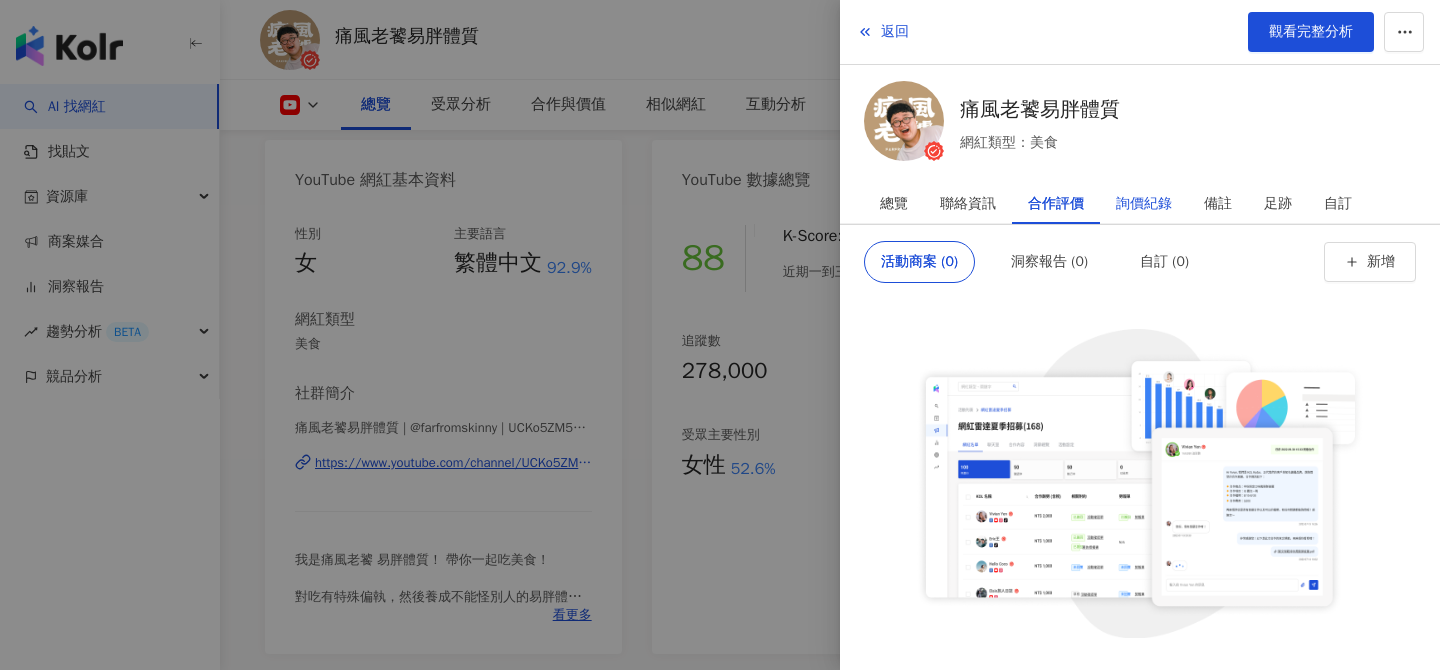 click on "詢價紀錄" at bounding box center [1144, 204] 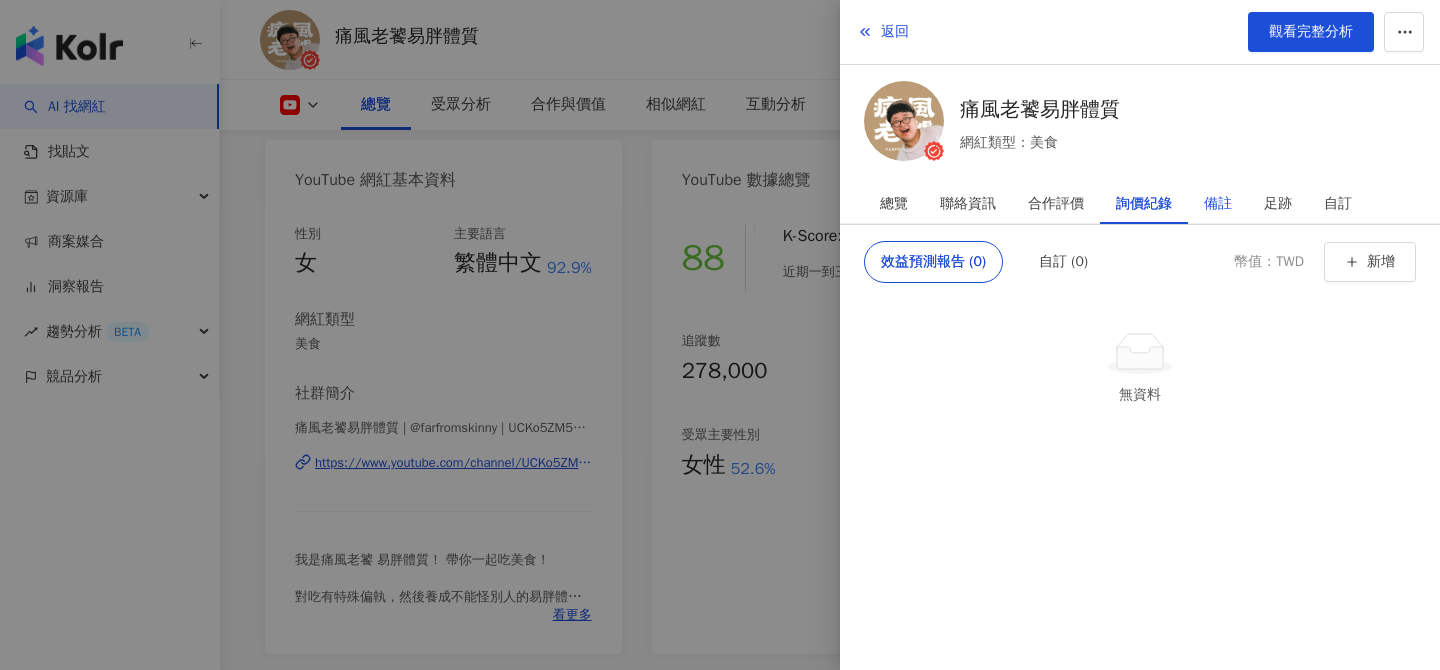 click on "備註" at bounding box center [1218, 204] 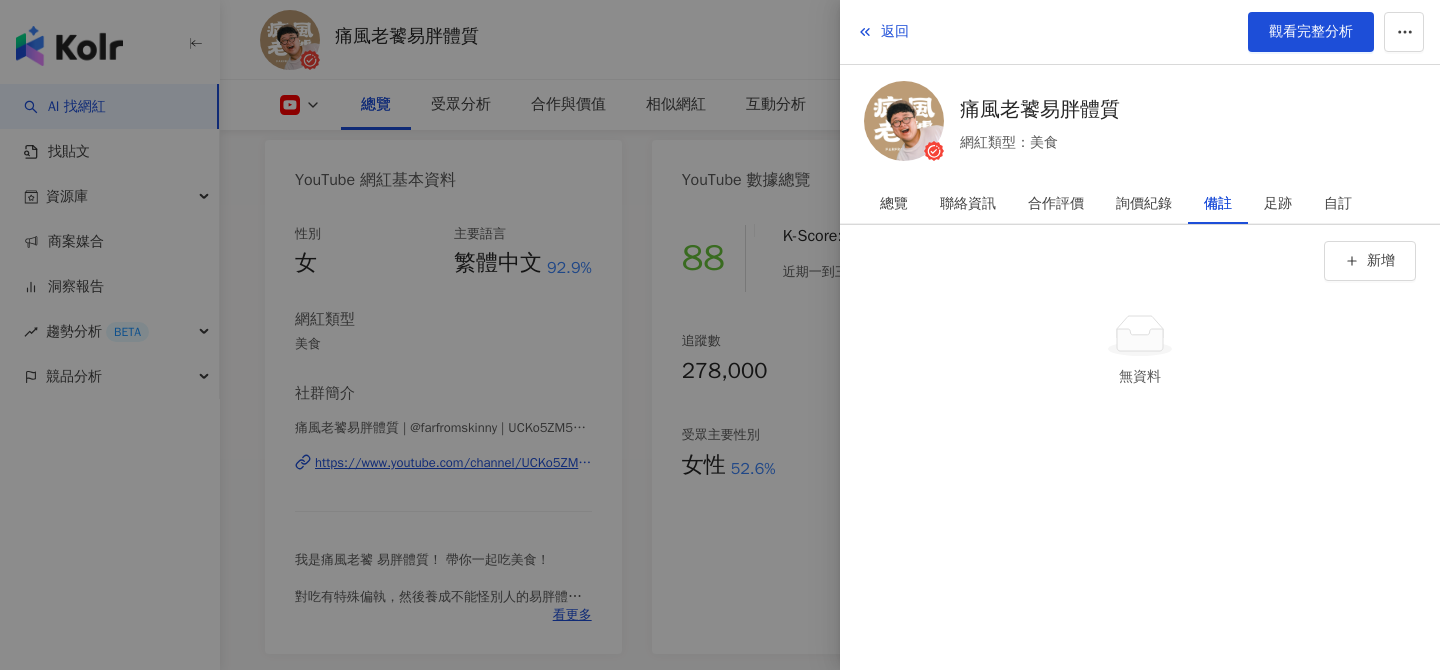 click at bounding box center [720, 335] 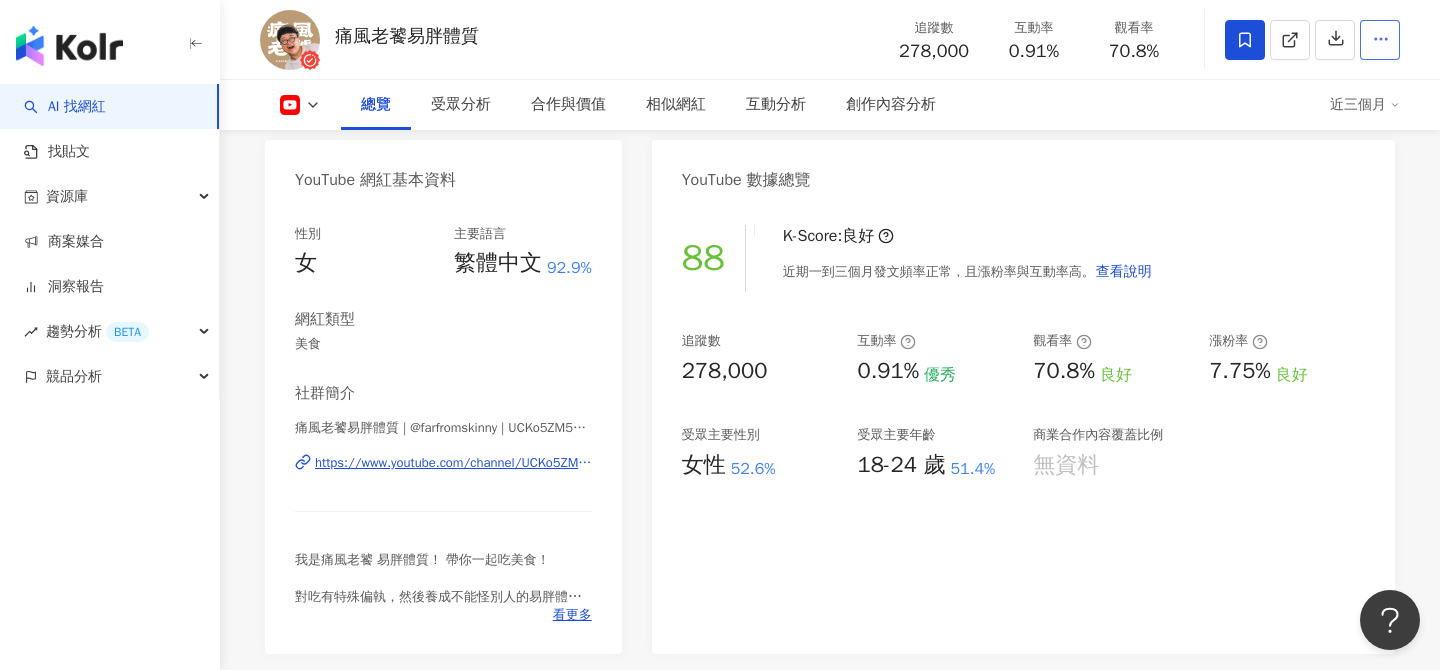 click at bounding box center [1380, 40] 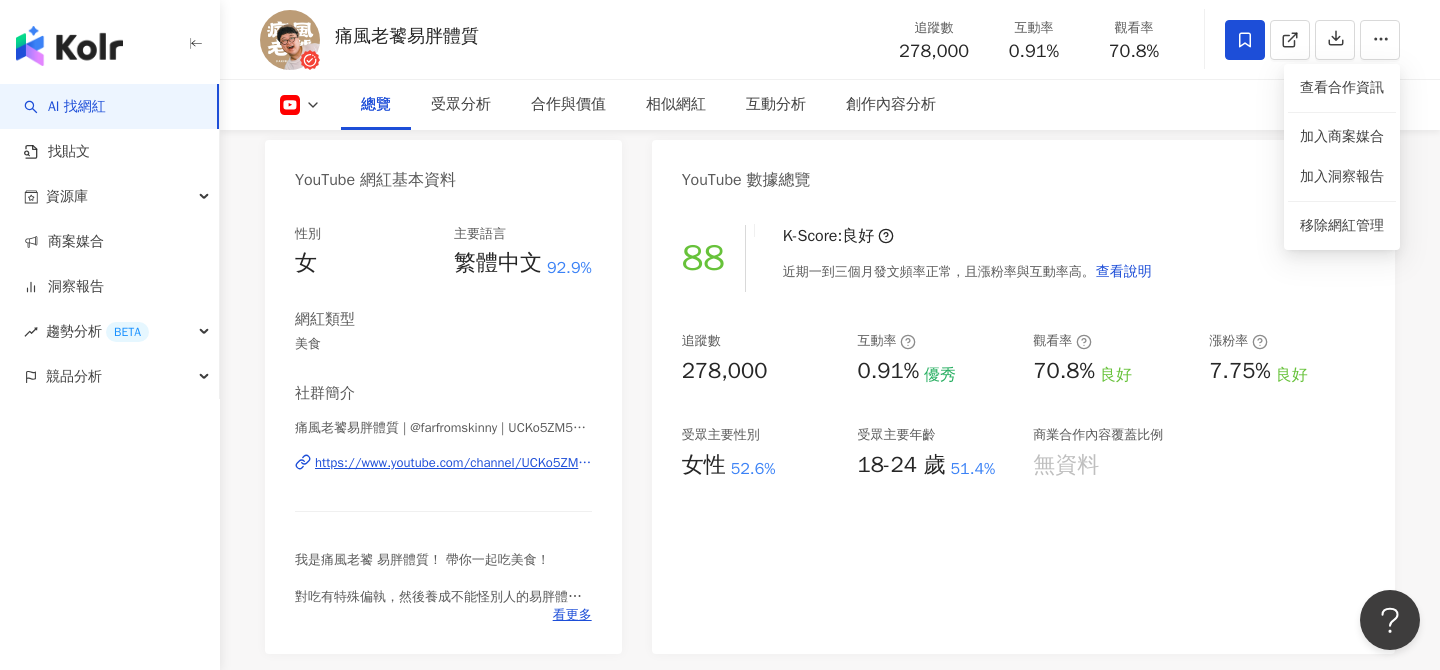 click on "YouTube 數據總覽" at bounding box center [1023, 172] 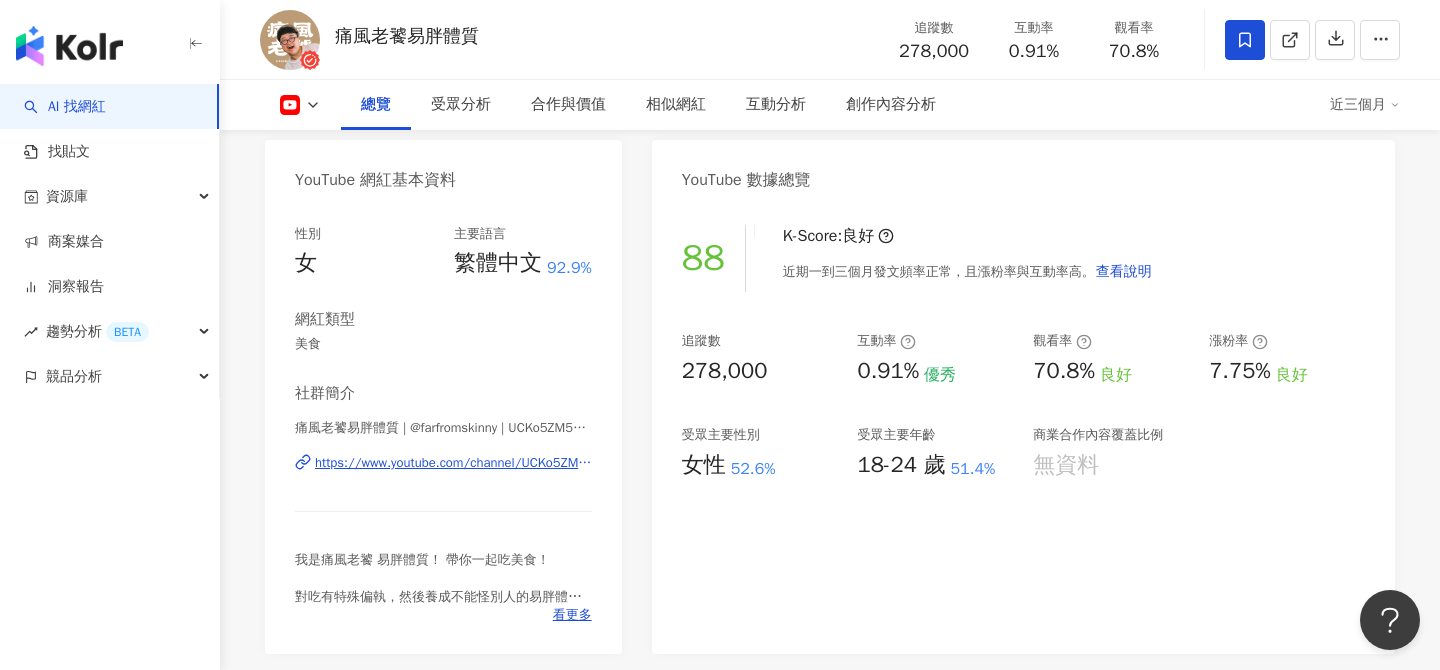 scroll, scrollTop: 0, scrollLeft: 0, axis: both 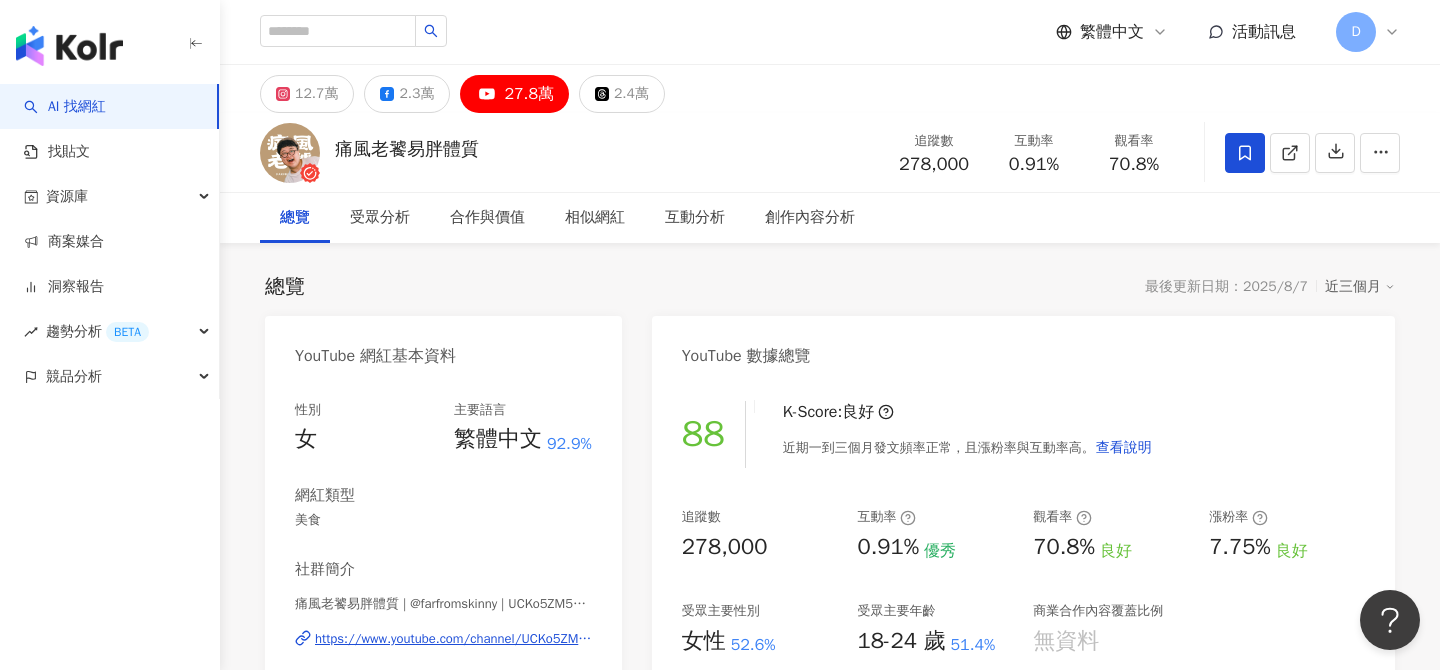 click on "D" at bounding box center (1356, 32) 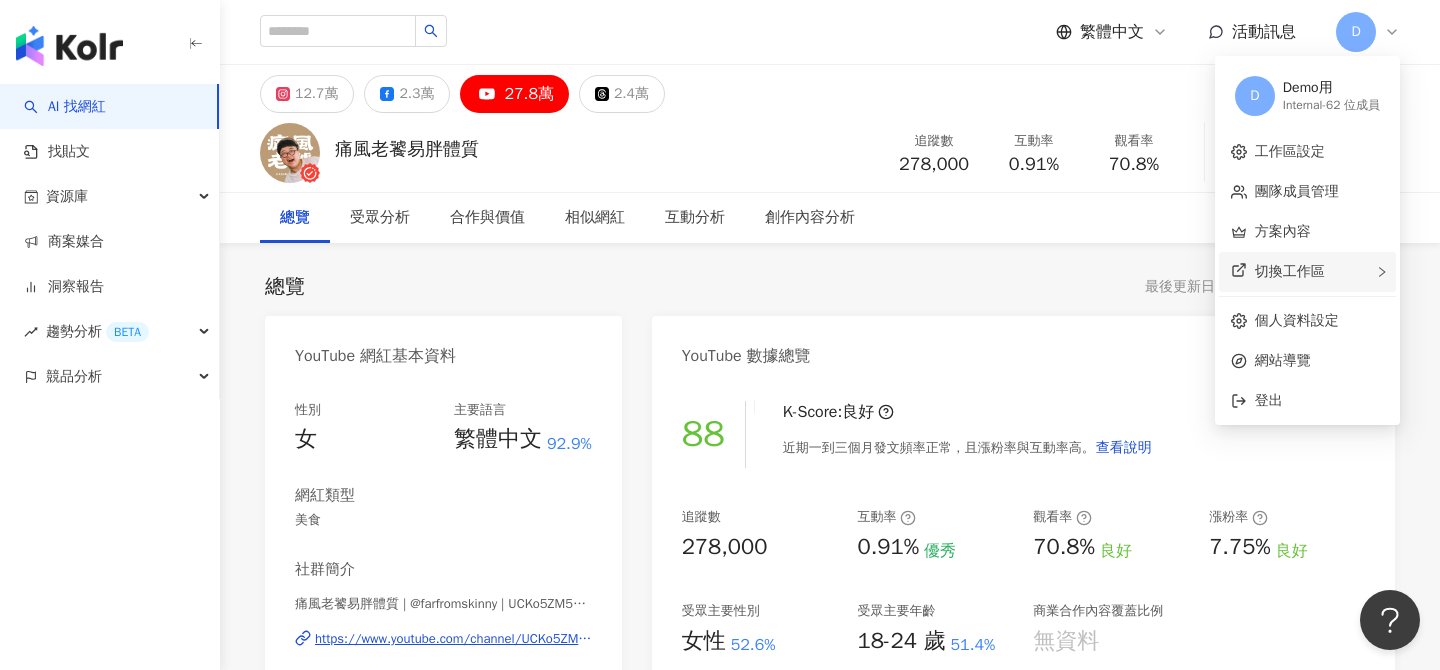 click on "切換工作區" at bounding box center (1307, 272) 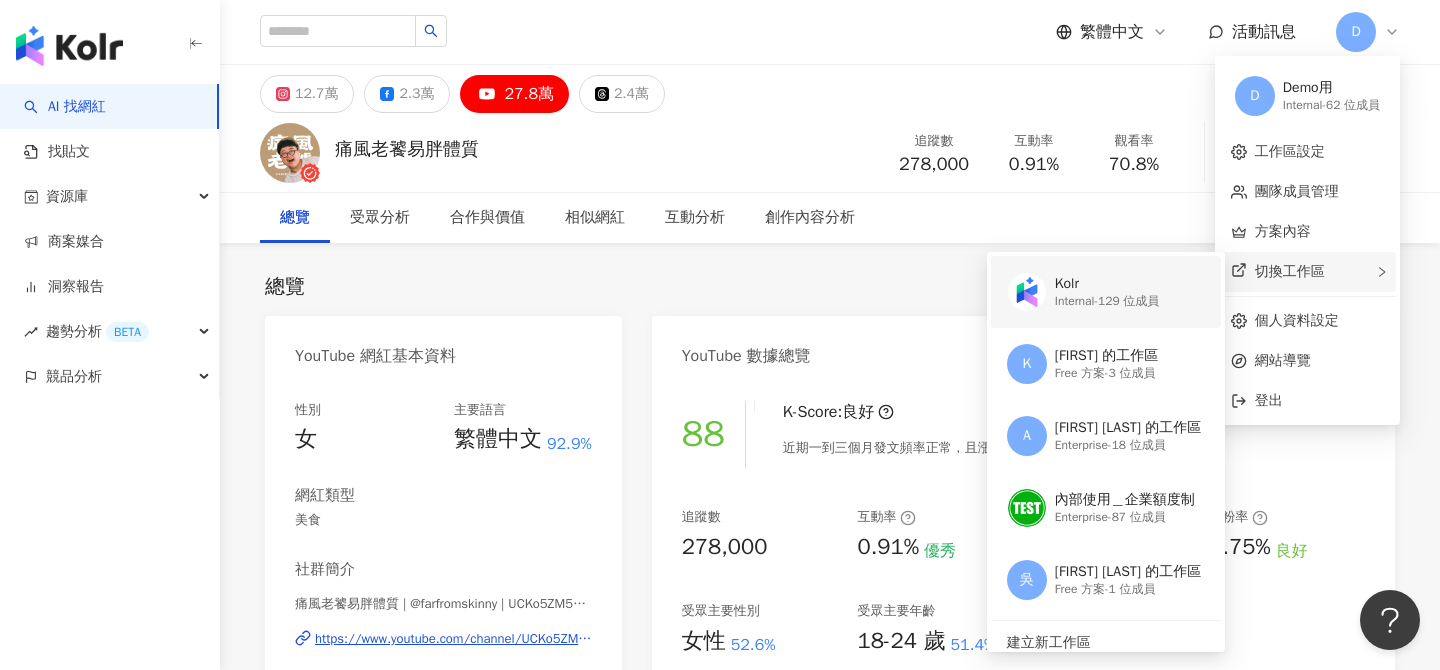 click on "Kolr   Internal  -  129 位成員" at bounding box center (1107, 292) 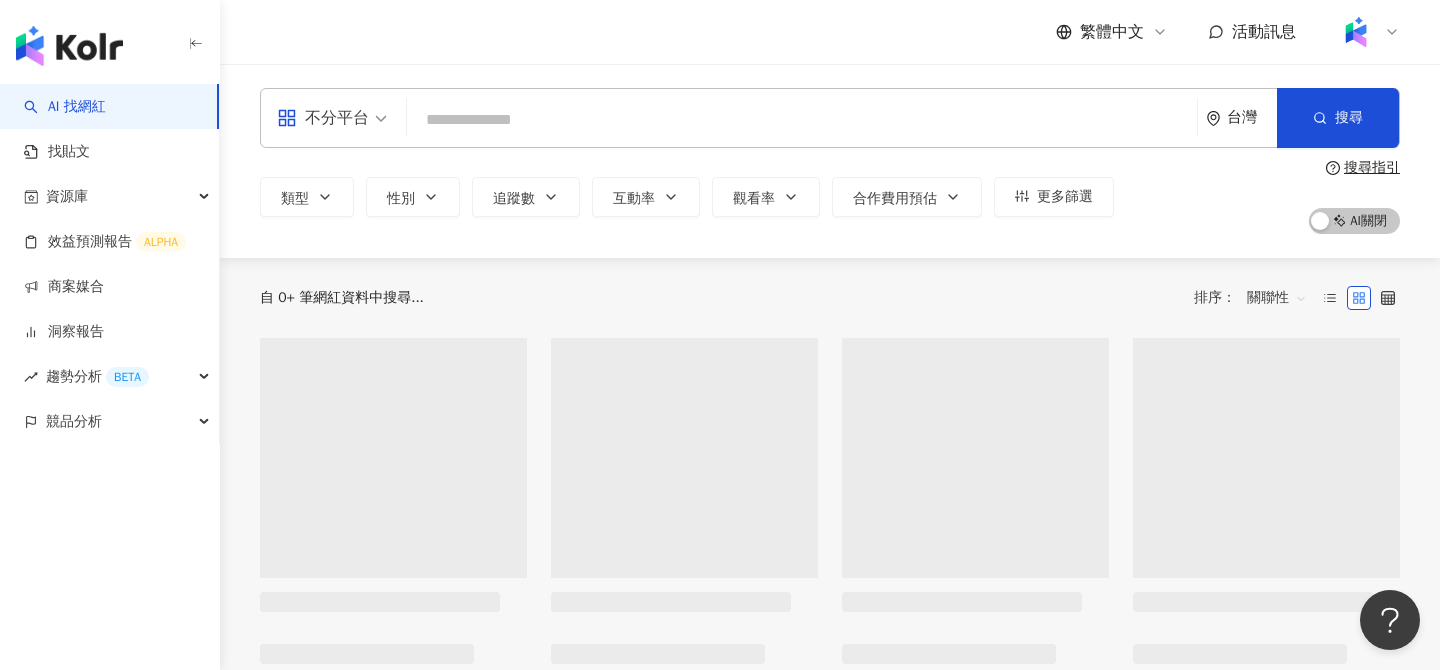 click at bounding box center (802, 120) 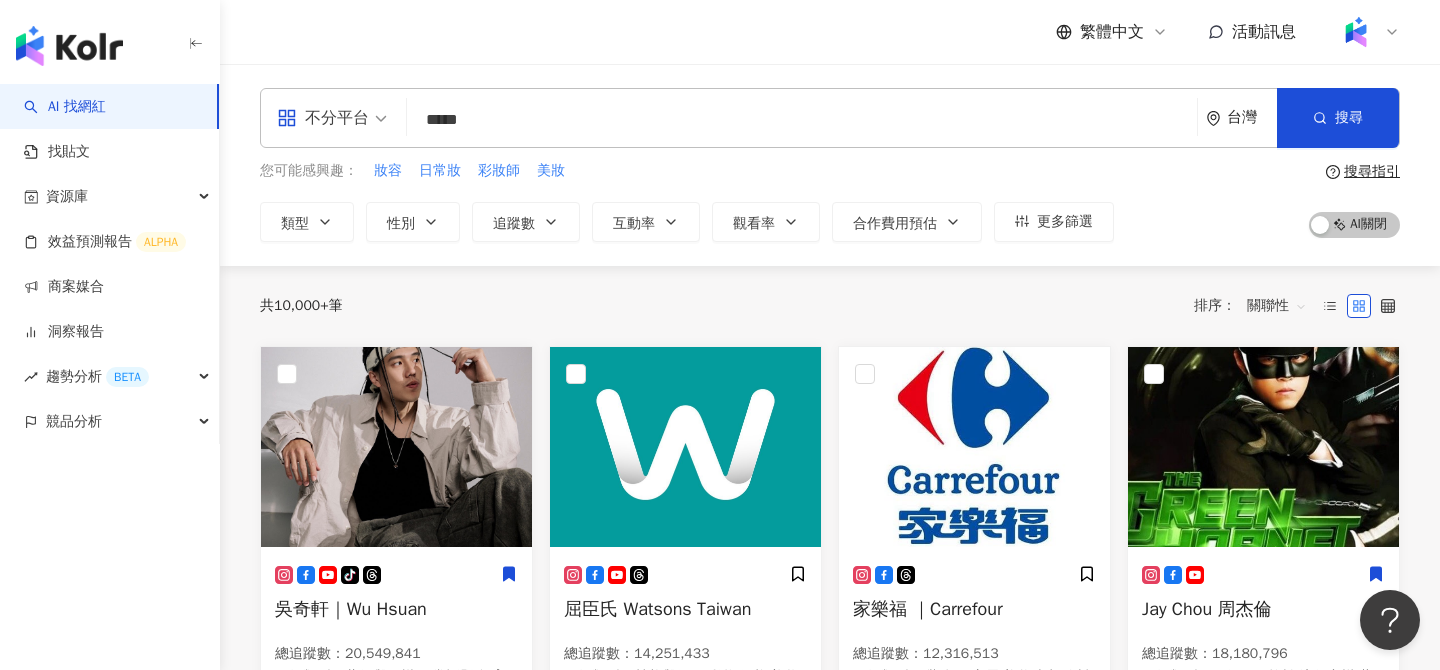 type on "****" 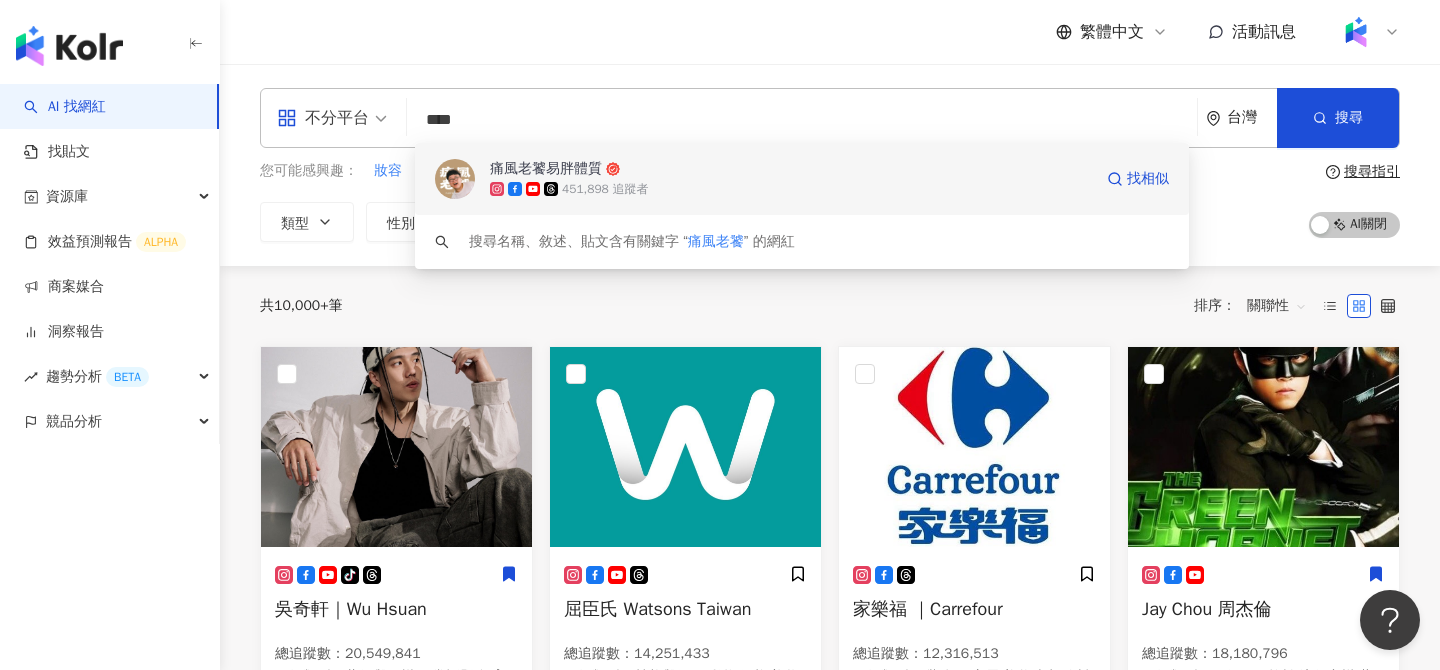 click on "451,898   追蹤者" at bounding box center (791, 189) 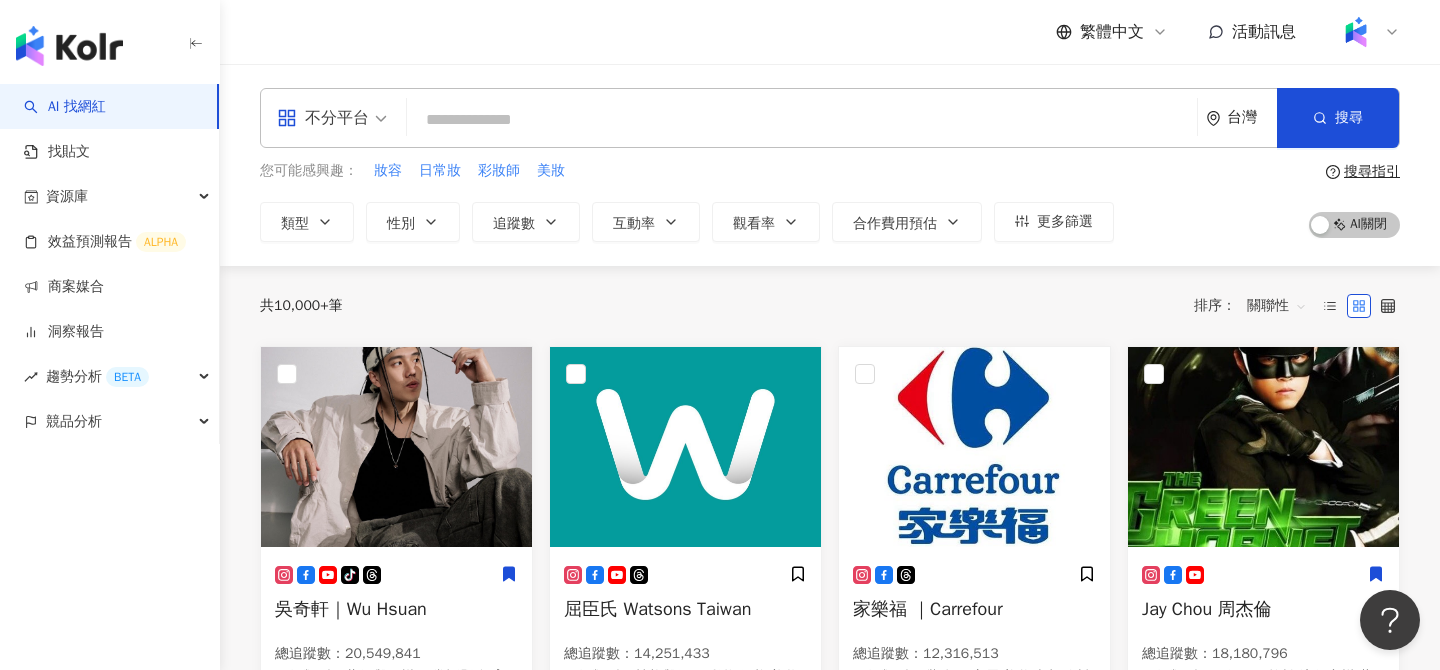 click at bounding box center (802, 120) 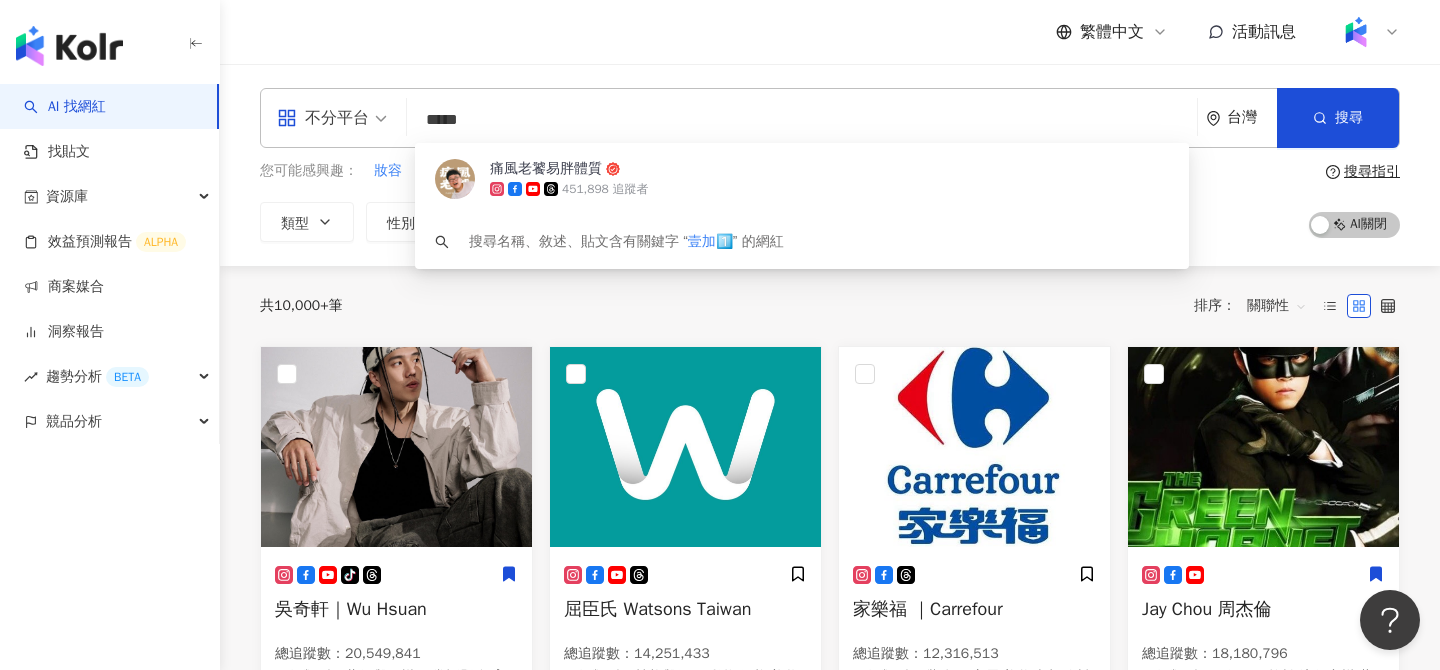 type on "***" 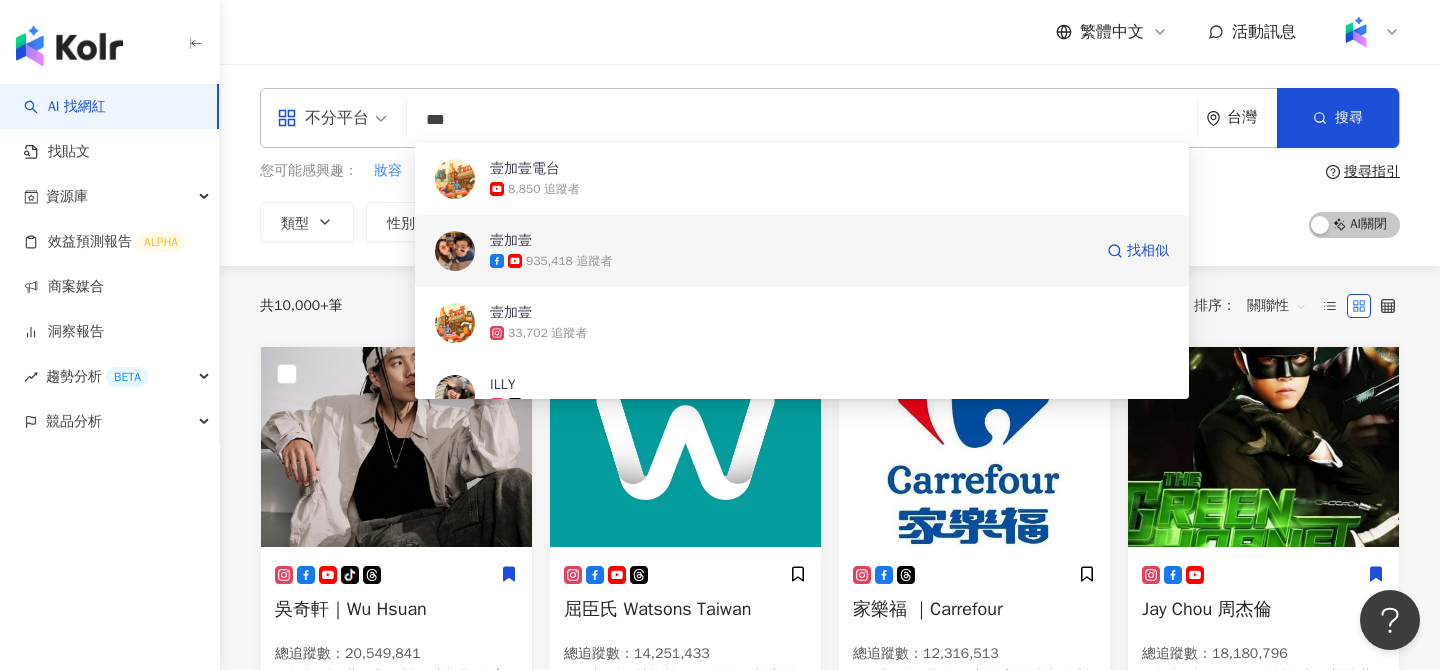 click on "壹加壹" at bounding box center [791, 241] 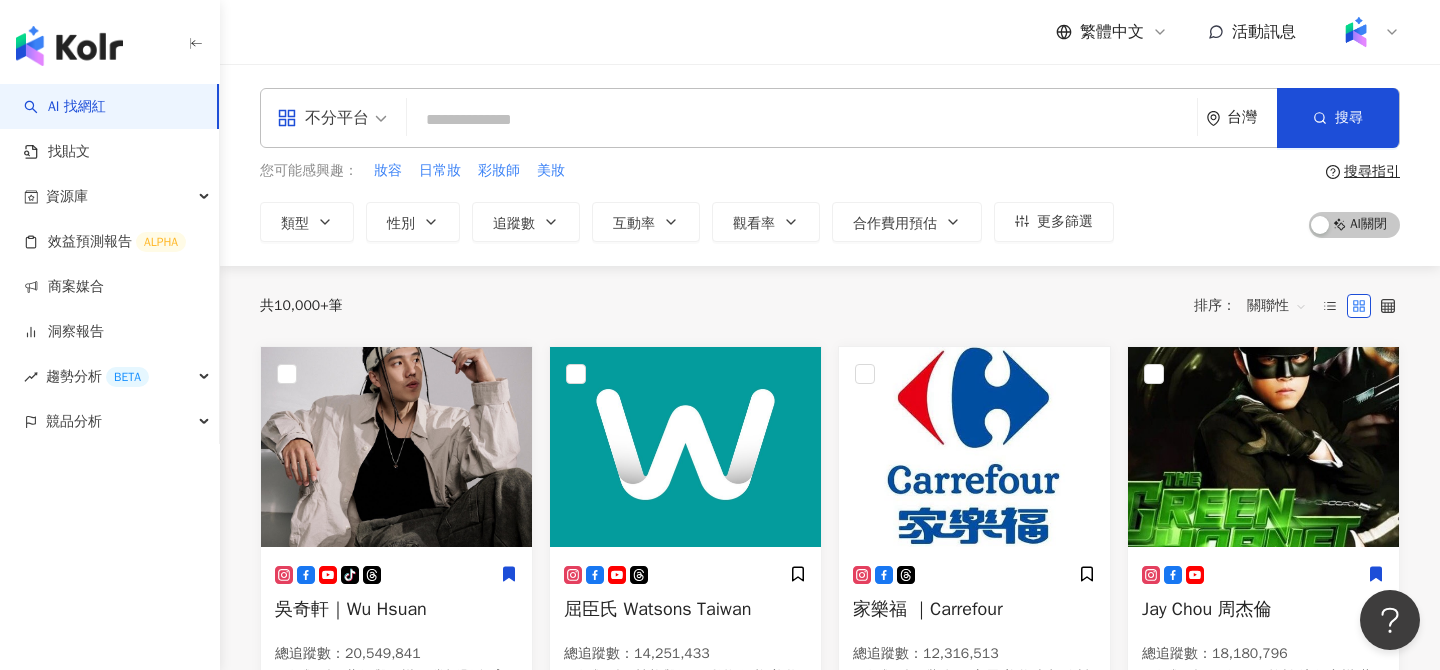 click at bounding box center [802, 120] 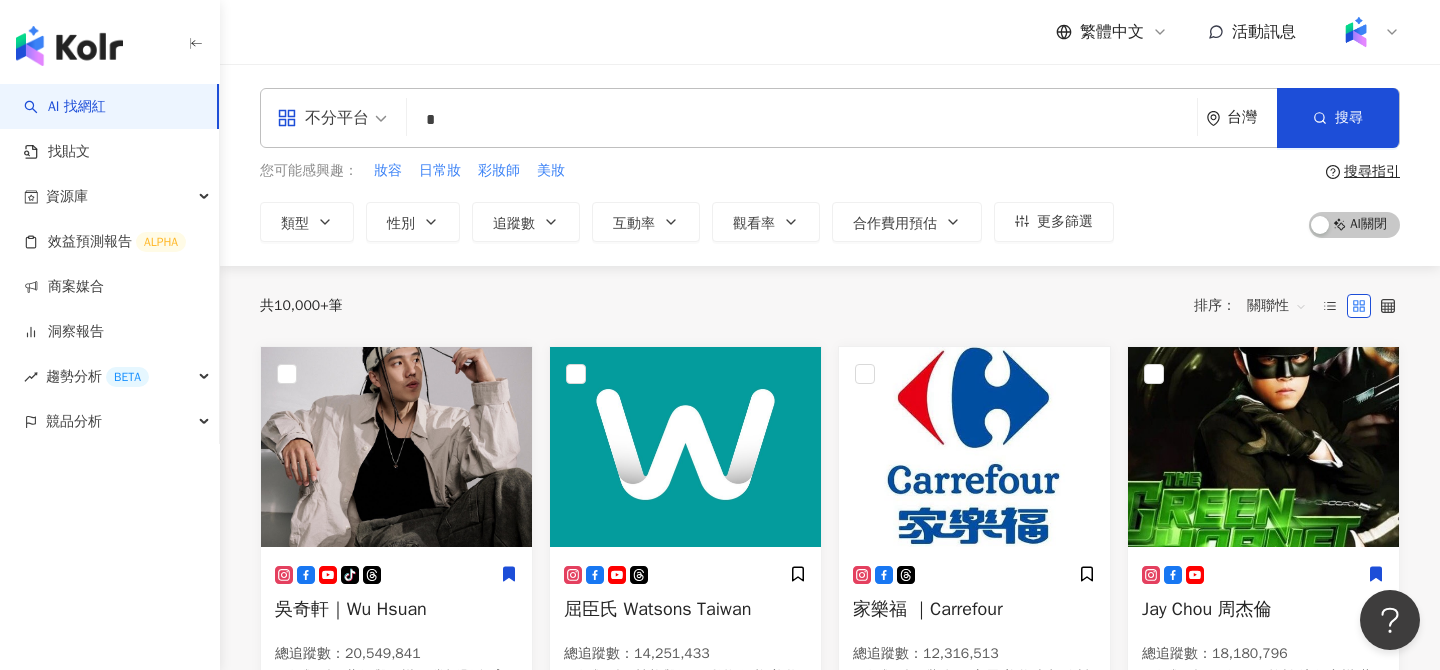type on "*" 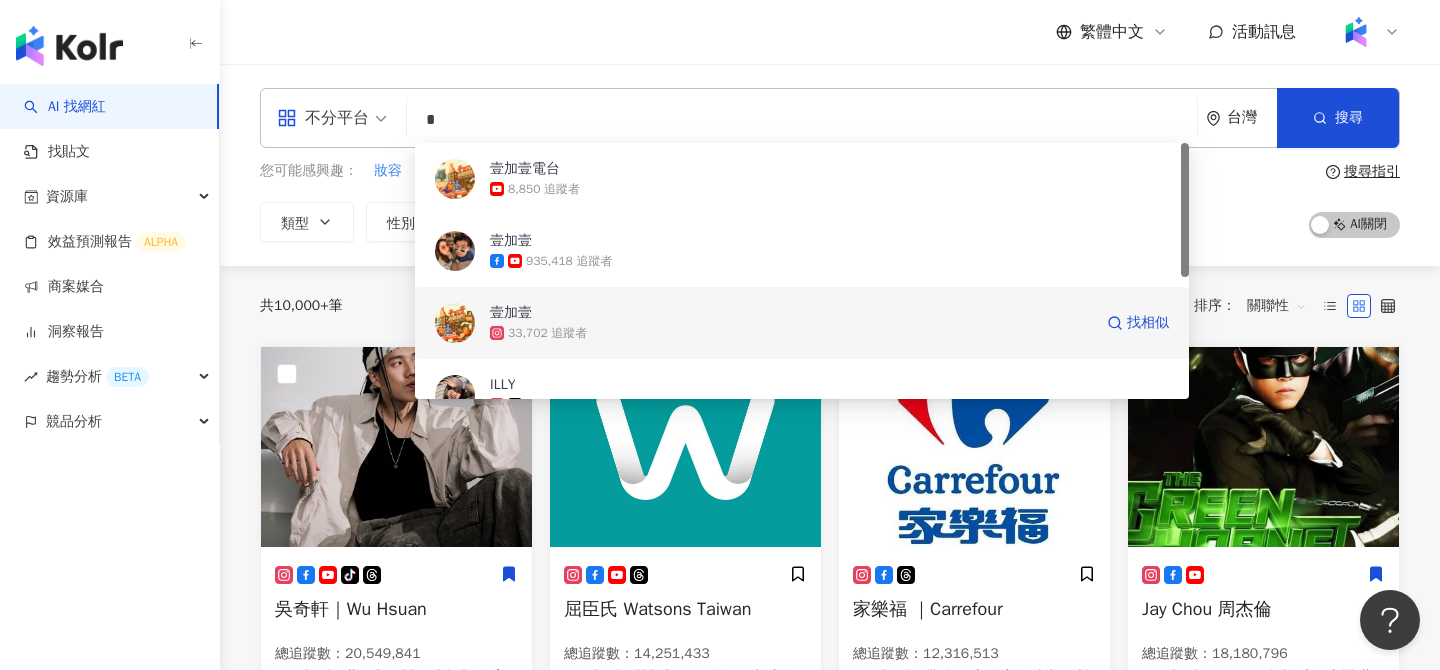 click on "33,702   追蹤者" at bounding box center (547, 333) 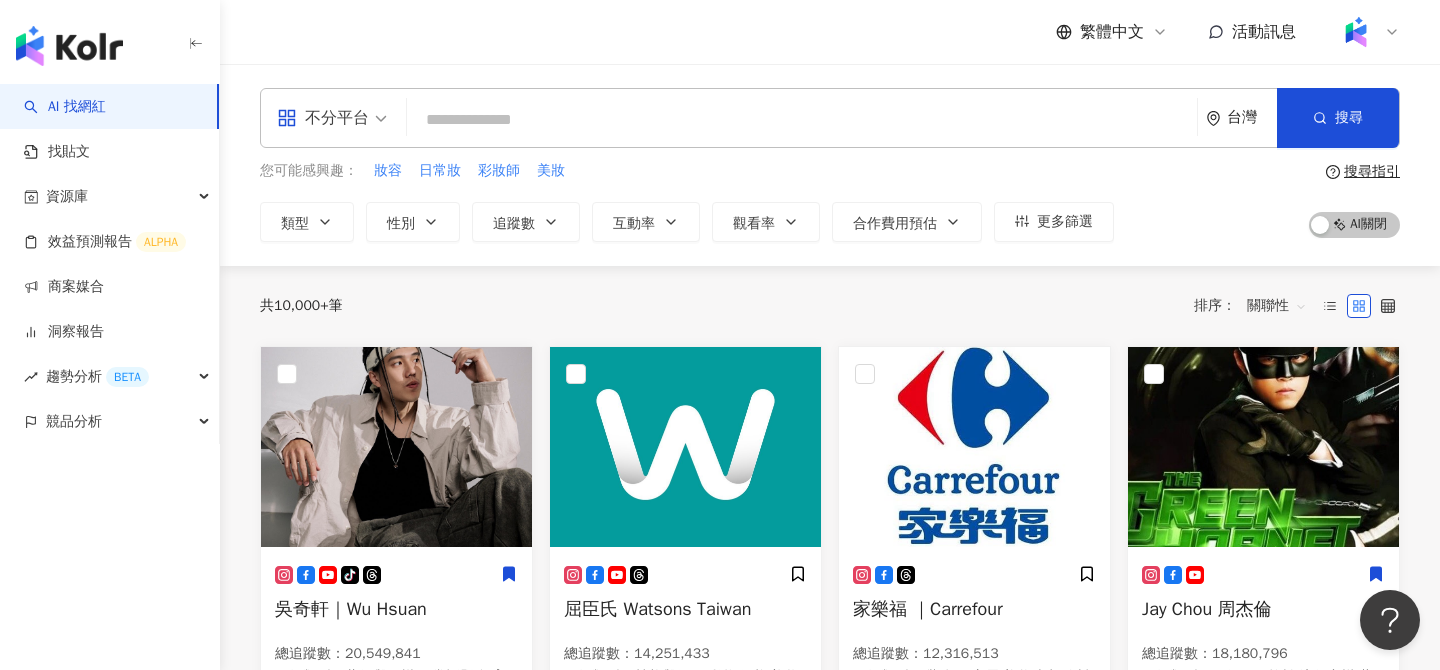 click at bounding box center (802, 120) 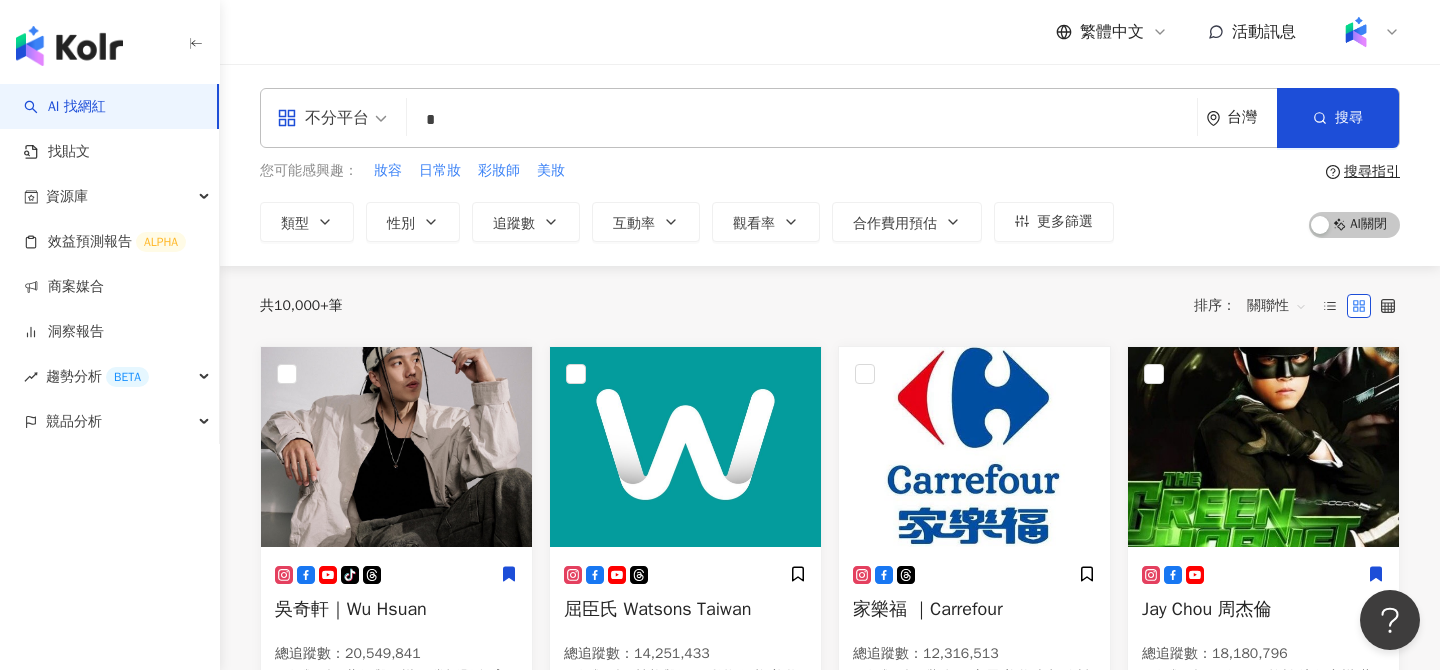 type on "*" 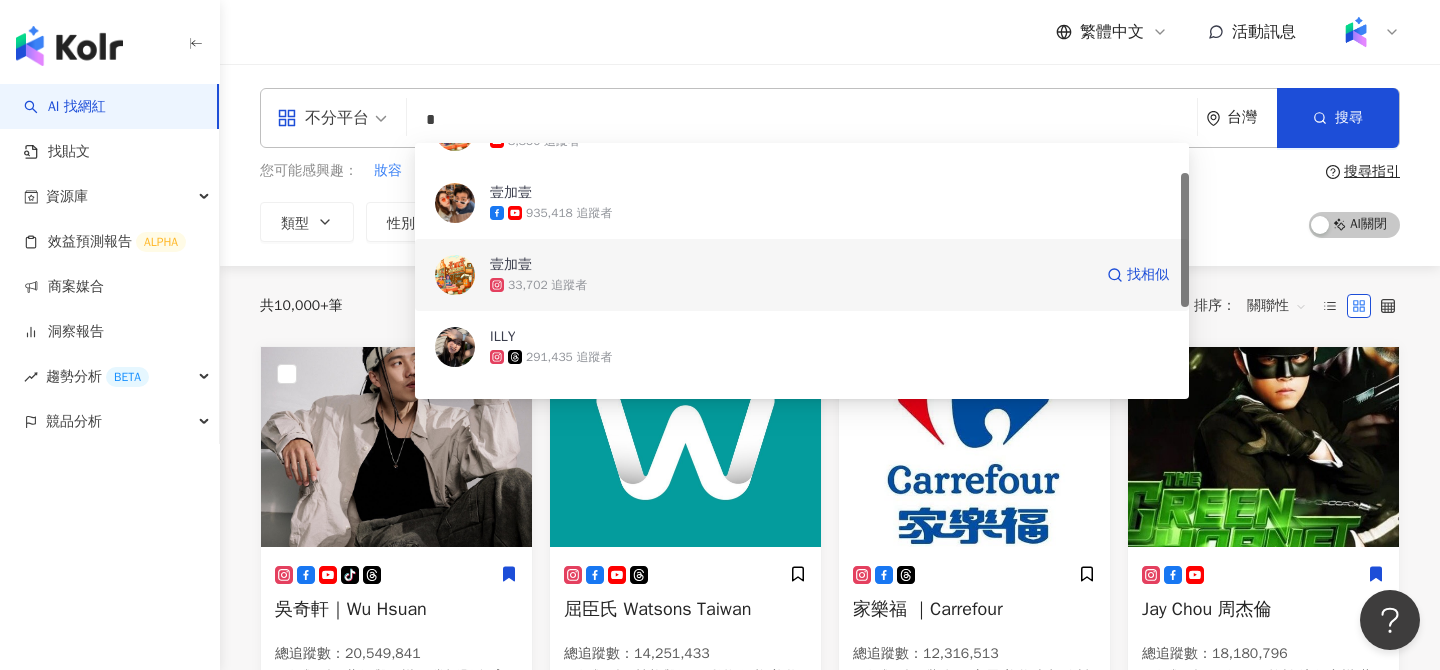 scroll, scrollTop: 59, scrollLeft: 0, axis: vertical 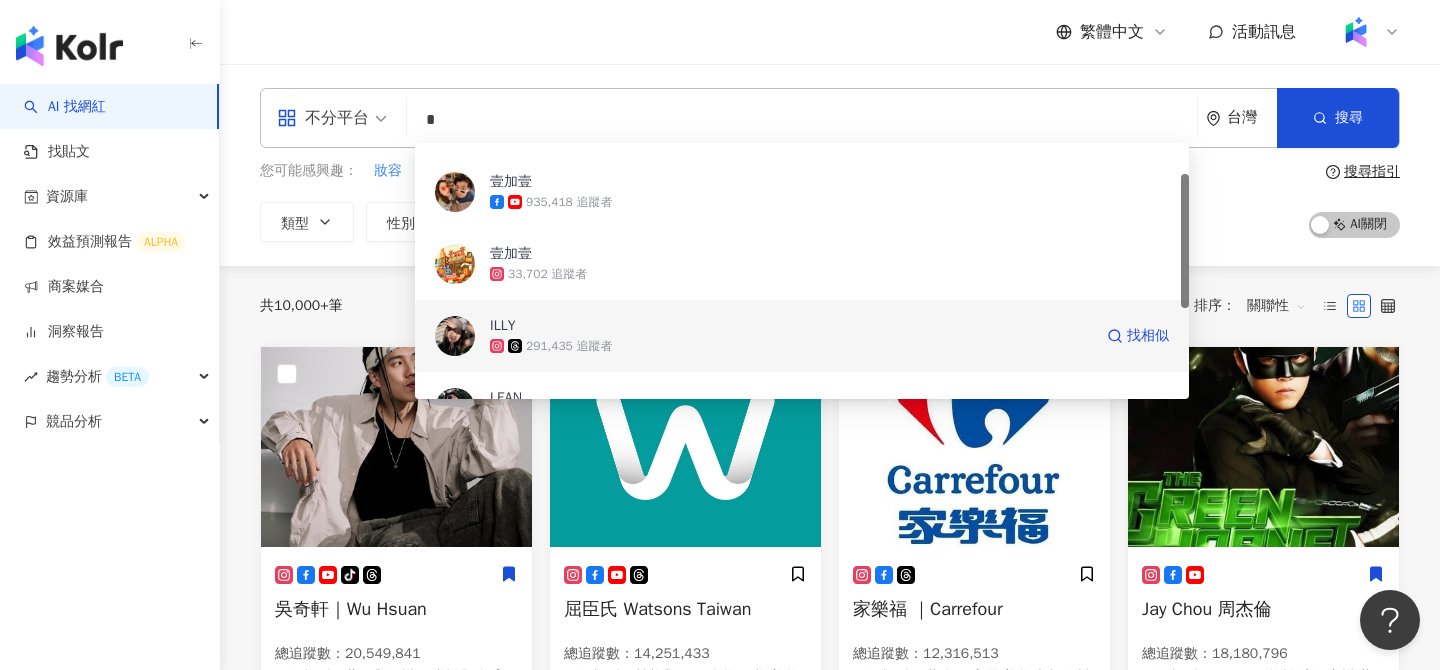 click on "ILLY" at bounding box center [791, 326] 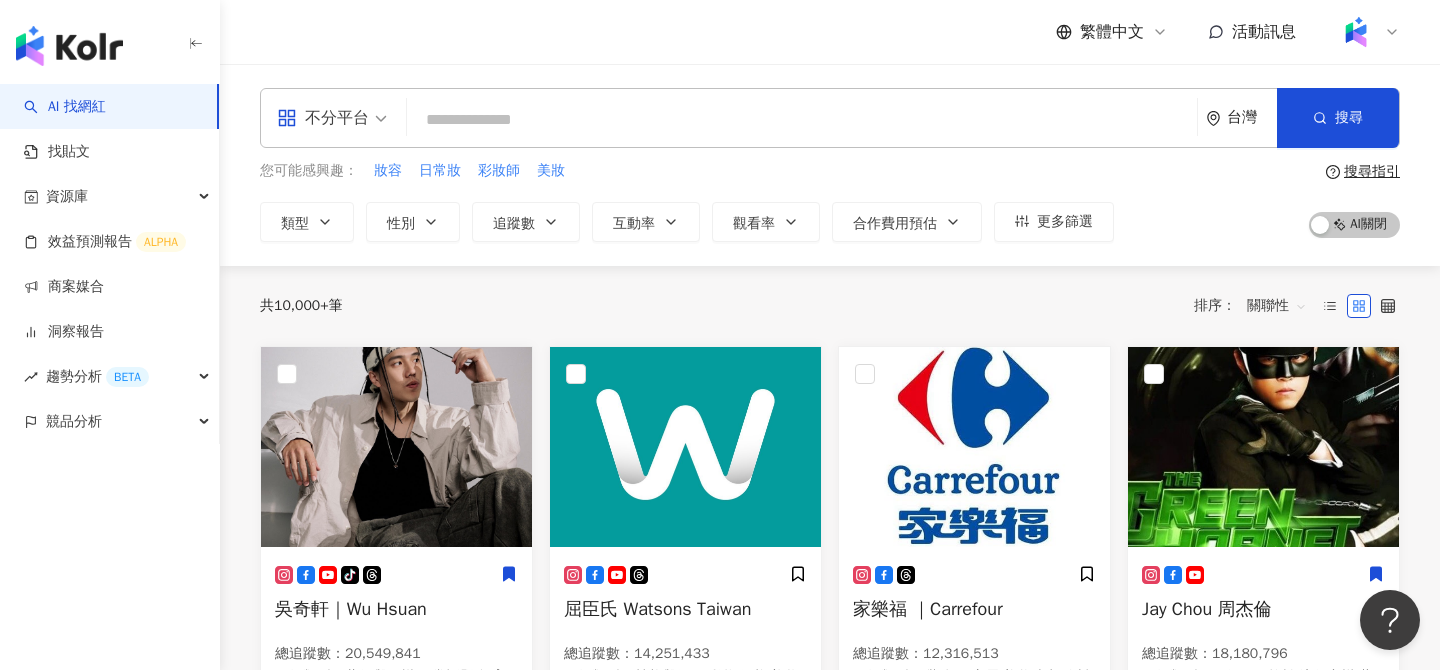 click at bounding box center (802, 120) 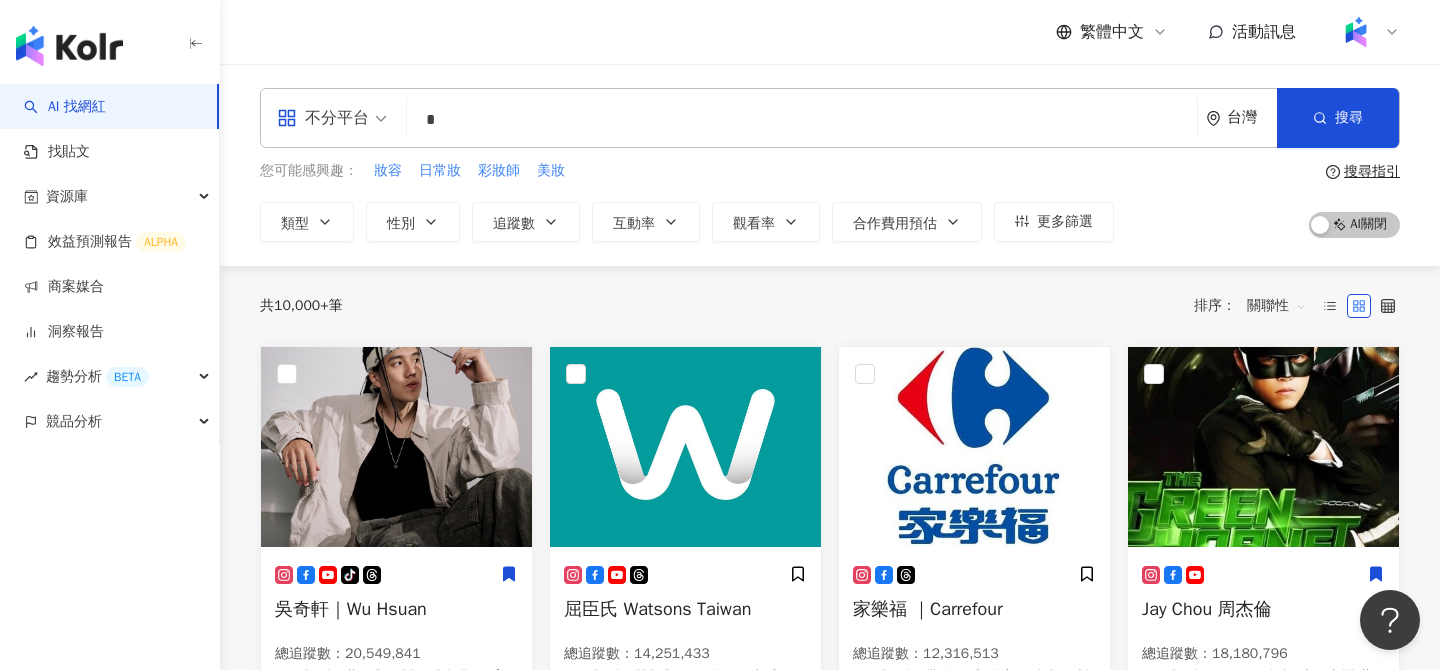 type on "*" 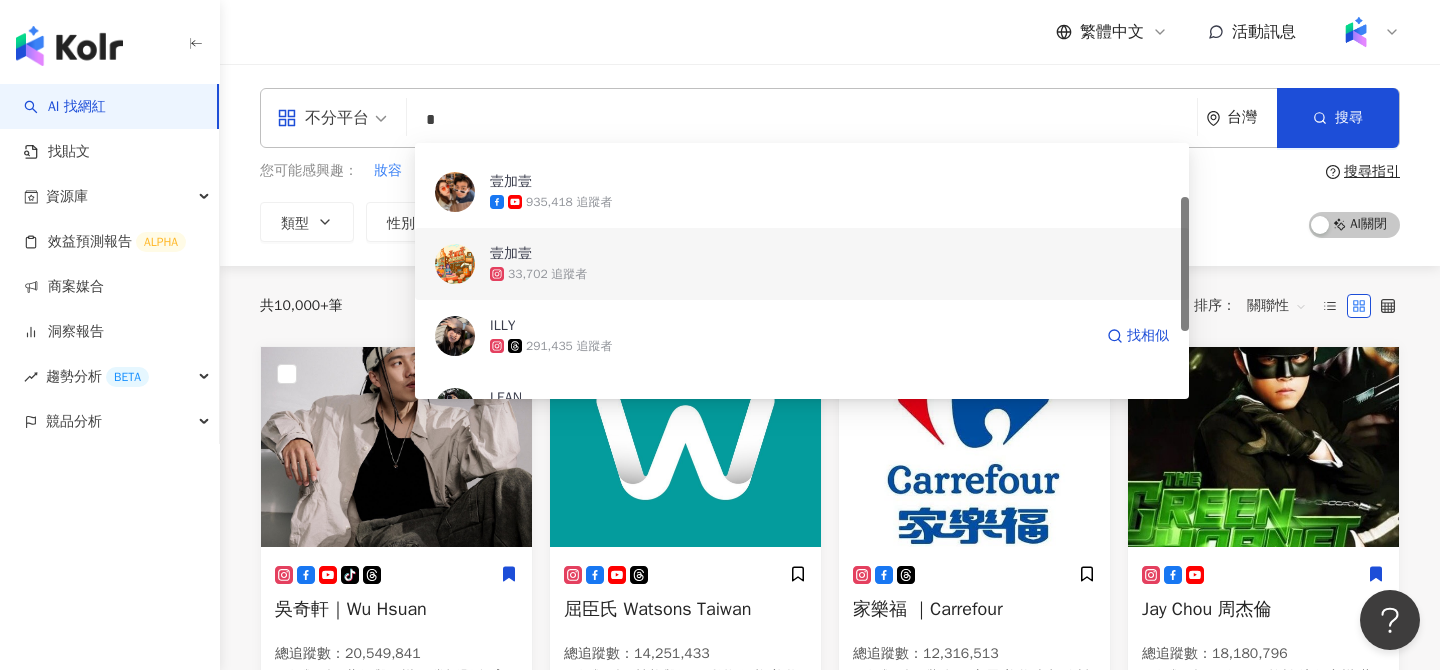 scroll, scrollTop: 128, scrollLeft: 0, axis: vertical 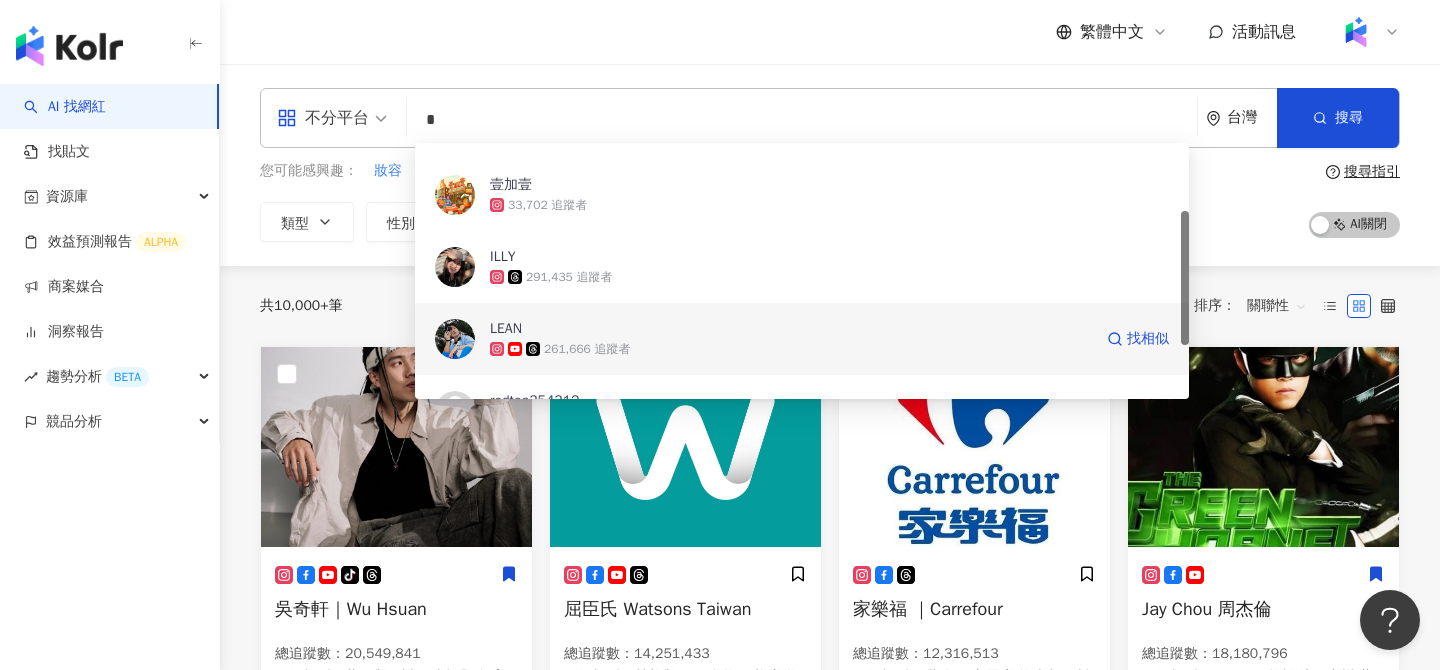 click on "LEAN" at bounding box center (791, 329) 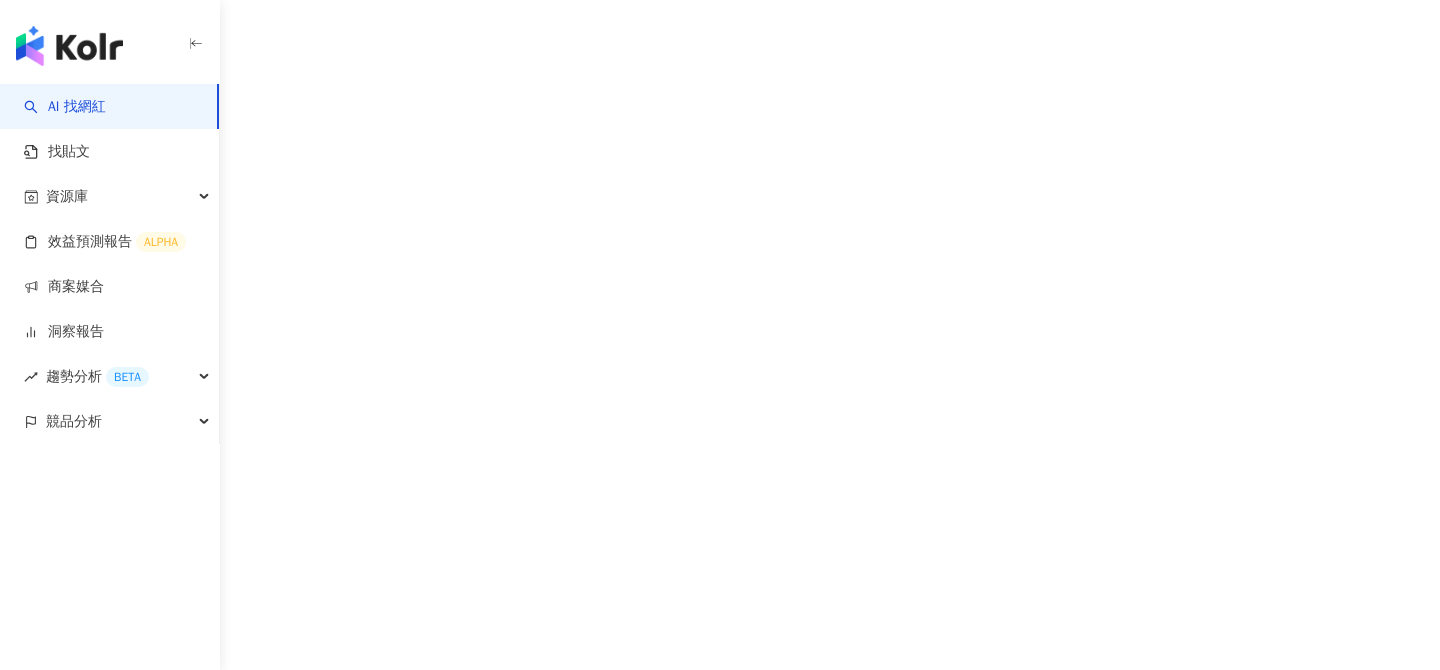 scroll, scrollTop: 0, scrollLeft: 0, axis: both 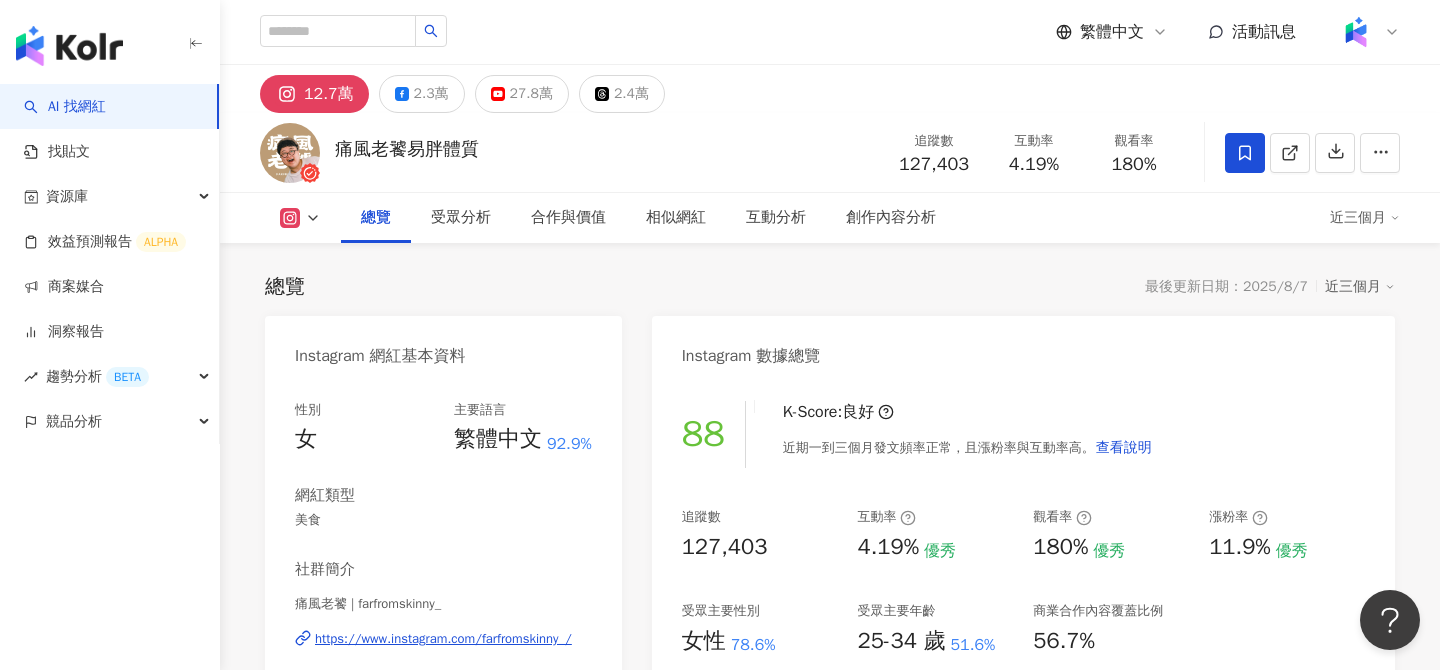 click 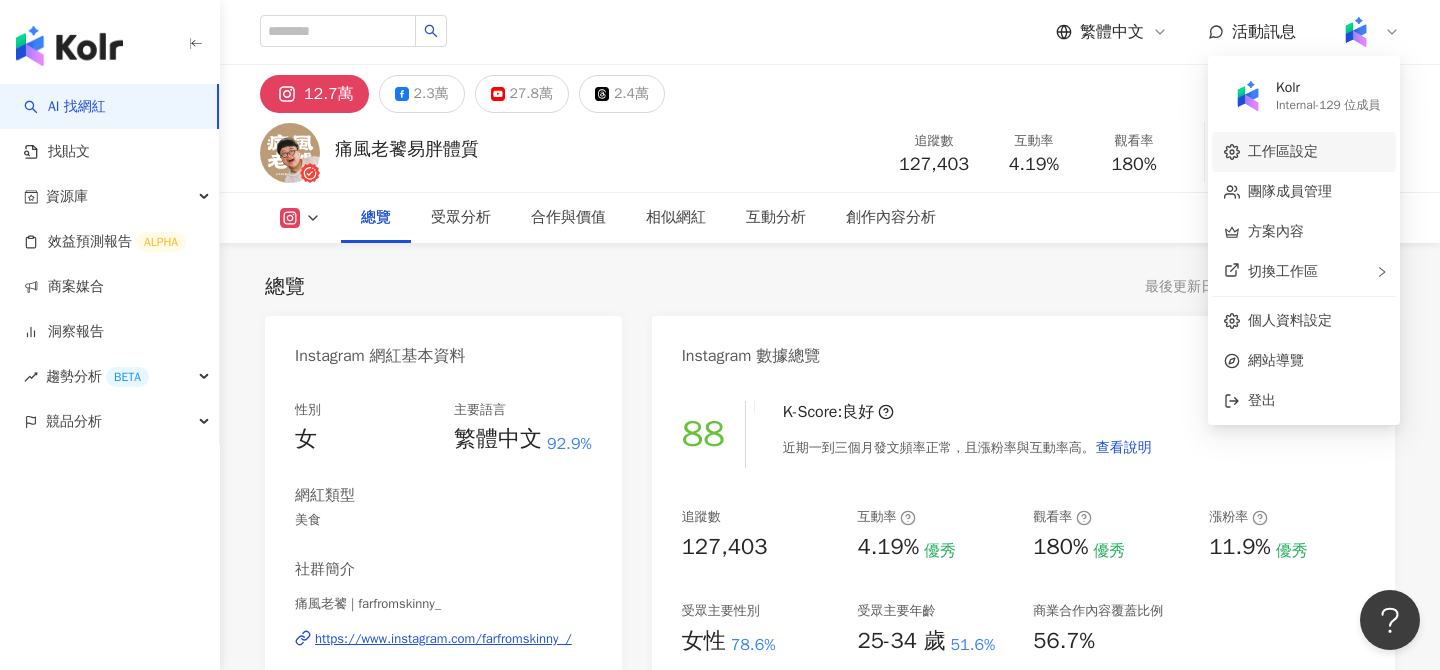 click on "工作區設定" at bounding box center (1283, 151) 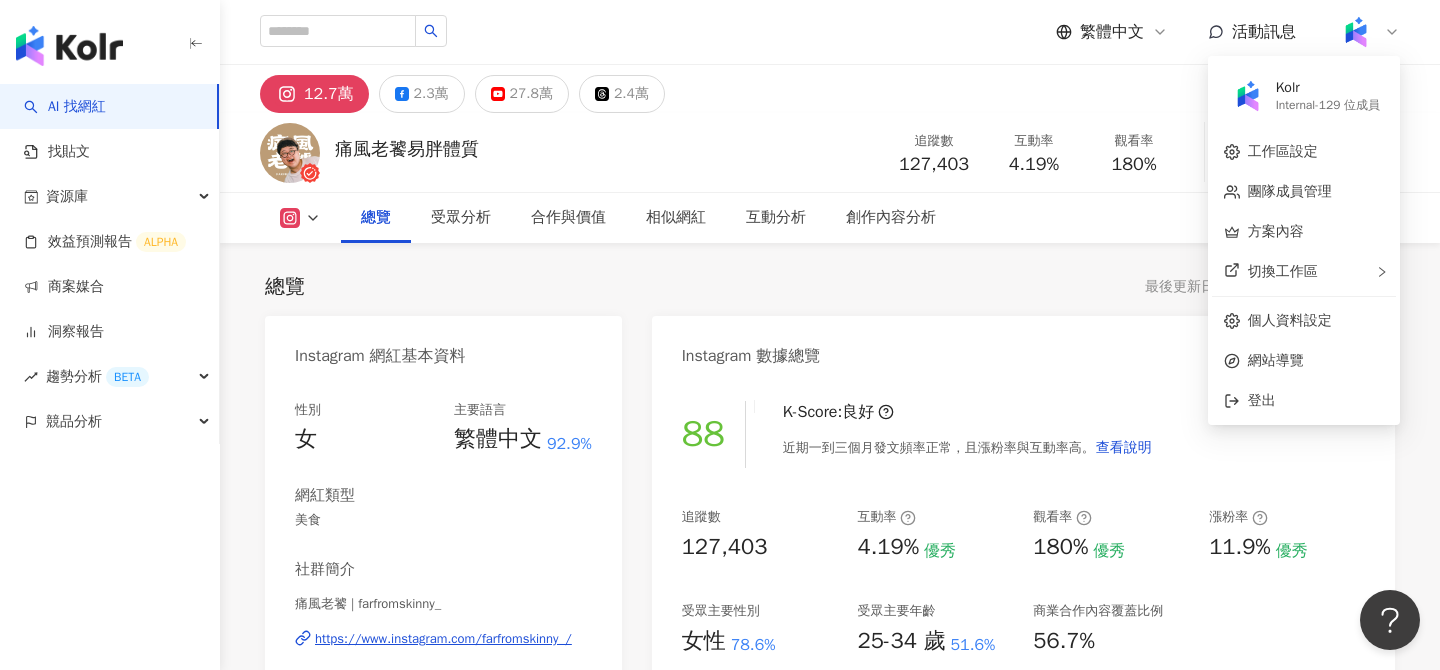 click on "痛風老饕易胖體質 追蹤數 127,403 互動率 4.19% 觀看率 180%" at bounding box center (830, 152) 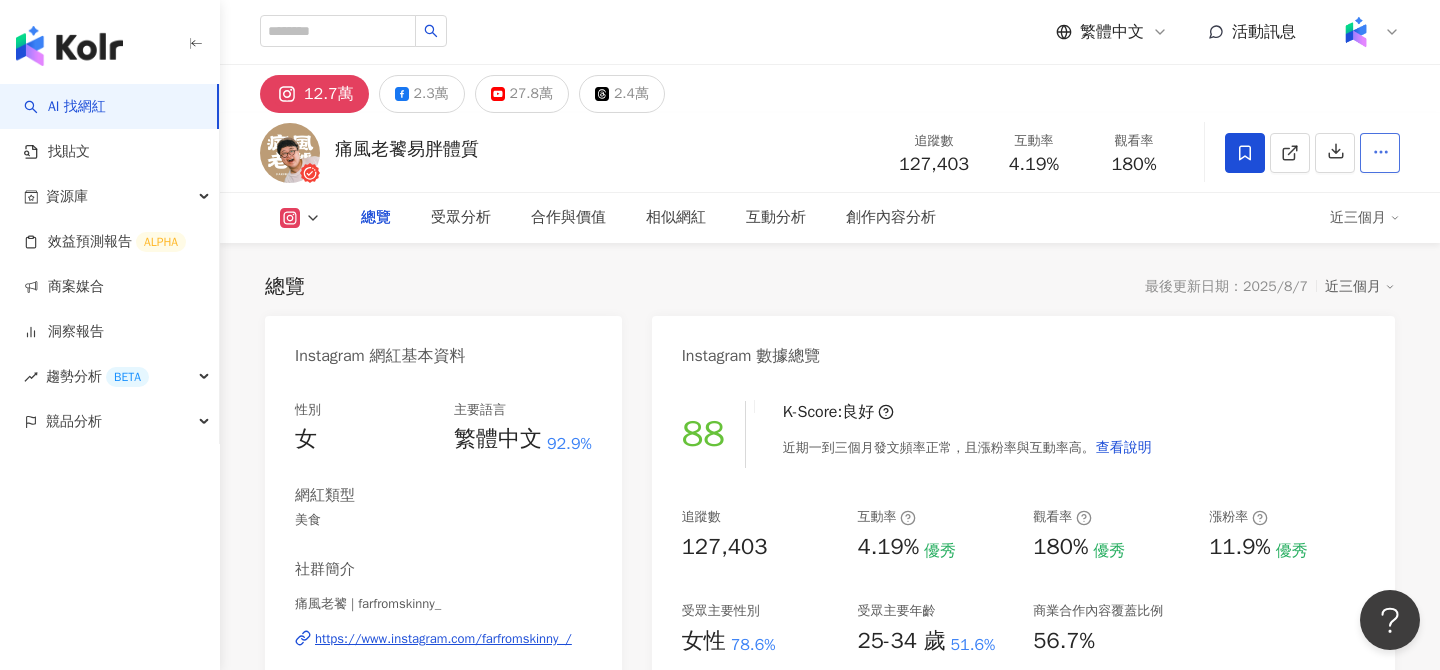 click at bounding box center (1380, 153) 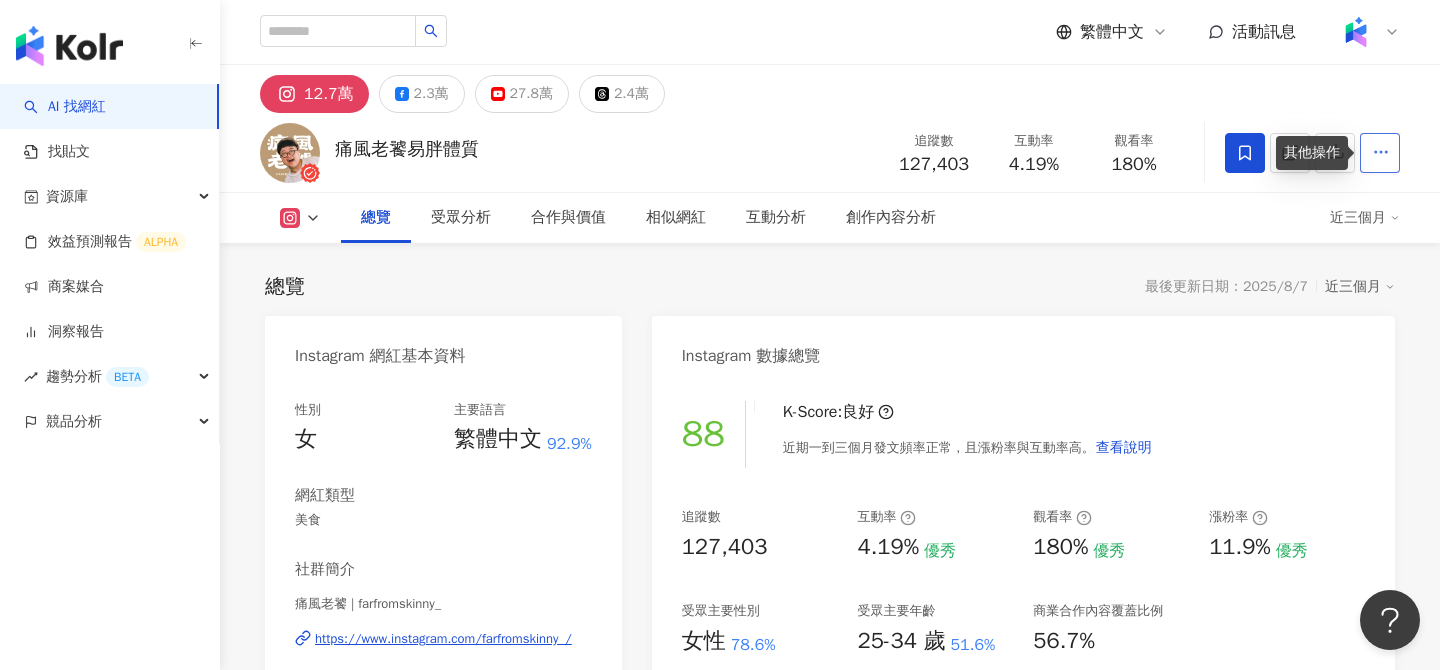 click at bounding box center [1380, 153] 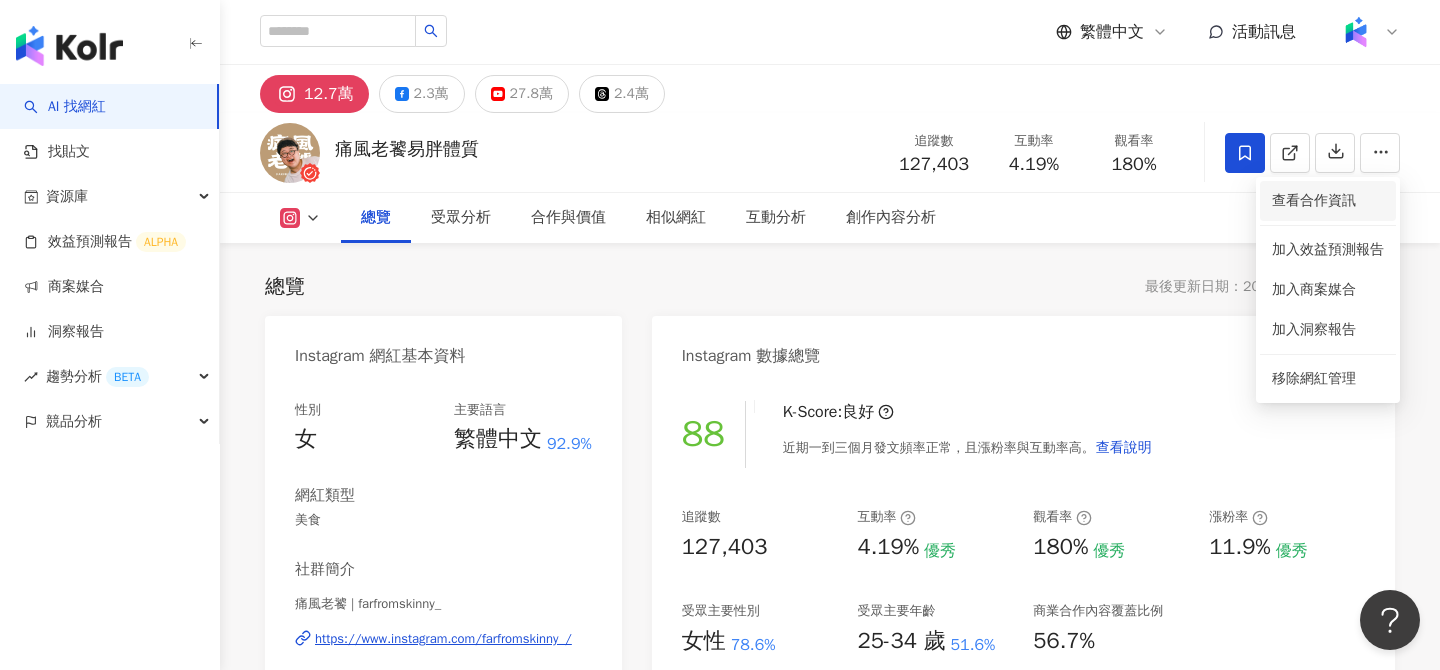 click on "查看合作資訊" at bounding box center [1328, 201] 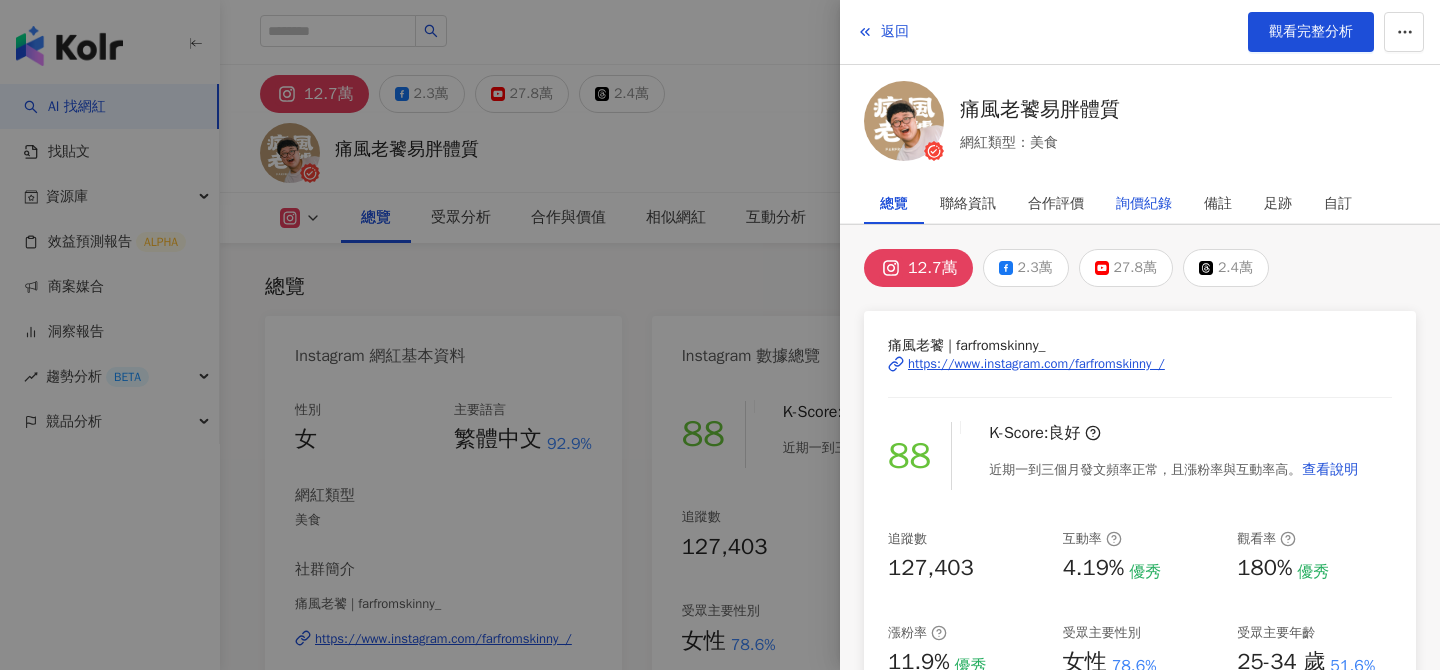 click on "詢價紀錄" at bounding box center (1144, 204) 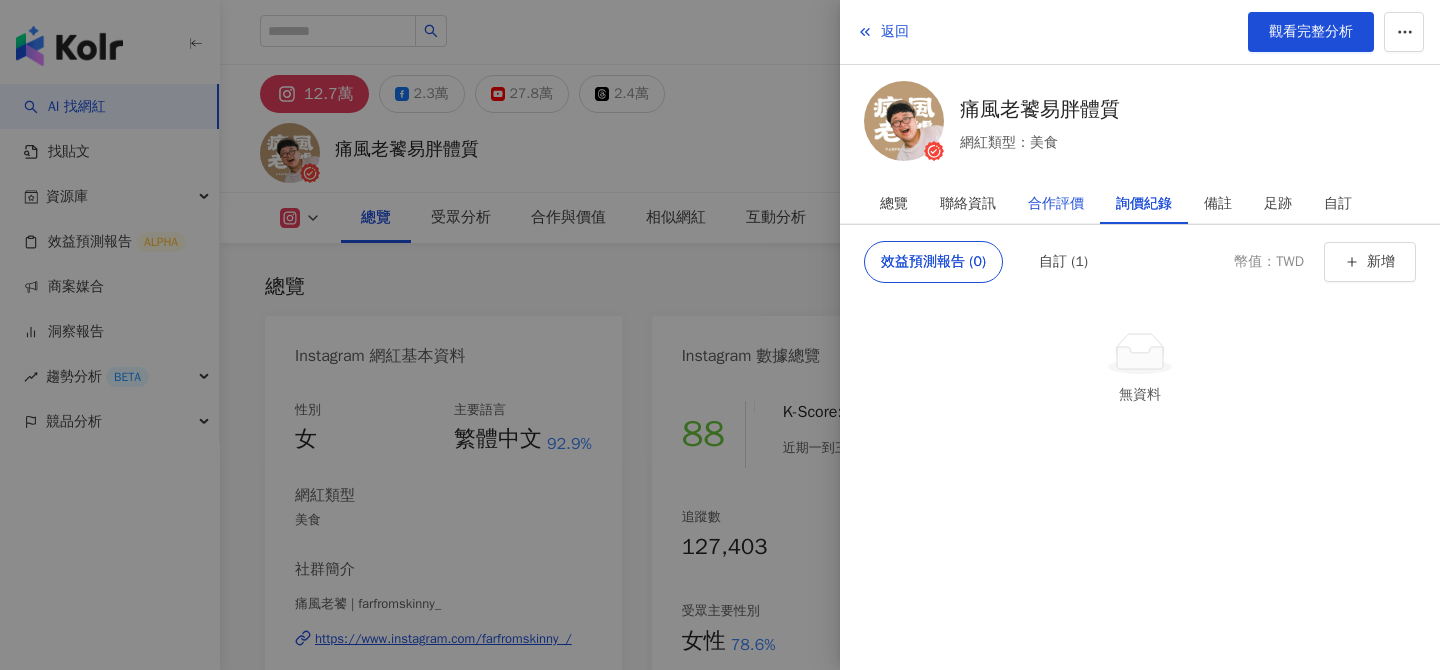 click on "合作評價" at bounding box center [1056, 204] 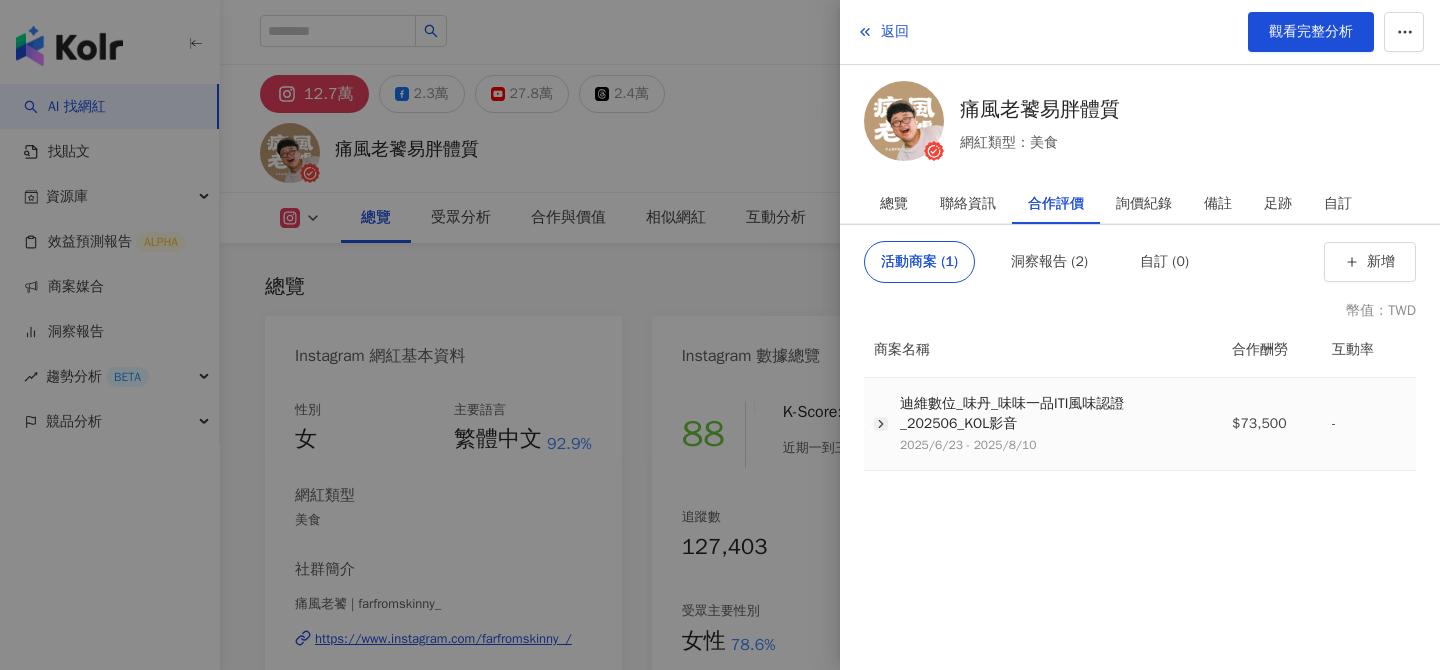 click 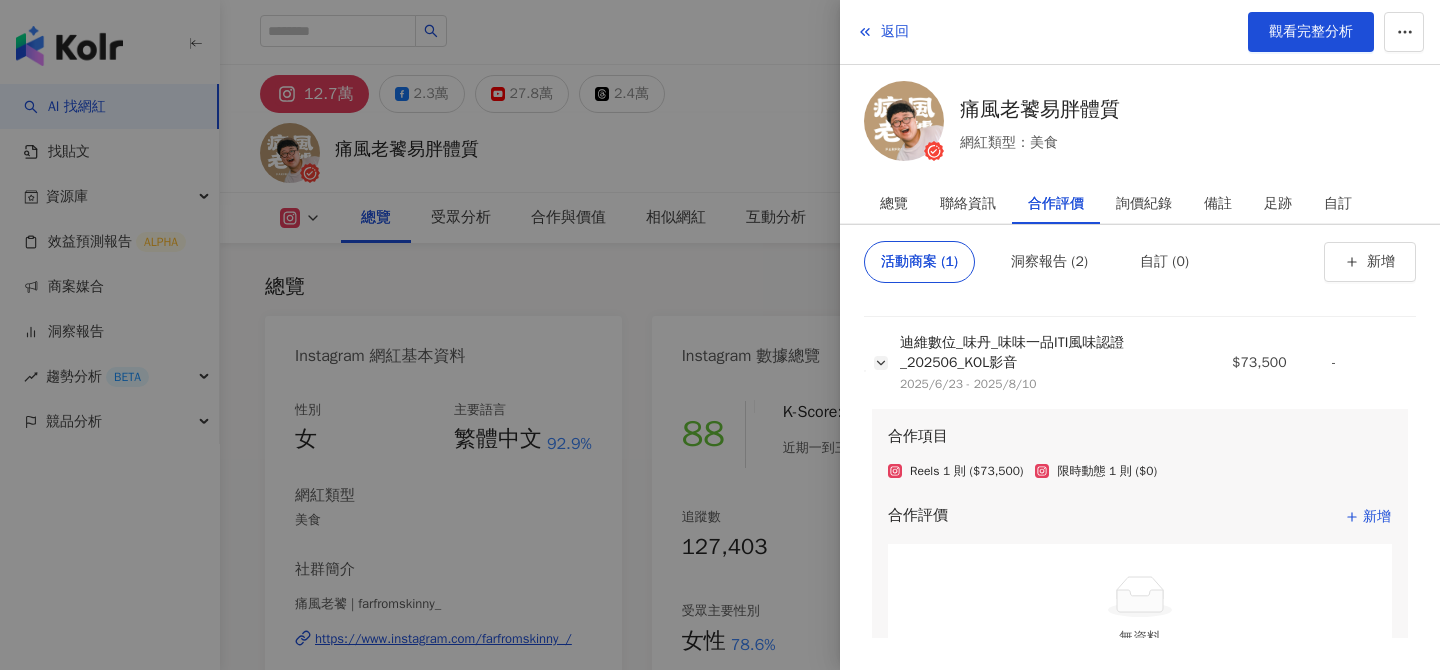 scroll, scrollTop: 0, scrollLeft: 0, axis: both 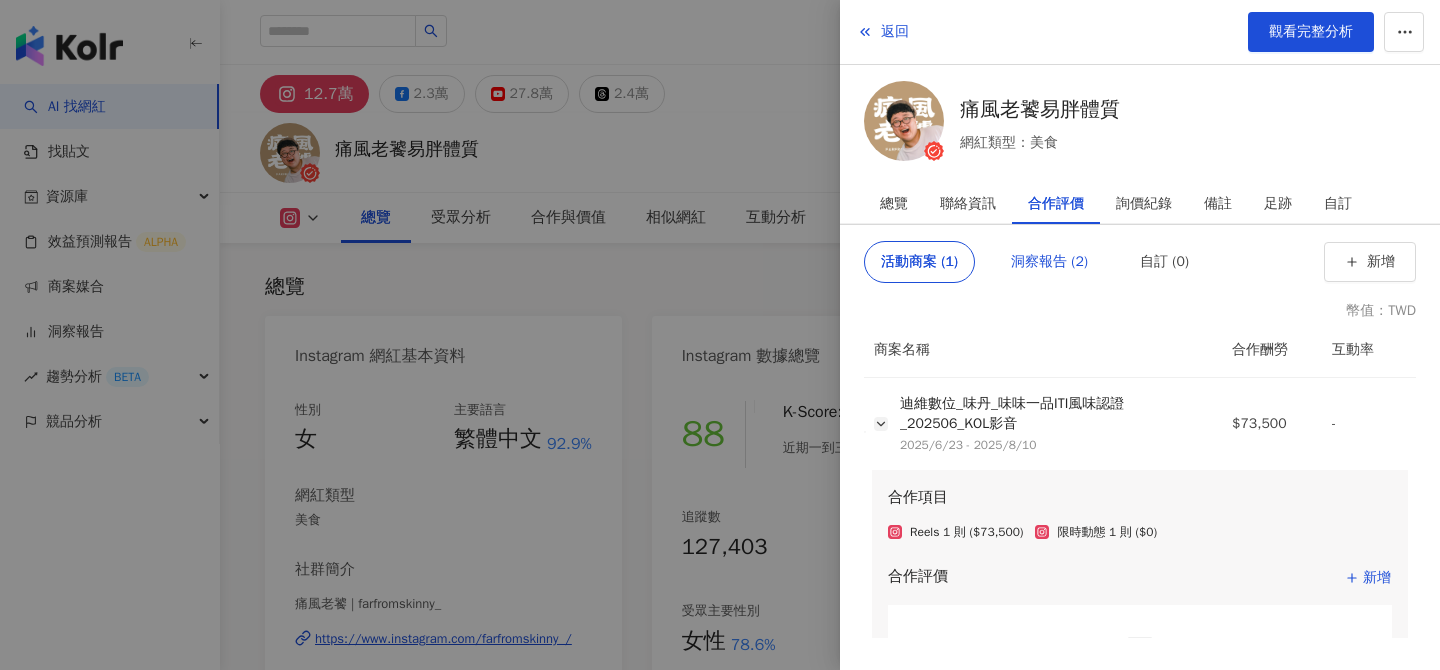 click on "洞察報告 (2)" at bounding box center [1049, 262] 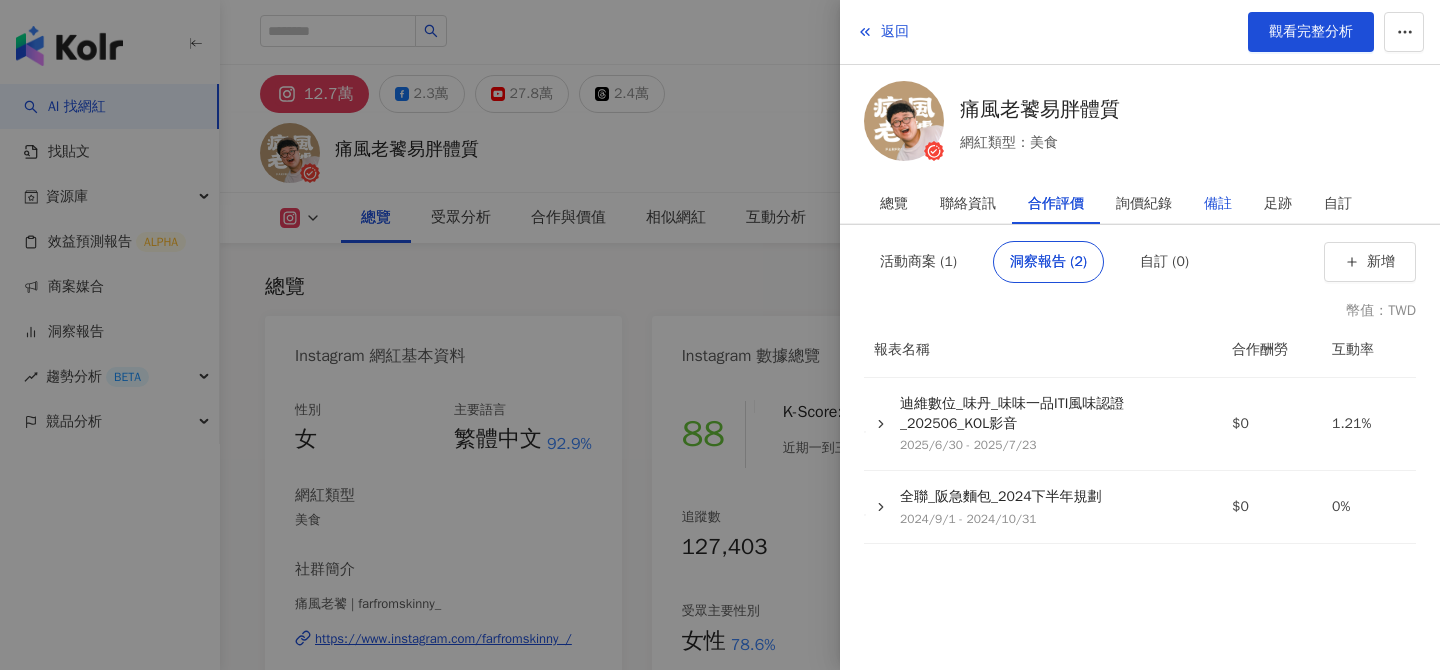 click on "備註" at bounding box center [1218, 204] 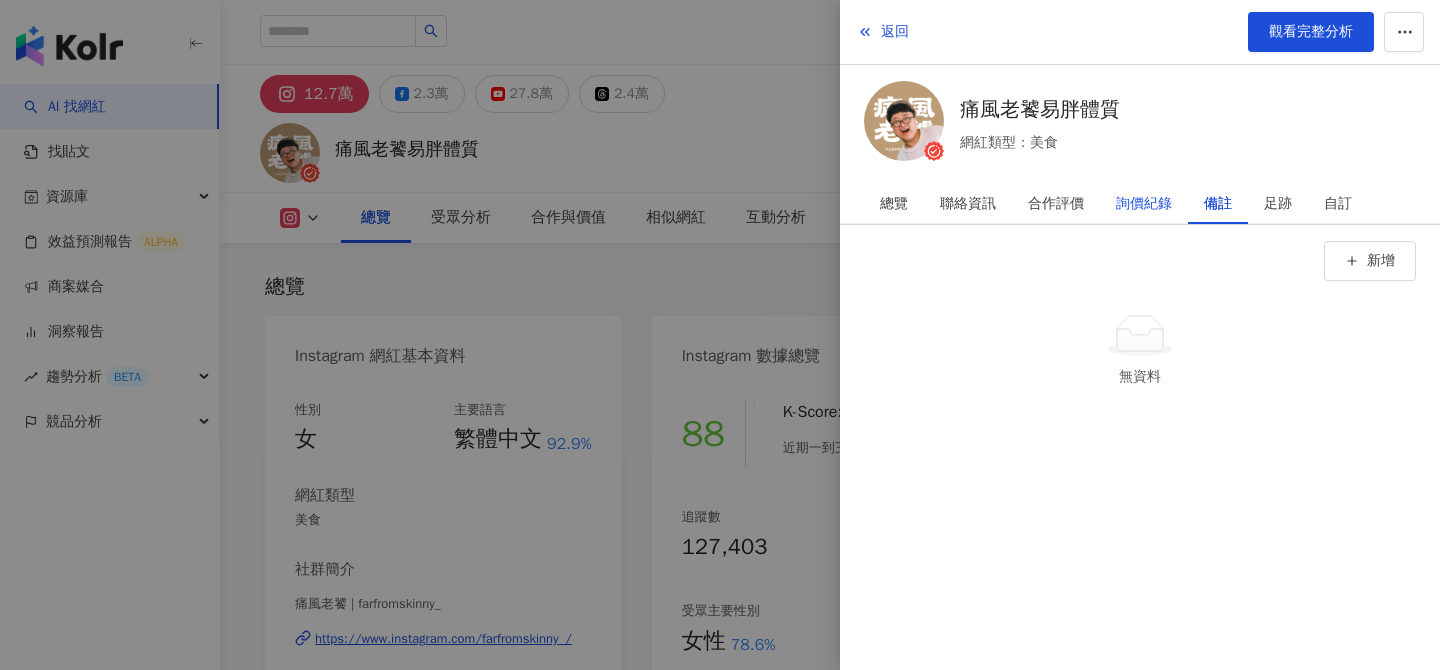 click on "詢價紀錄" at bounding box center [1144, 204] 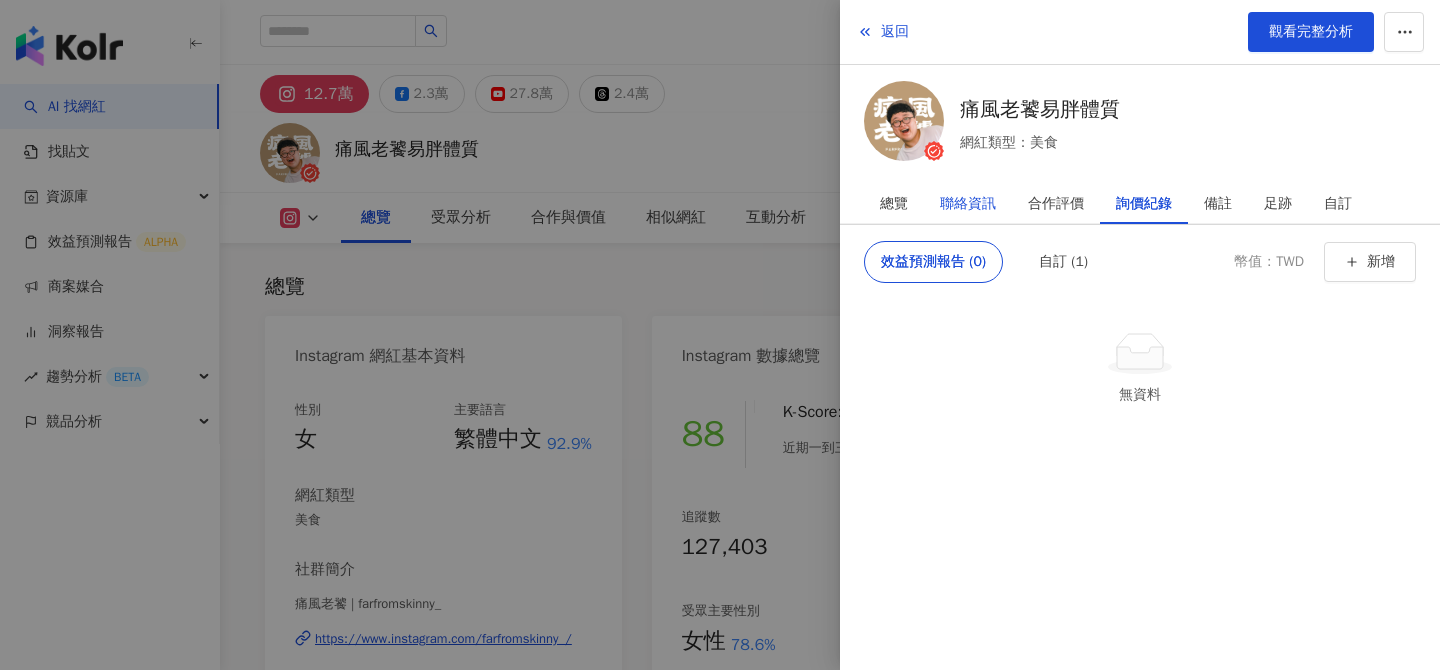 click on "聯絡資訊" at bounding box center (968, 204) 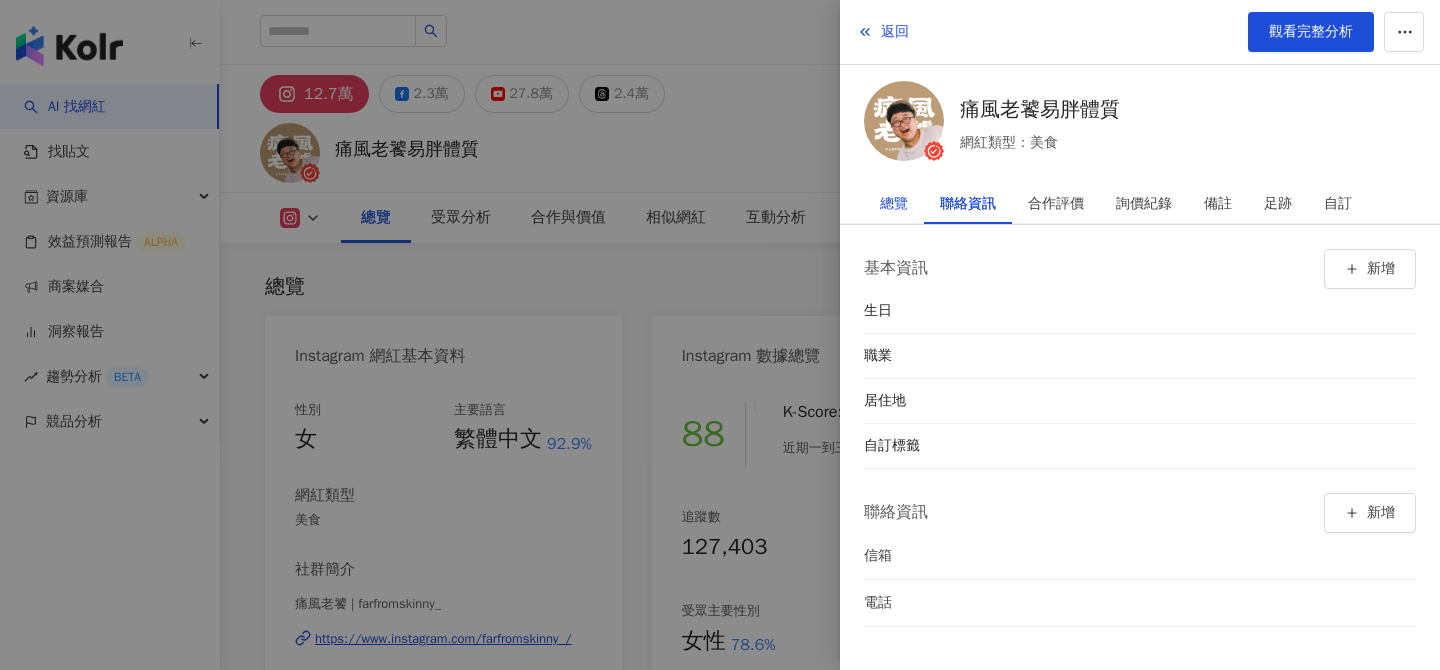 click on "總覽" at bounding box center (894, 204) 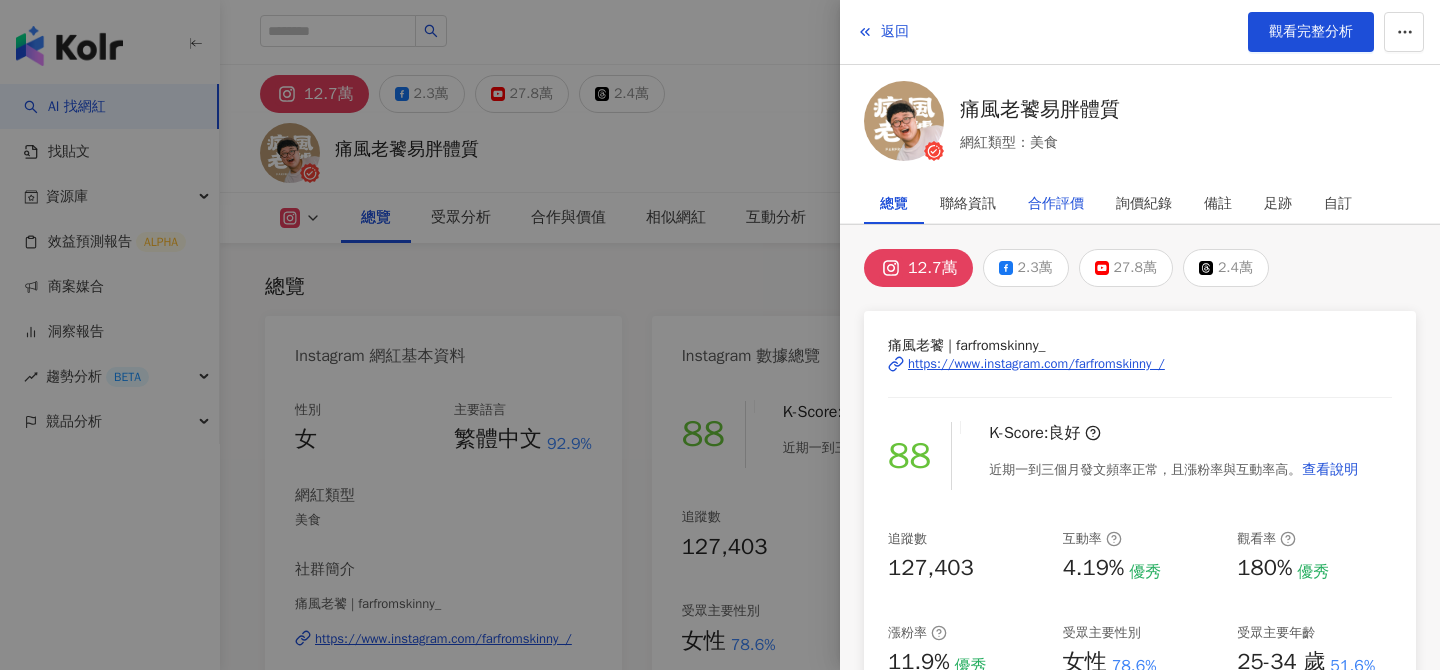 click on "合作評價" at bounding box center (1056, 204) 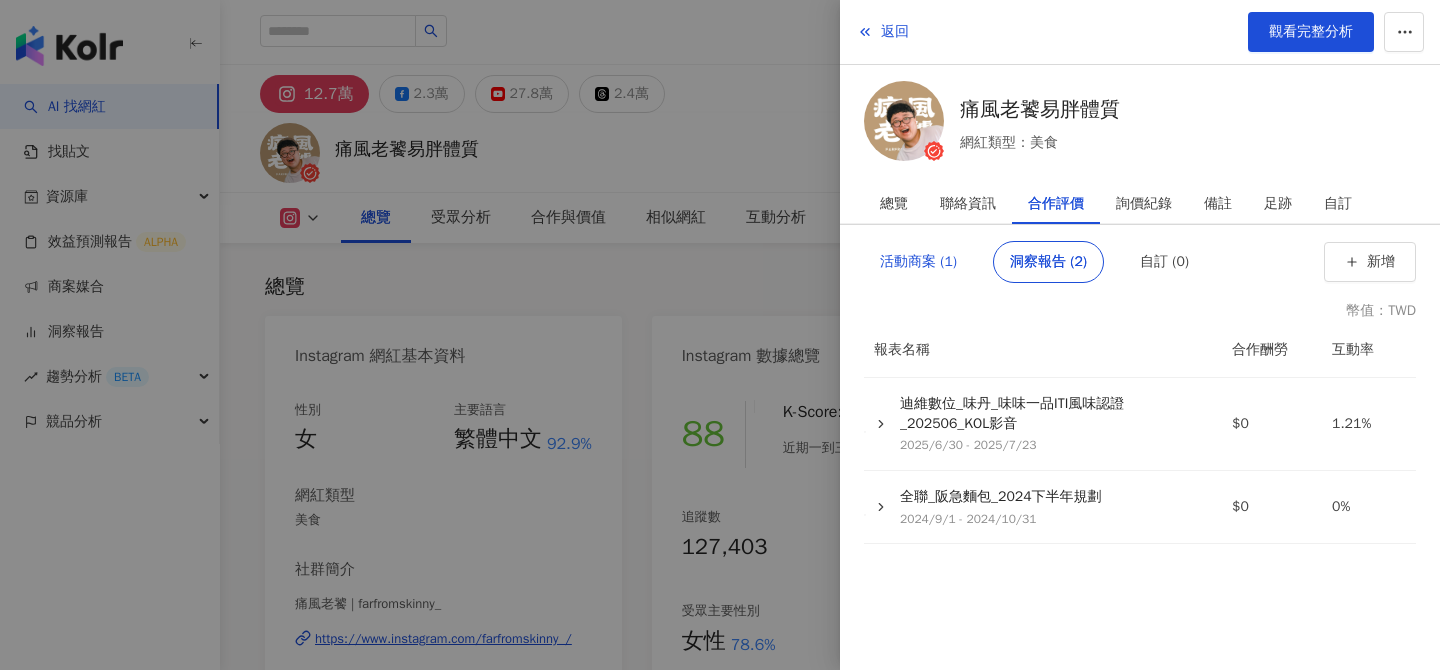 click on "活動商案 (1)" at bounding box center (918, 262) 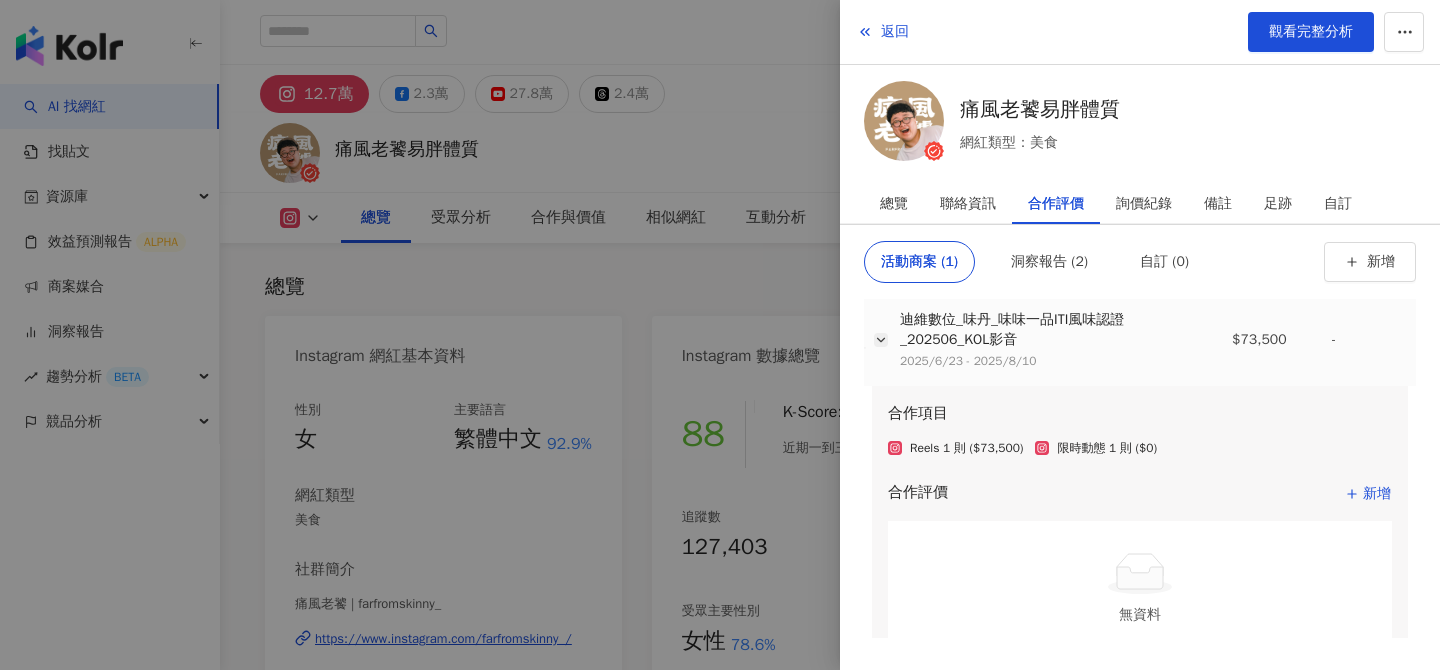 scroll, scrollTop: 85, scrollLeft: 0, axis: vertical 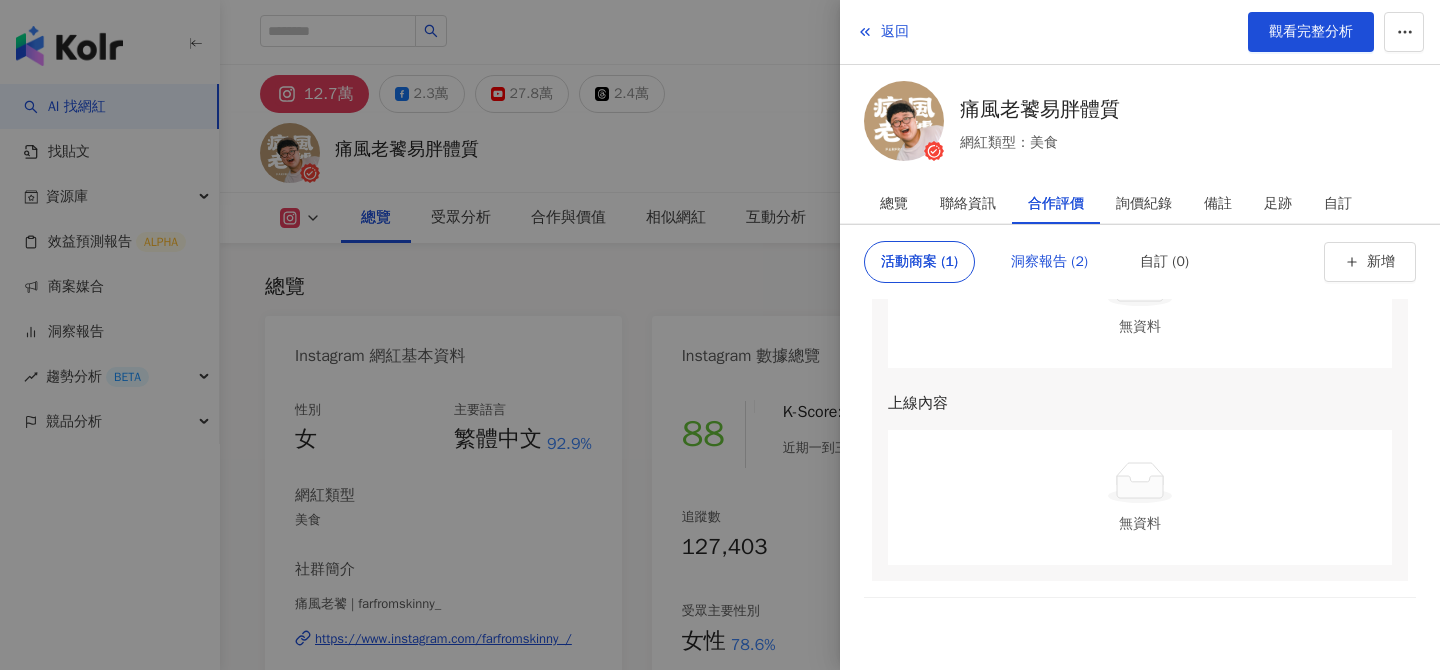 click on "洞察報告 (2)" at bounding box center (1049, 262) 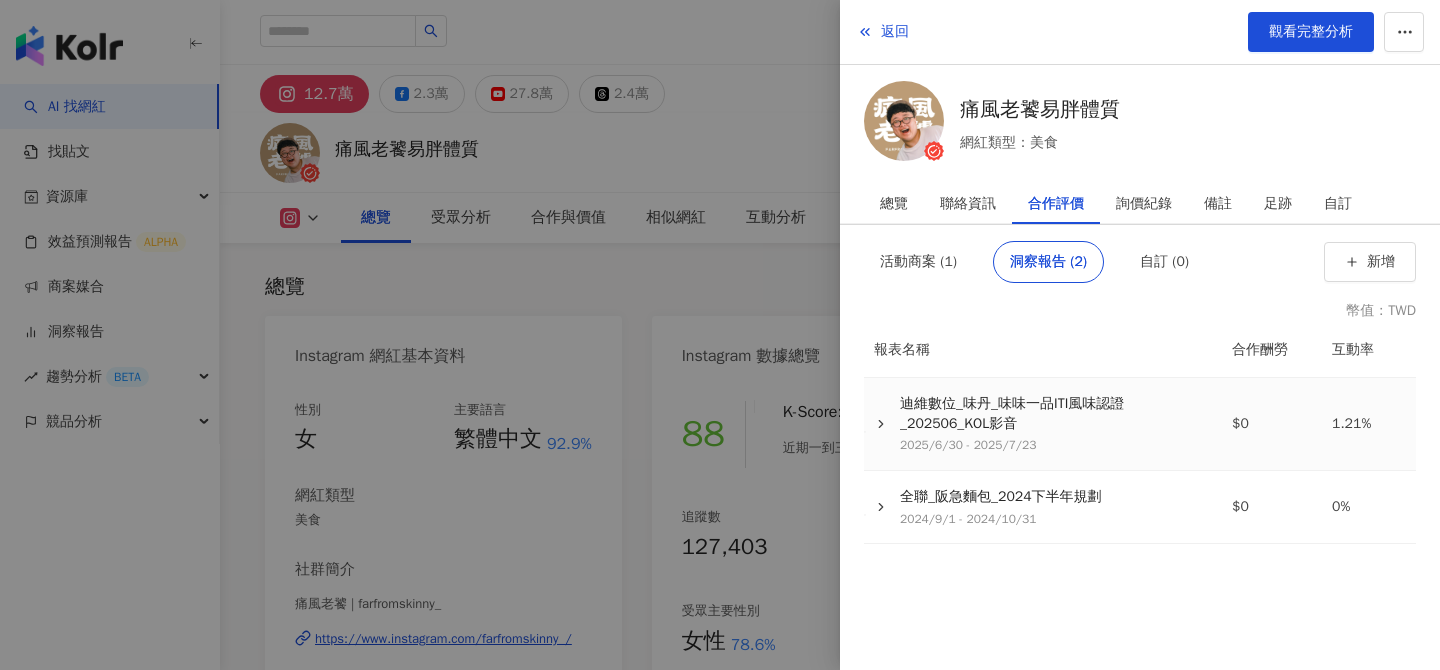 click on "迪維數位_味丹_味味一品ITI風味認證_202506_KOL影音" at bounding box center [1054, 413] 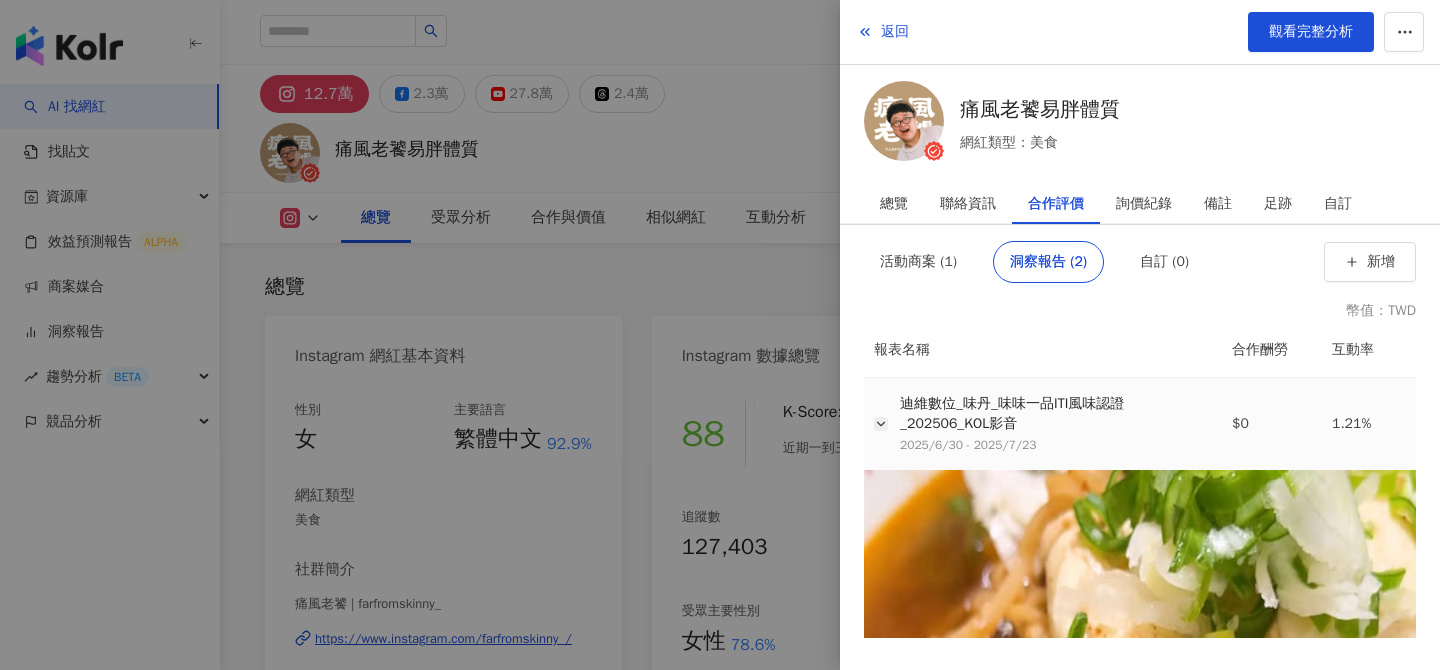click 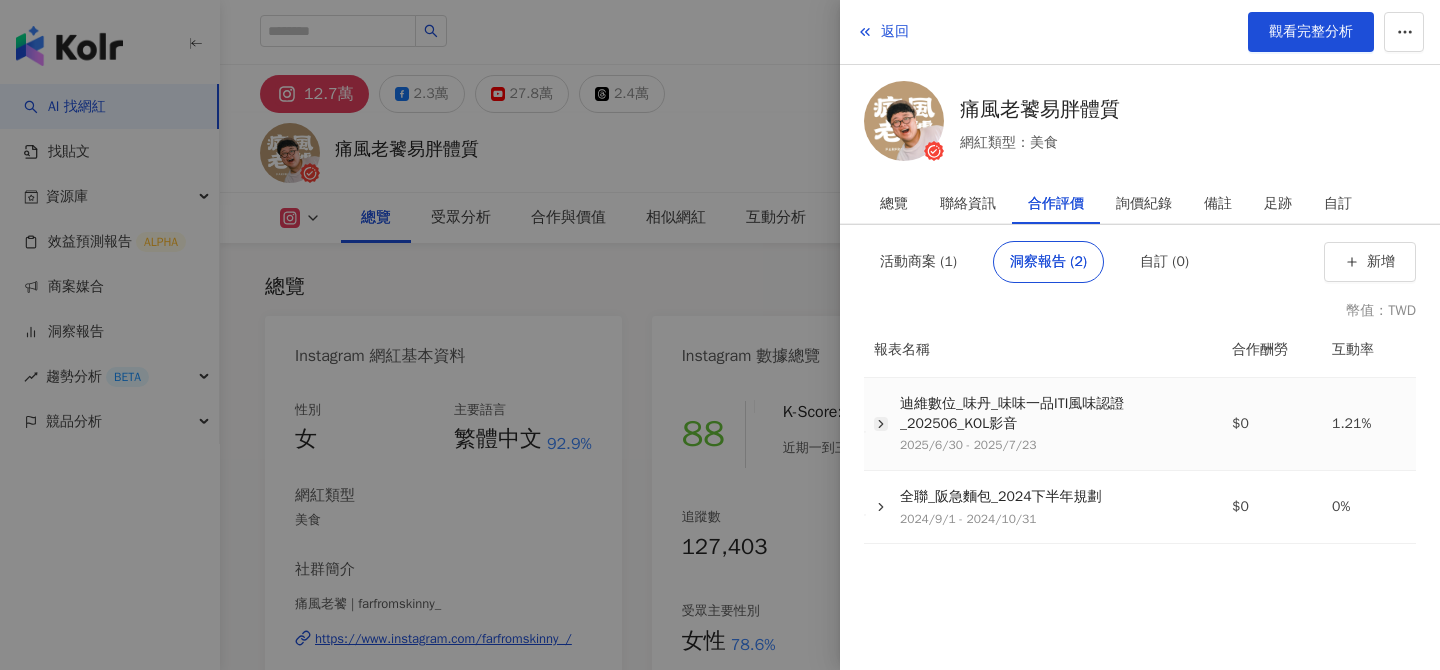 click 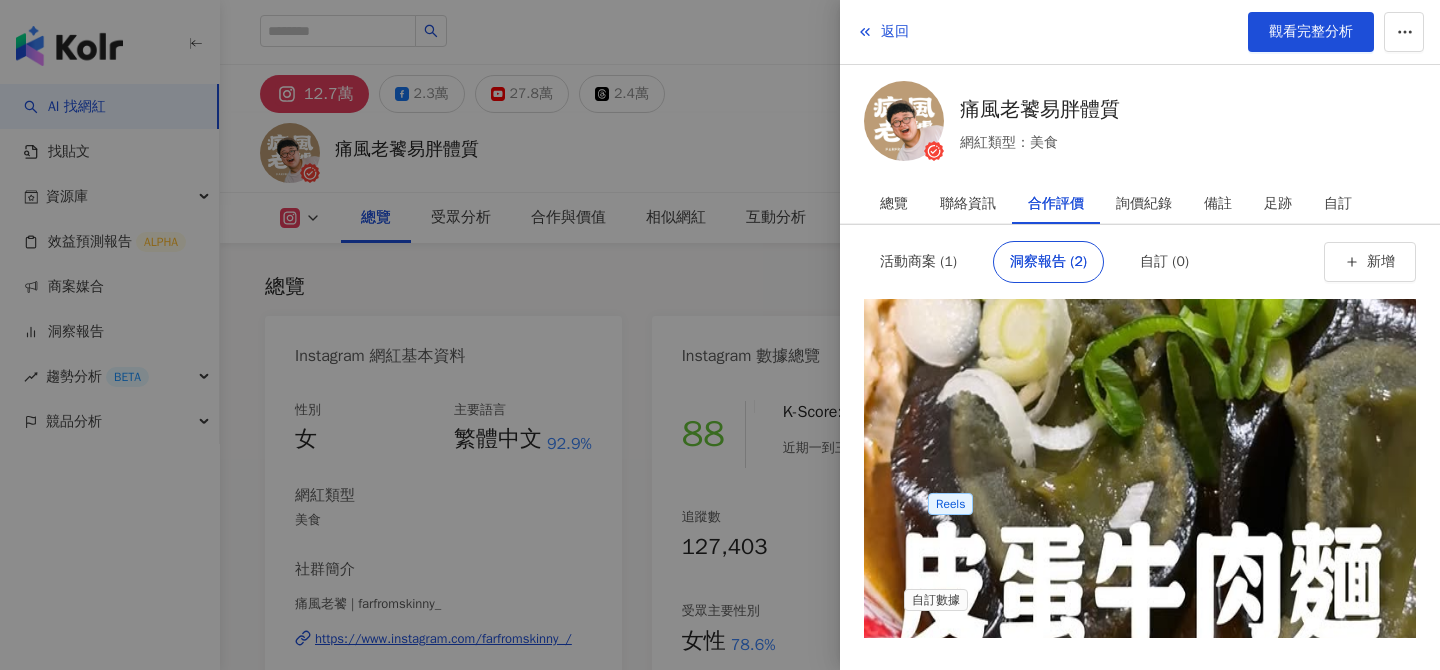 scroll, scrollTop: 742, scrollLeft: 0, axis: vertical 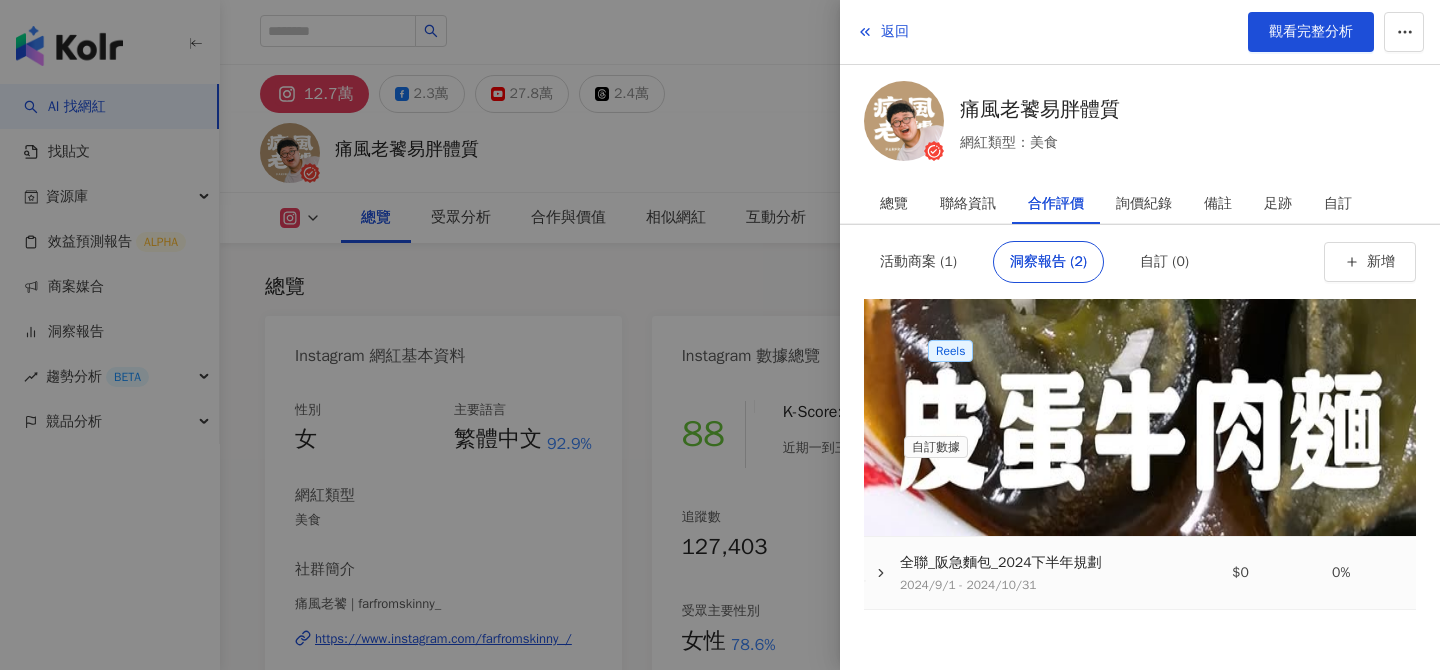 click on "全聯_阪急麵包_2024下半年規劃 2024/9/1 - 2024/10/31" at bounding box center (1037, 573) 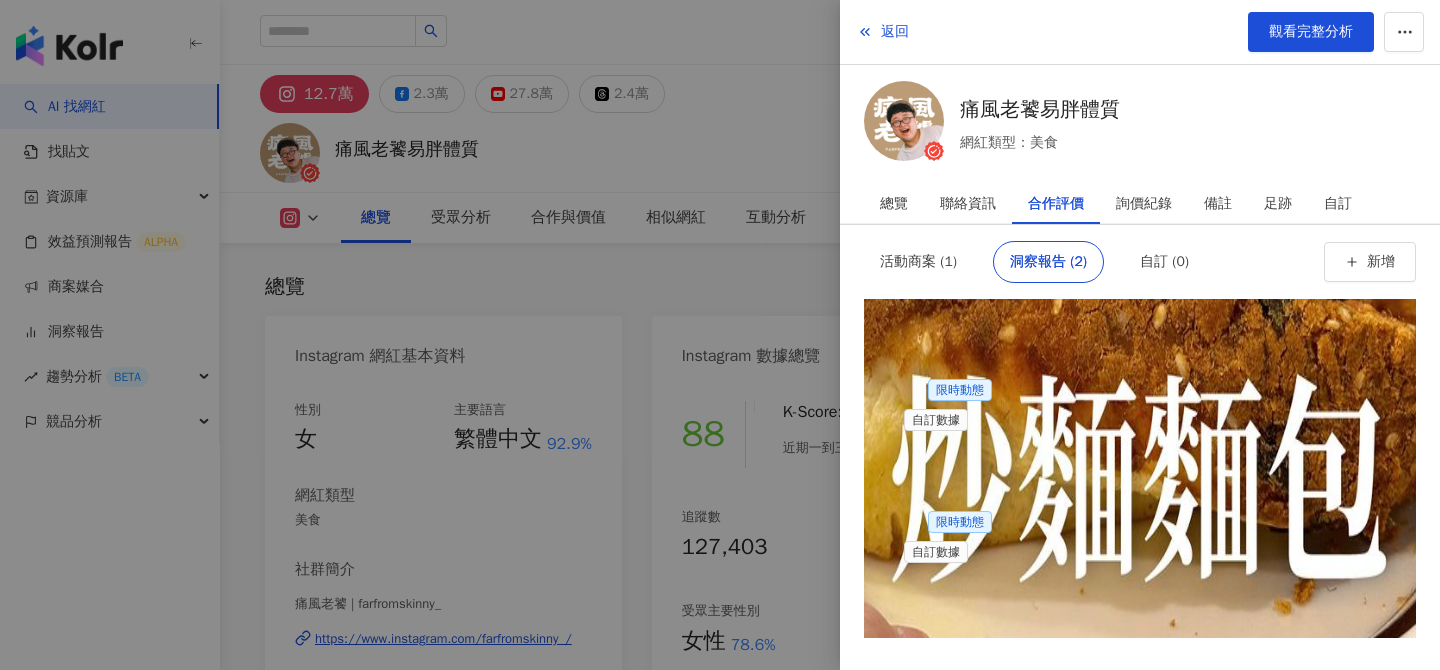 scroll, scrollTop: 1695, scrollLeft: 0, axis: vertical 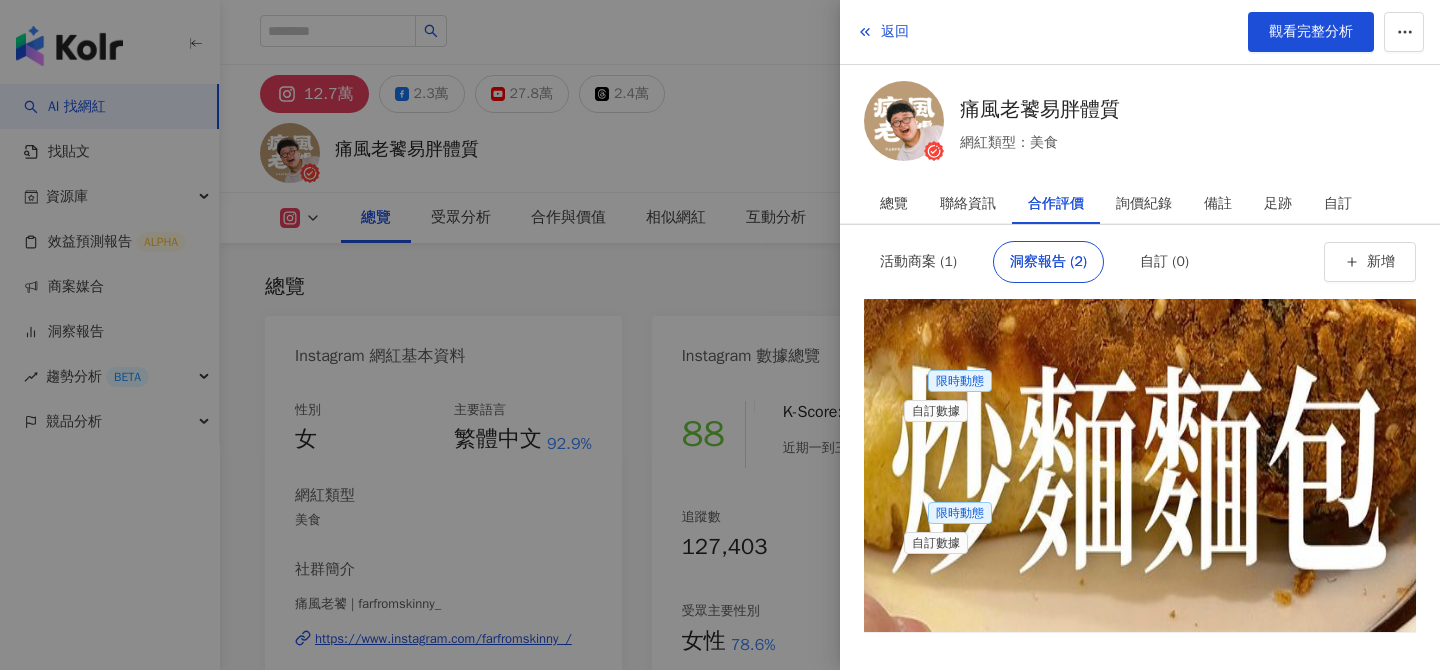 click at bounding box center (720, 335) 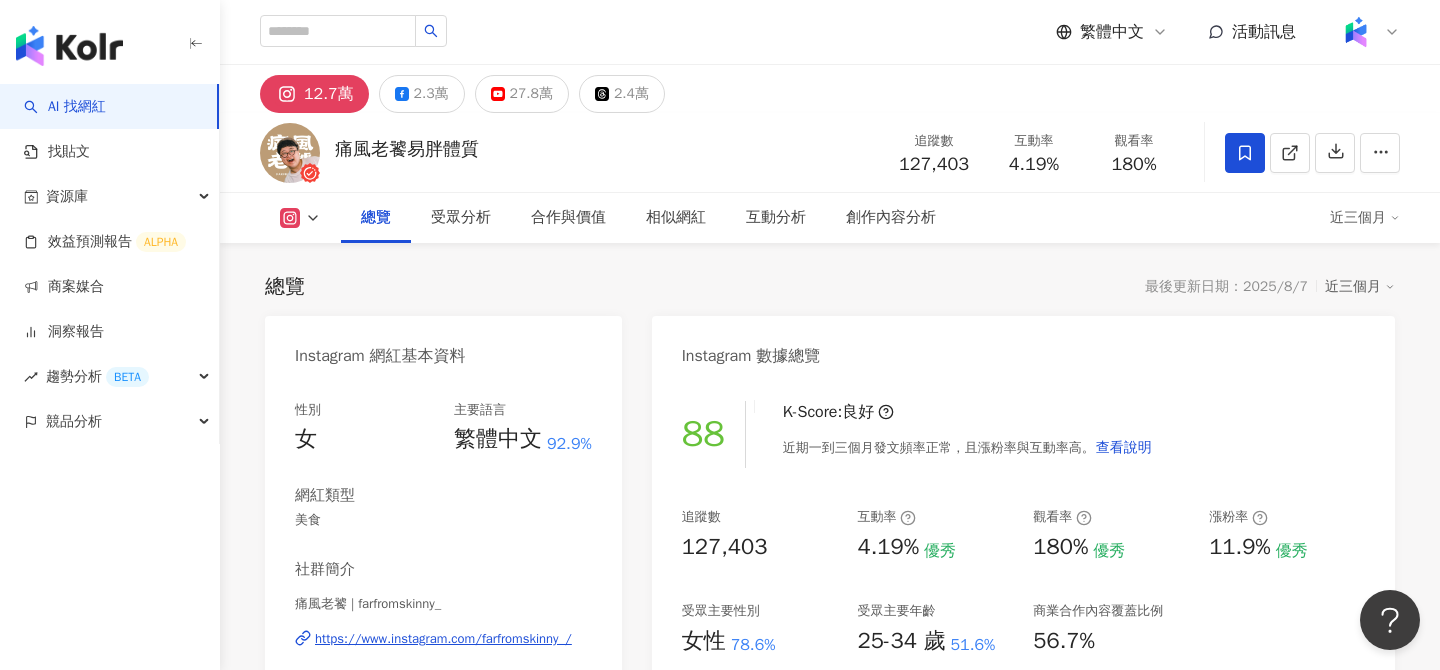 click on "27.8萬" at bounding box center (531, 94) 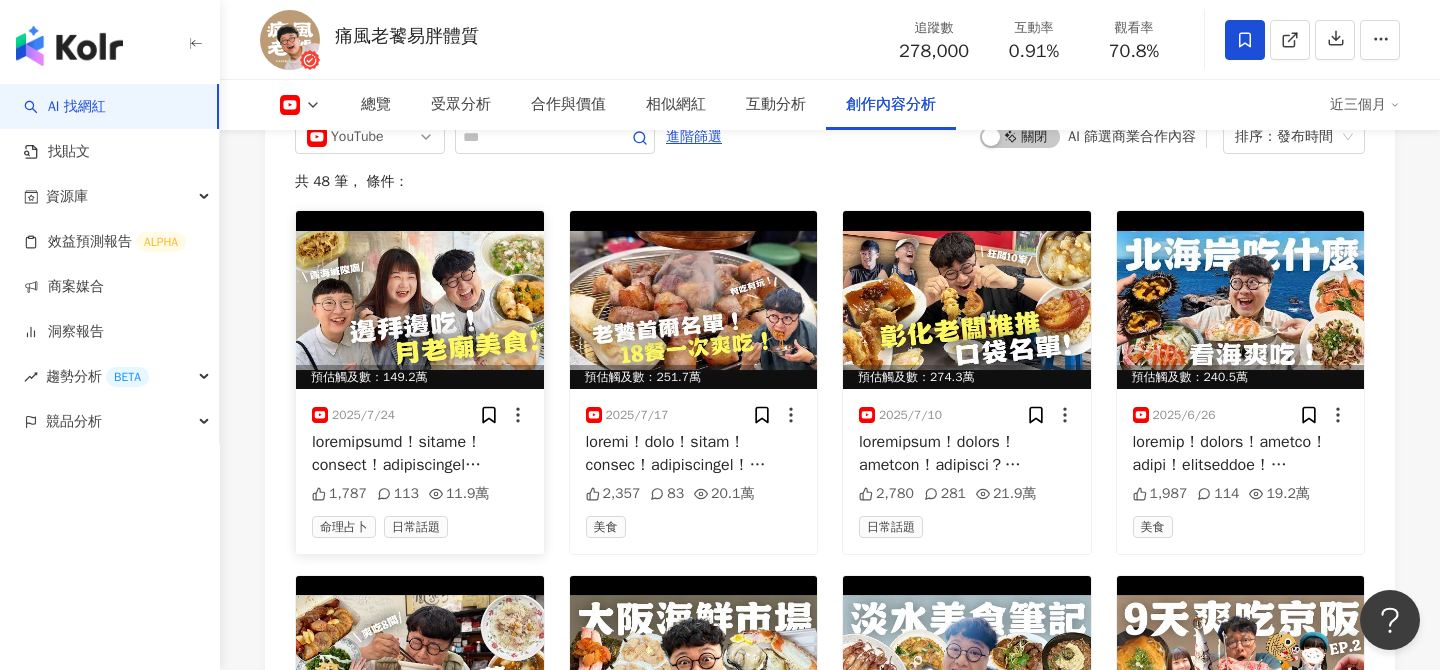 scroll, scrollTop: 5242, scrollLeft: 0, axis: vertical 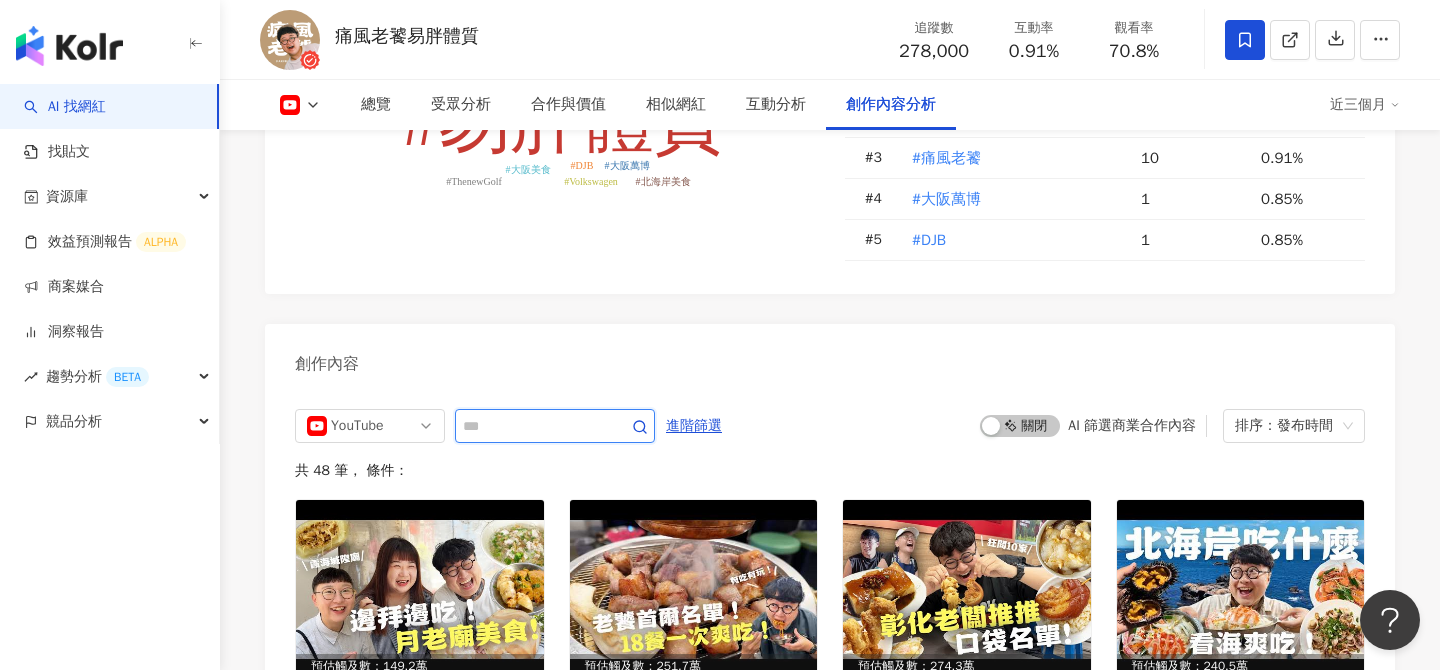 click at bounding box center (533, 426) 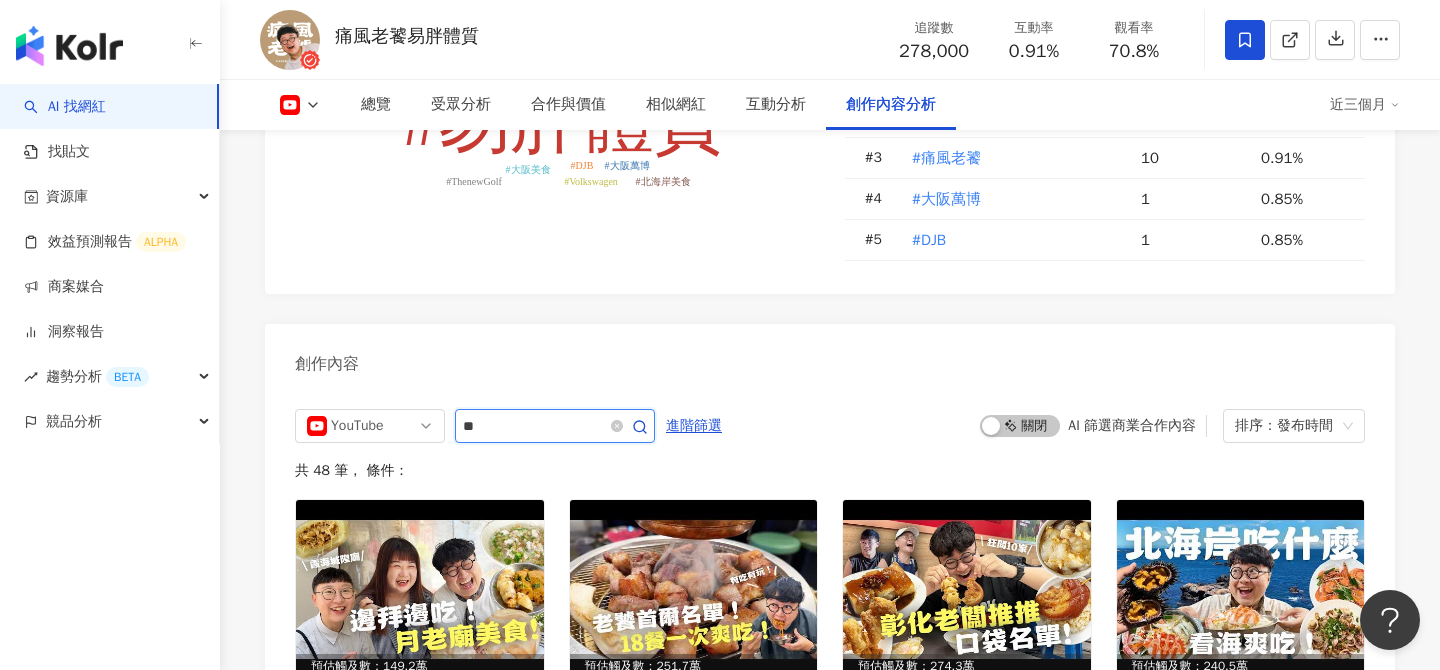 type on "**" 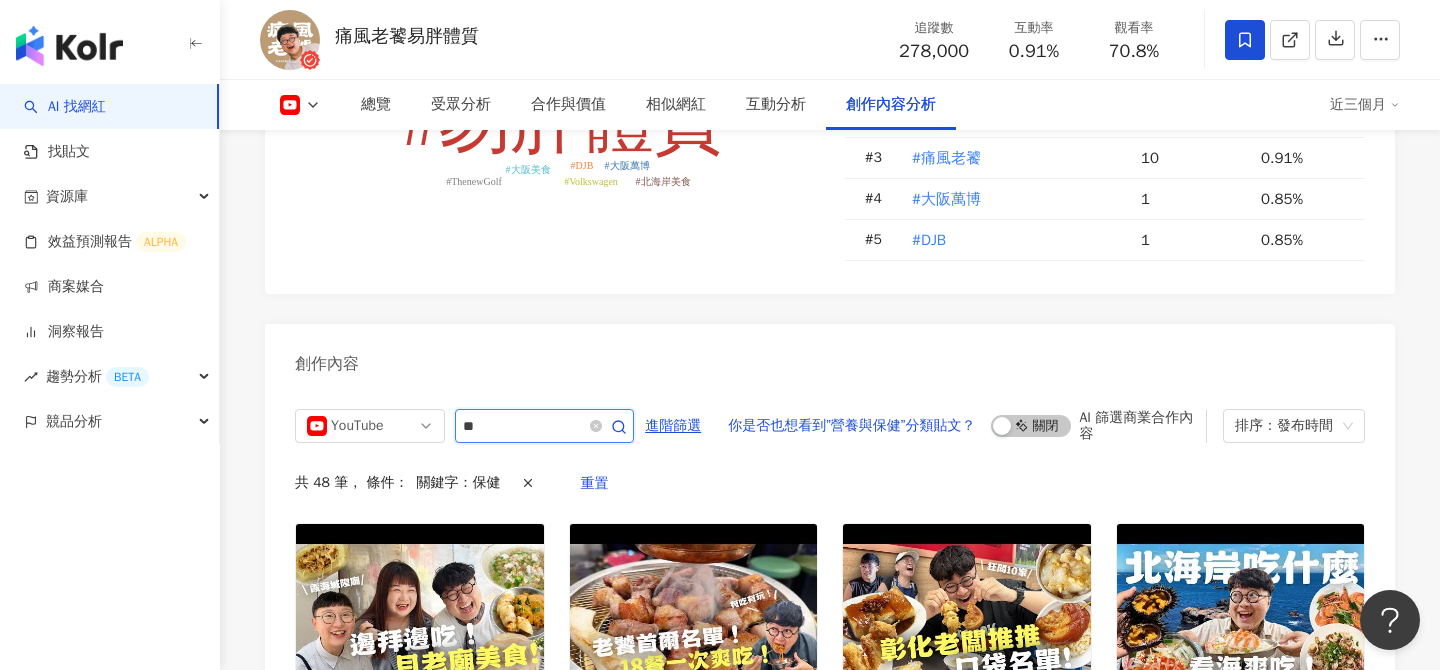 scroll, scrollTop: 5436, scrollLeft: 0, axis: vertical 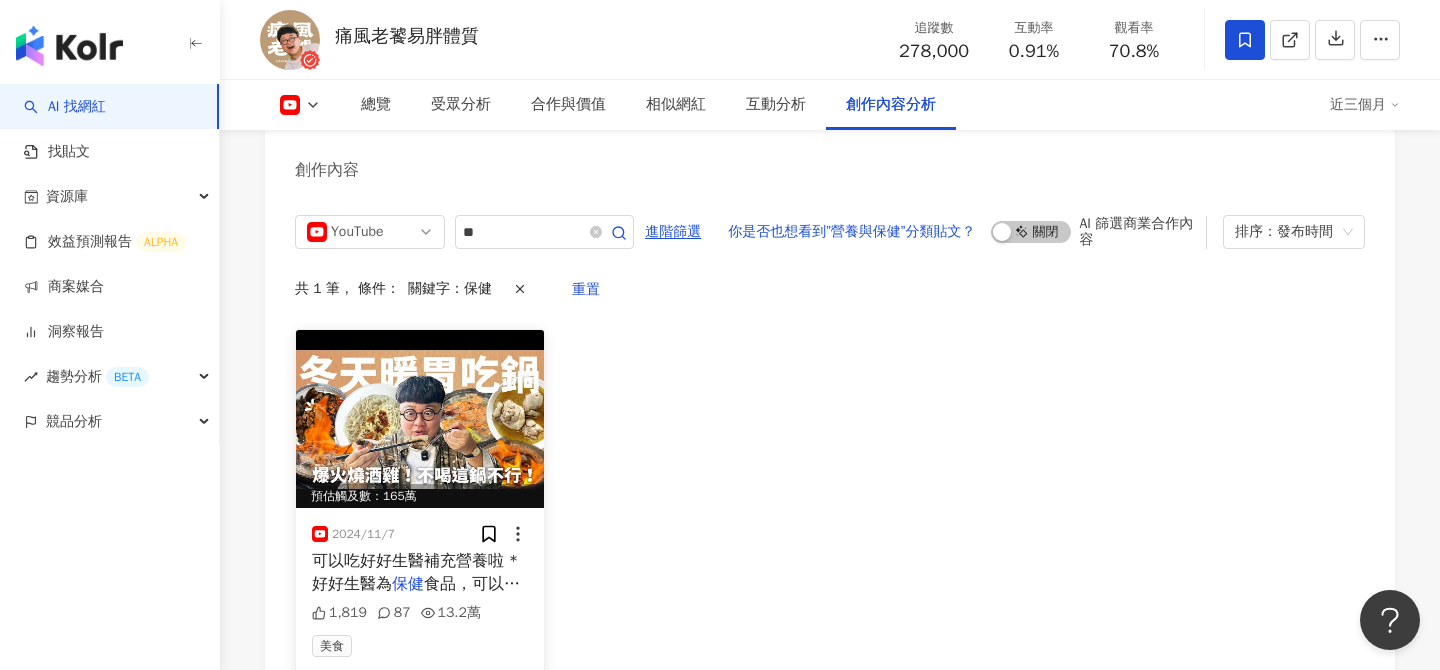 click at bounding box center [420, 419] 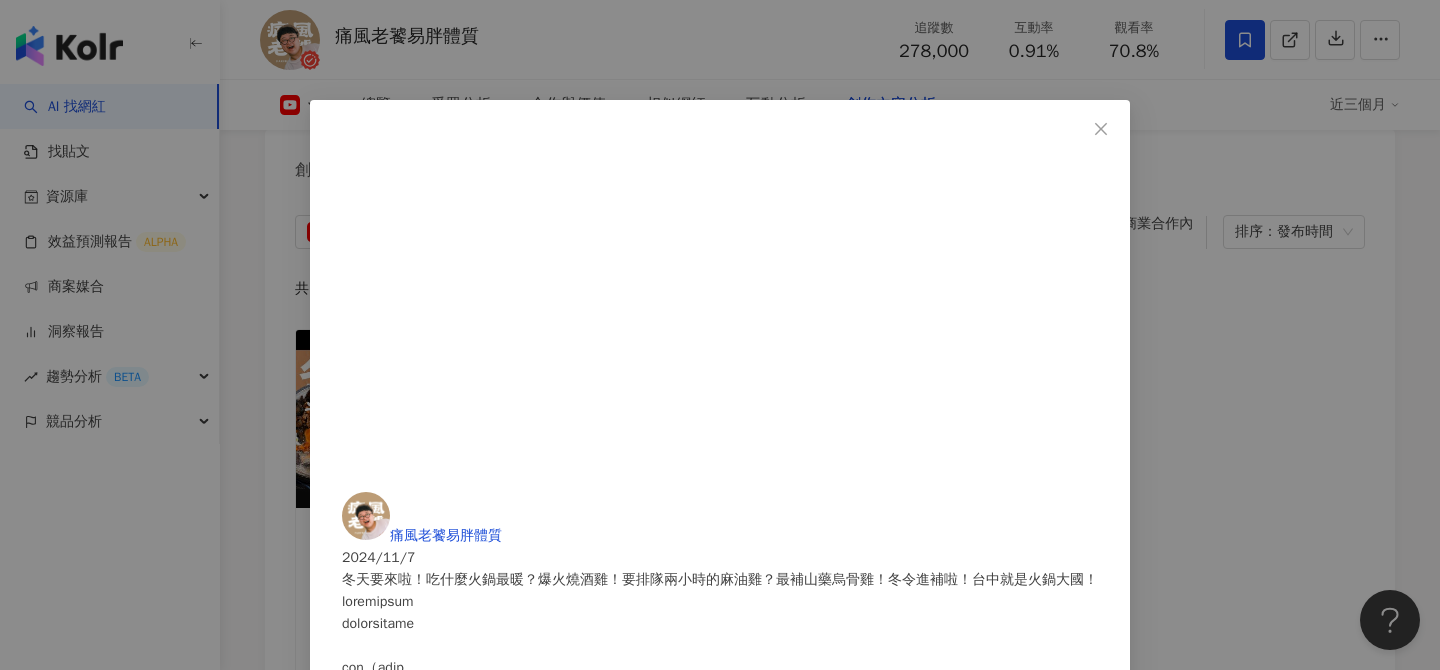 scroll, scrollTop: 219, scrollLeft: 0, axis: vertical 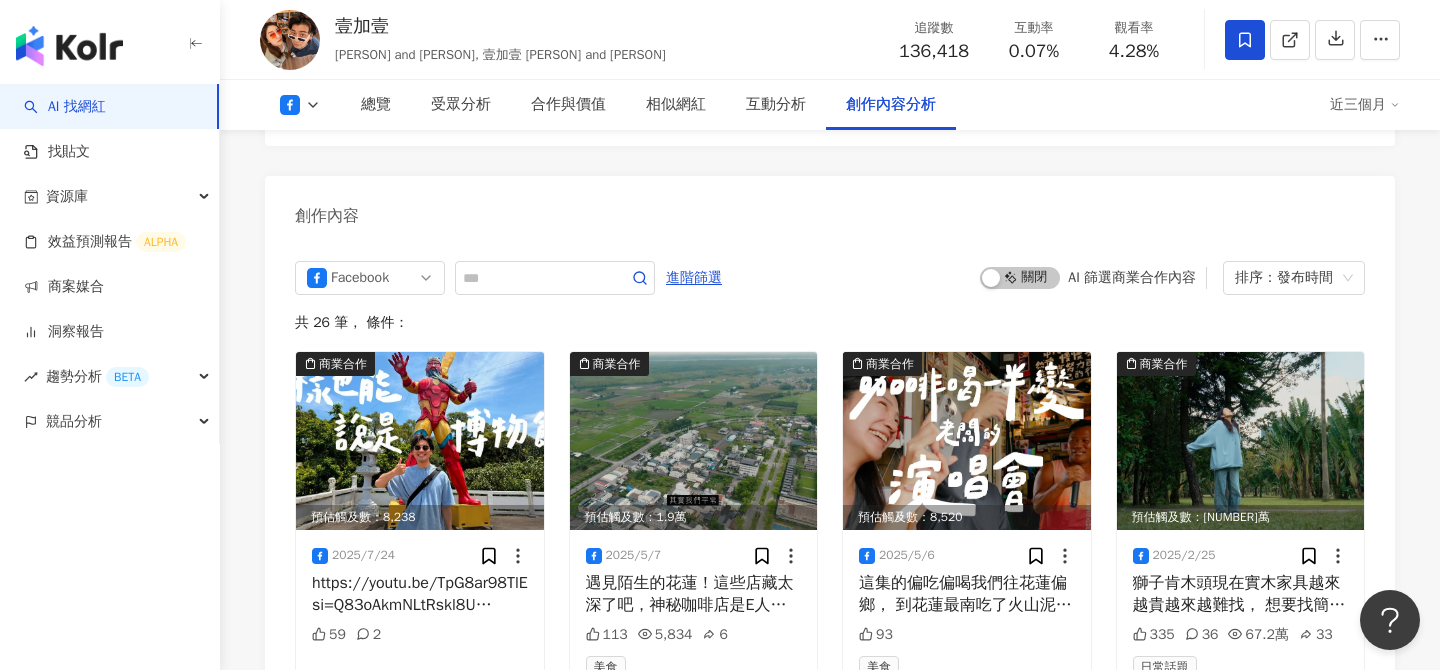 click 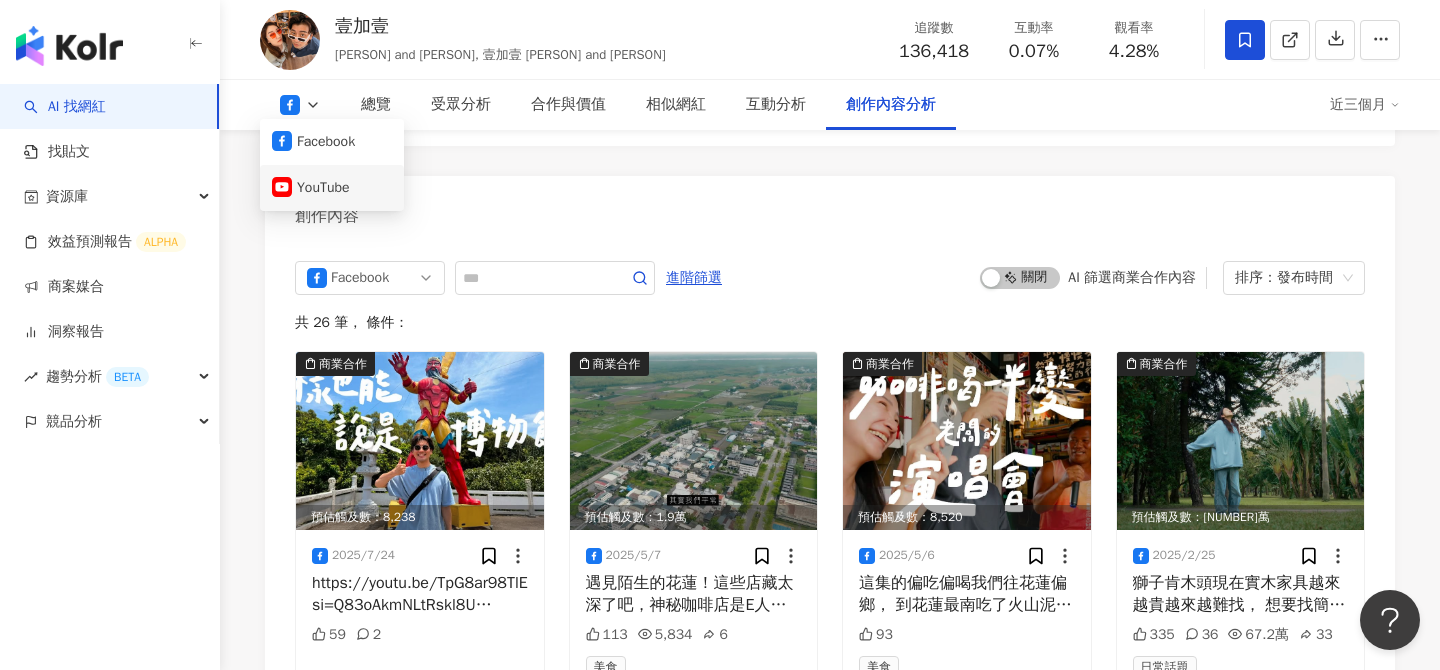 click on "YouTube" at bounding box center [332, 188] 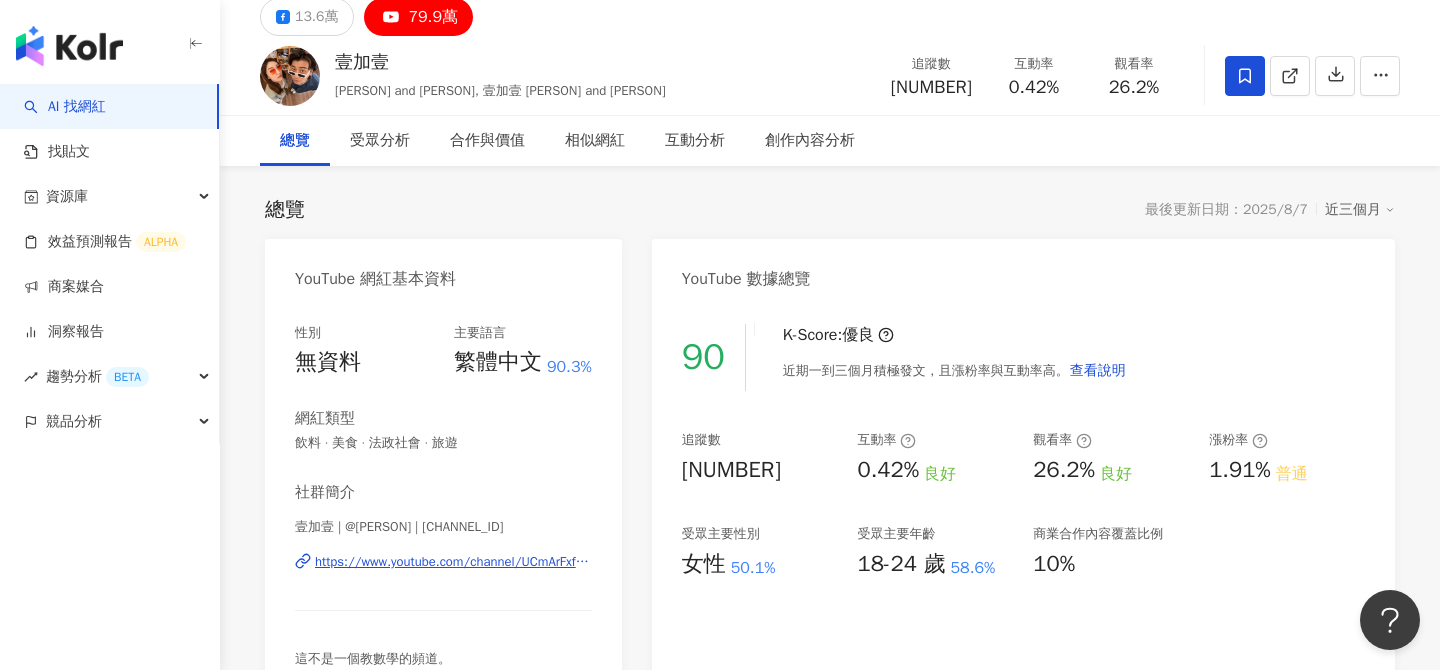 scroll, scrollTop: 79, scrollLeft: 0, axis: vertical 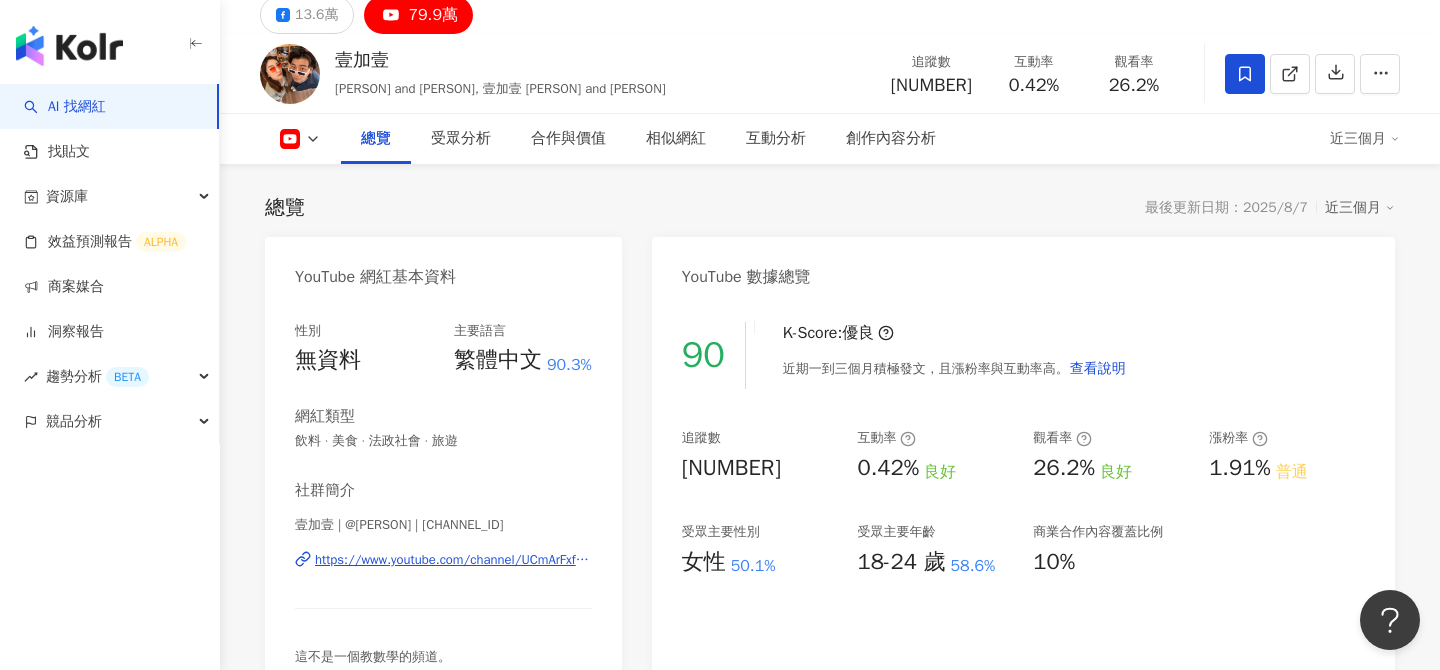 click 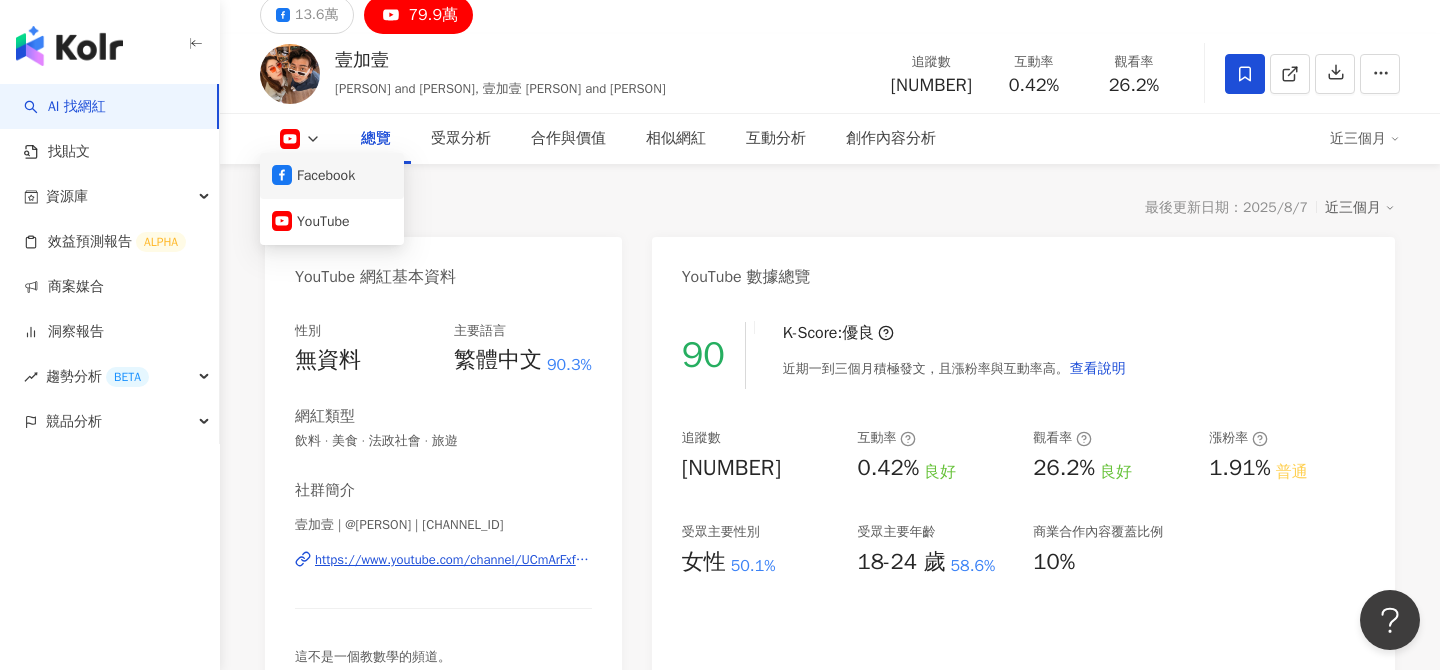 click on "Facebook" at bounding box center [332, 176] 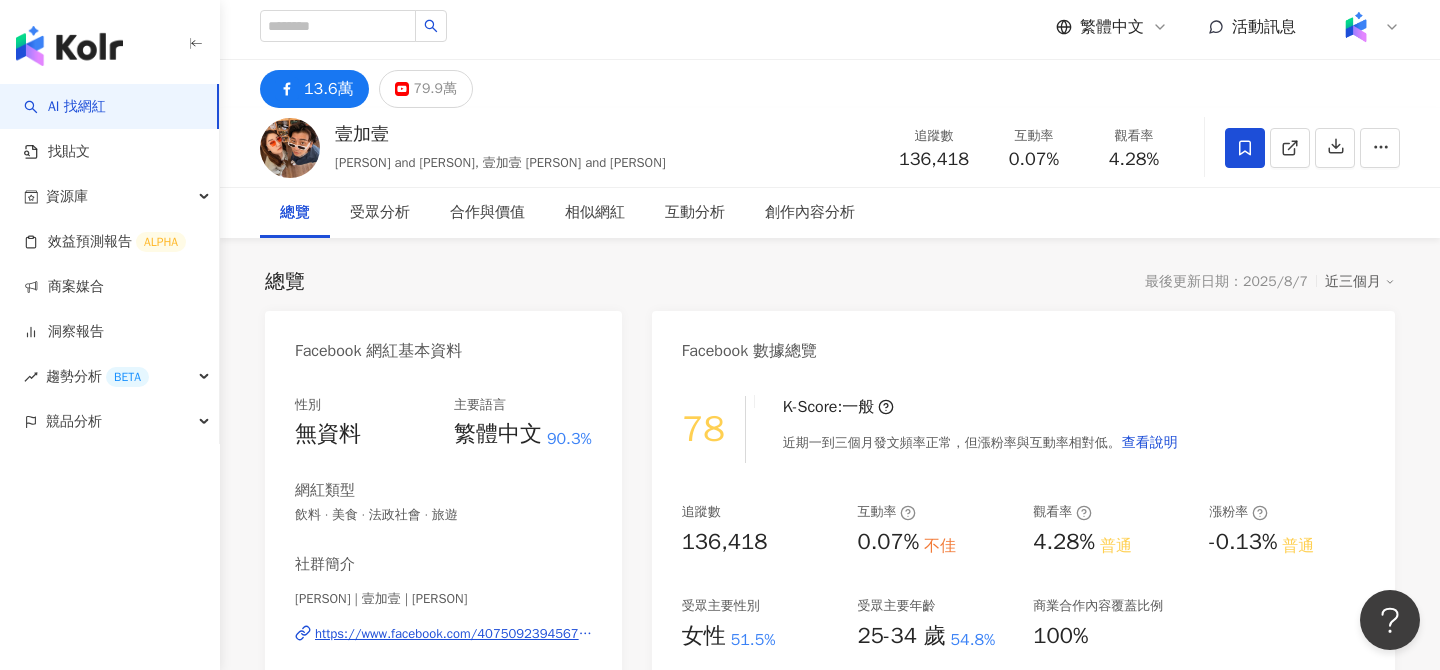 scroll, scrollTop: 0, scrollLeft: 0, axis: both 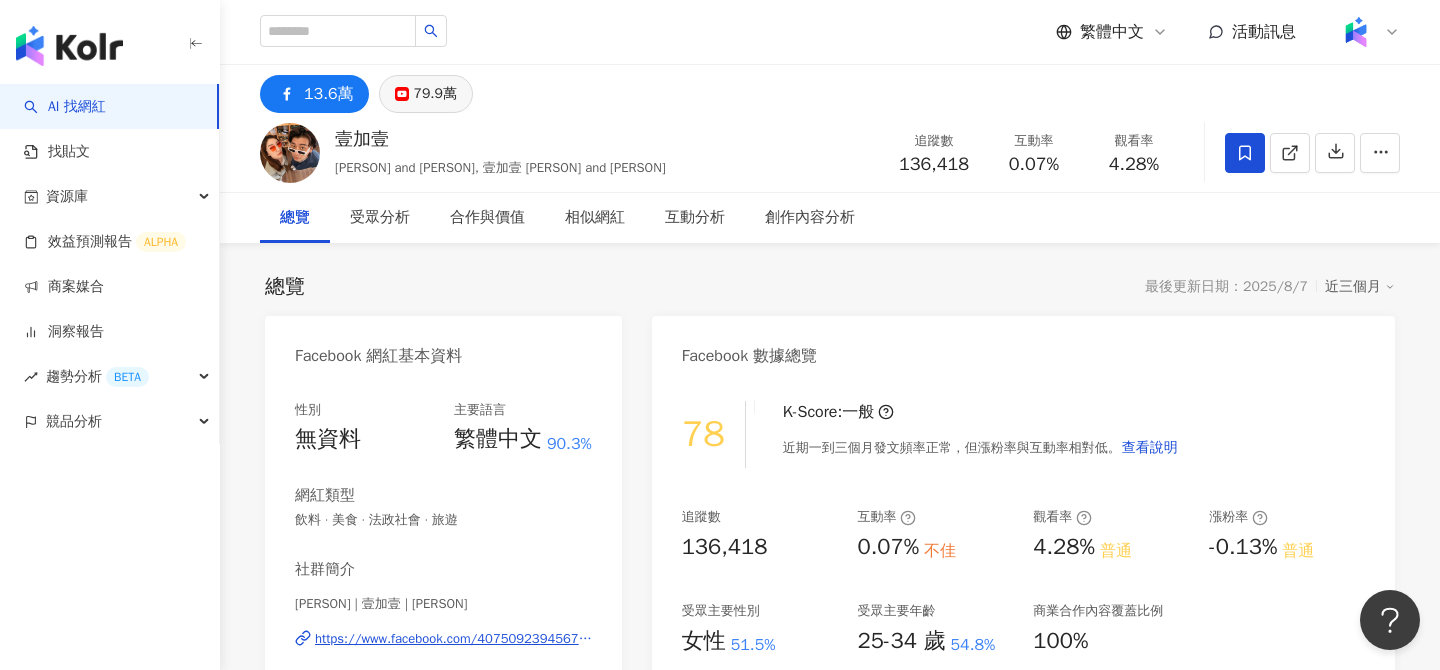 click on "79.9萬" at bounding box center (435, 94) 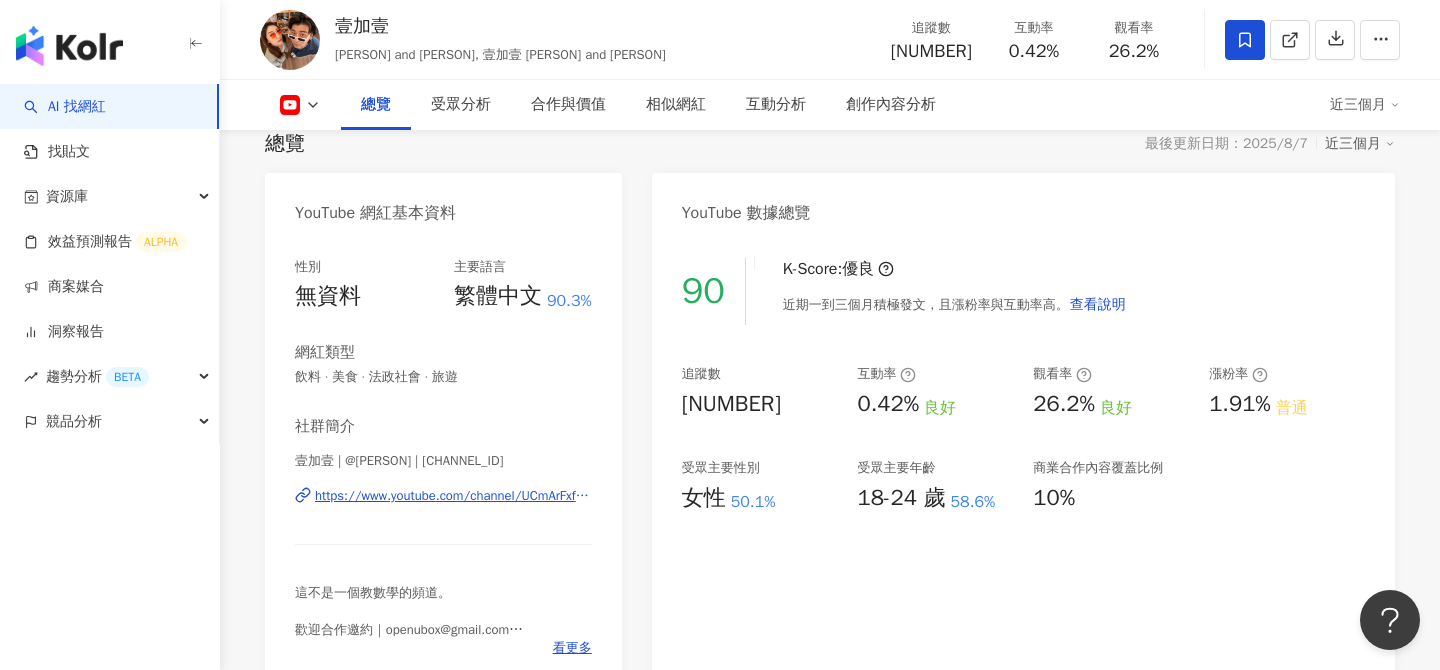 scroll, scrollTop: 142, scrollLeft: 0, axis: vertical 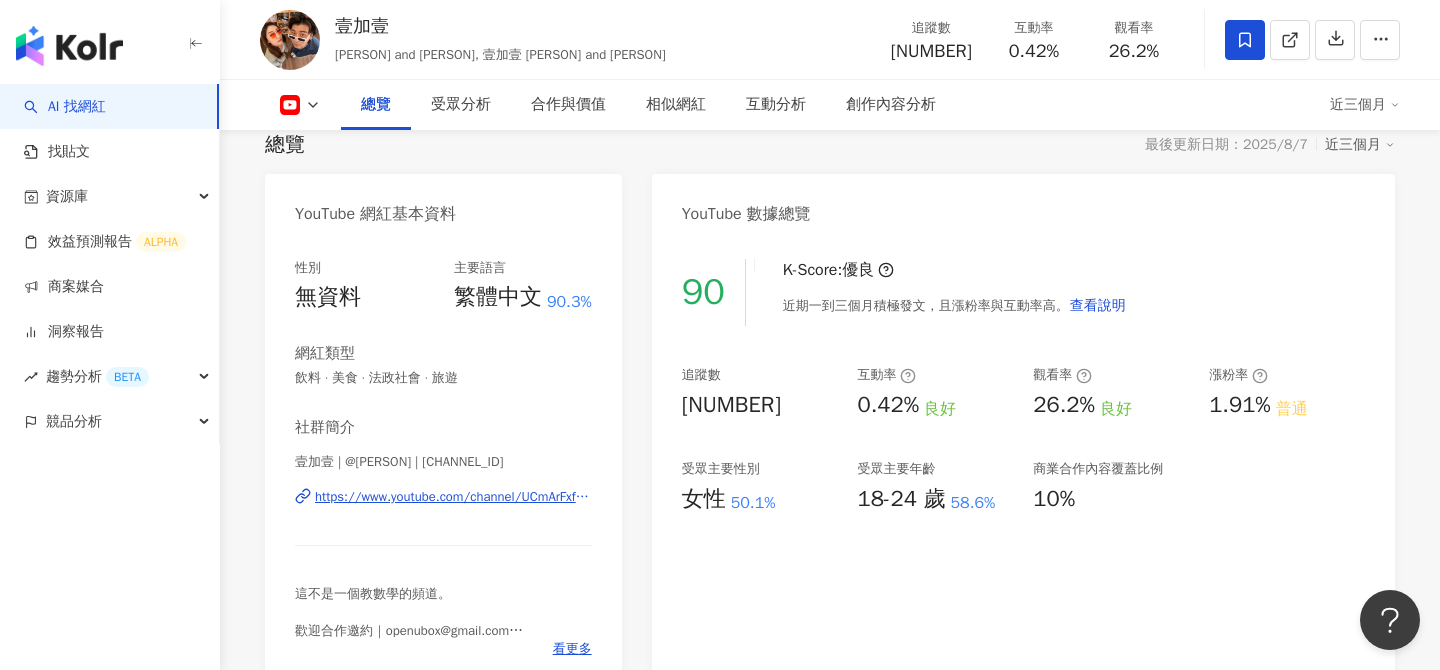 type 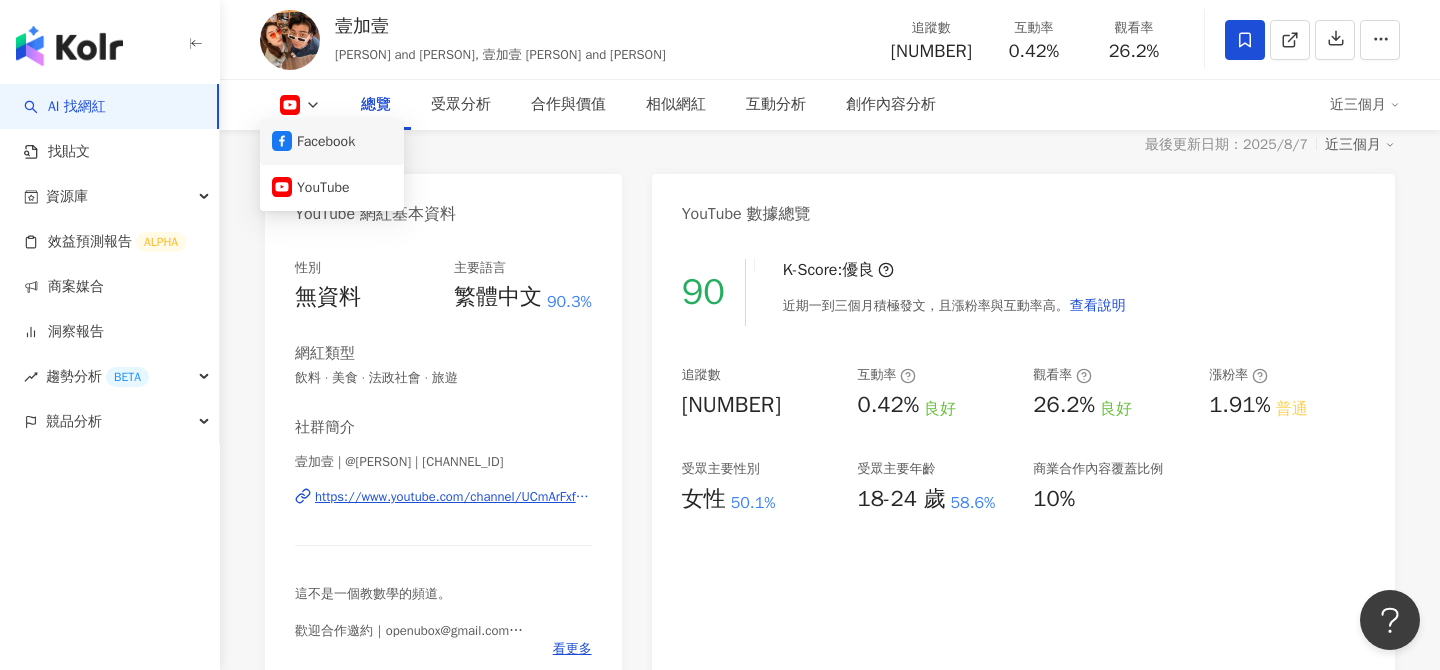 click on "Facebook" at bounding box center (332, 142) 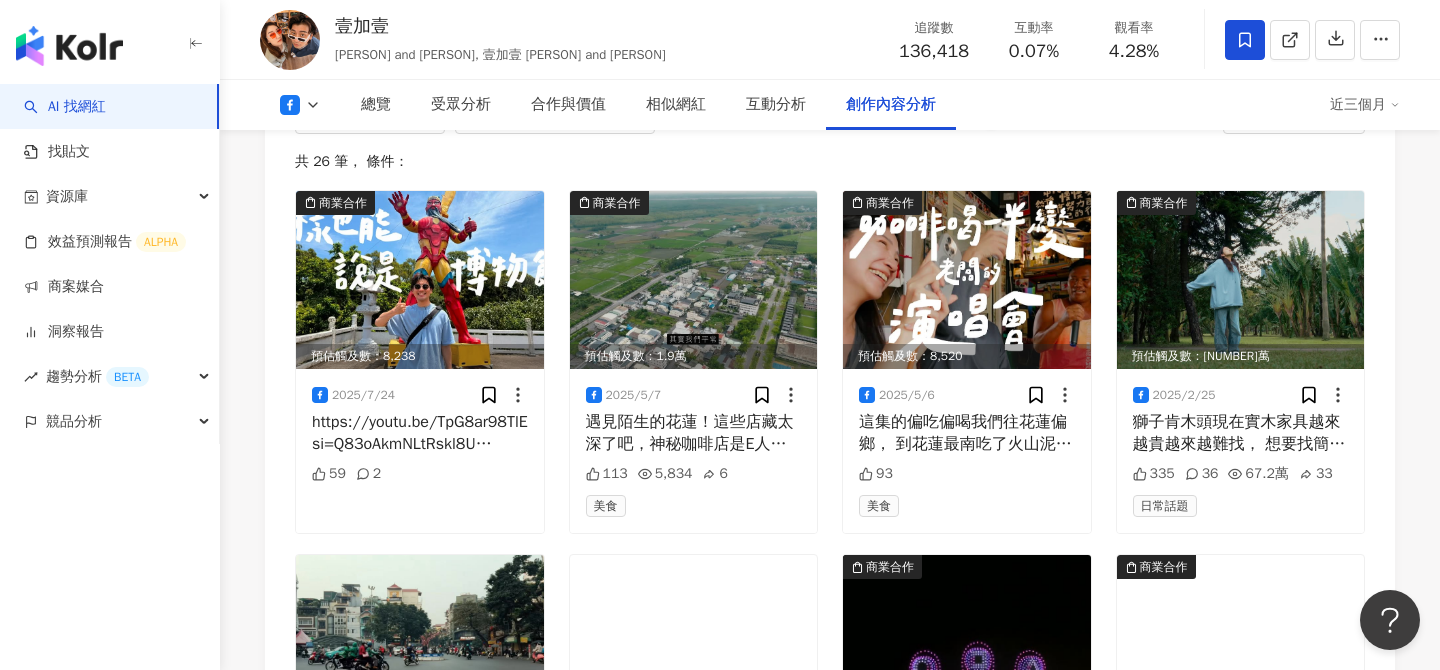 scroll, scrollTop: 5147, scrollLeft: 0, axis: vertical 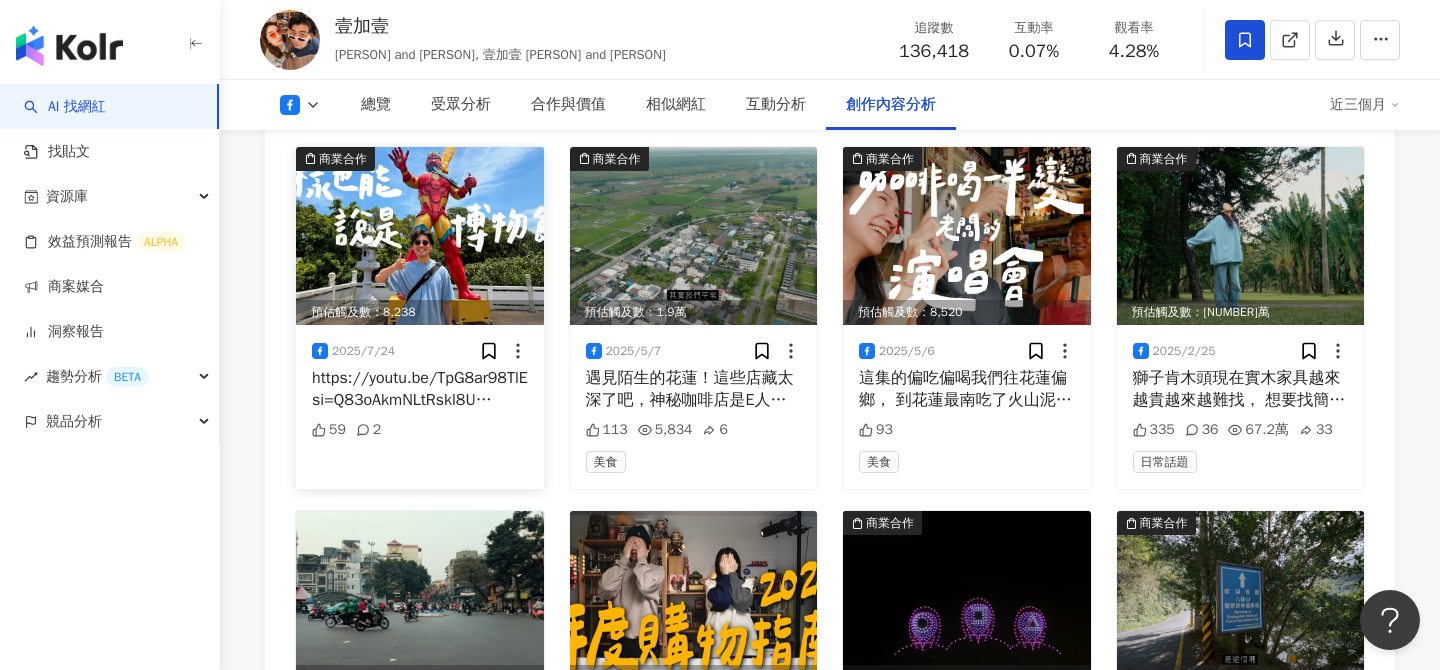click at bounding box center (420, 236) 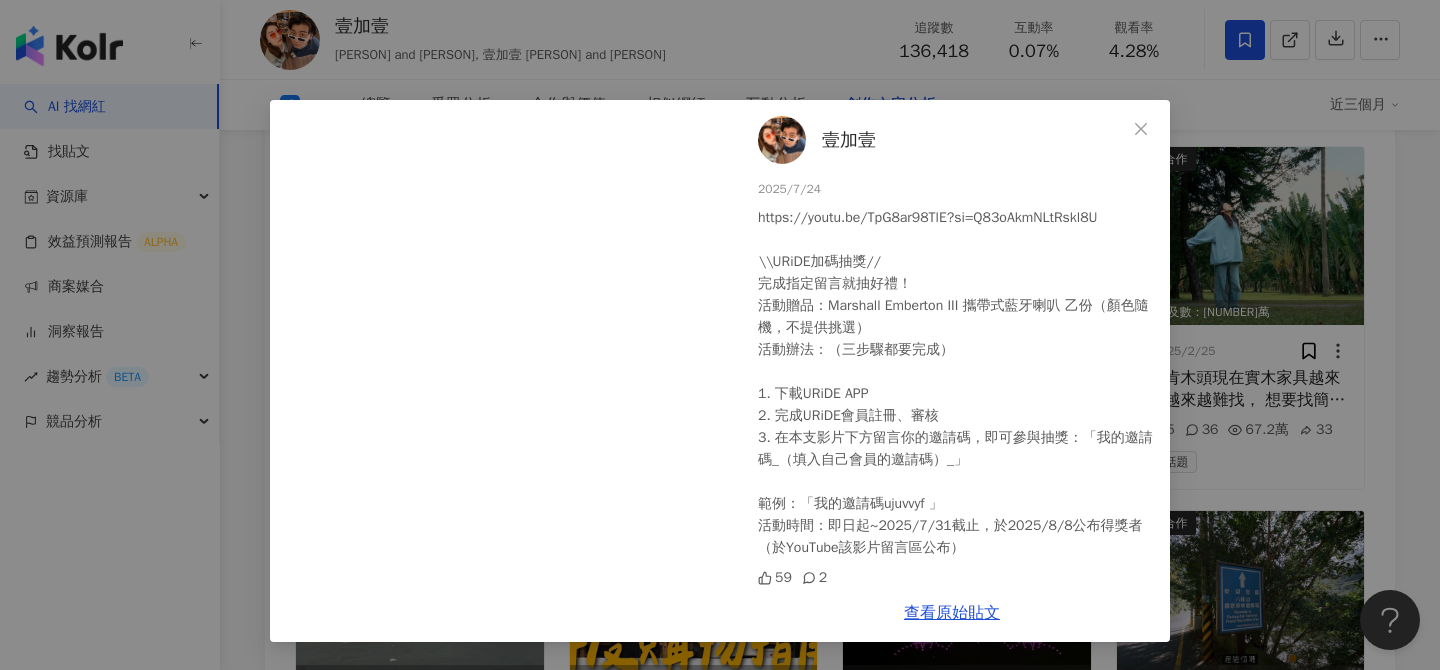 scroll, scrollTop: 4, scrollLeft: 0, axis: vertical 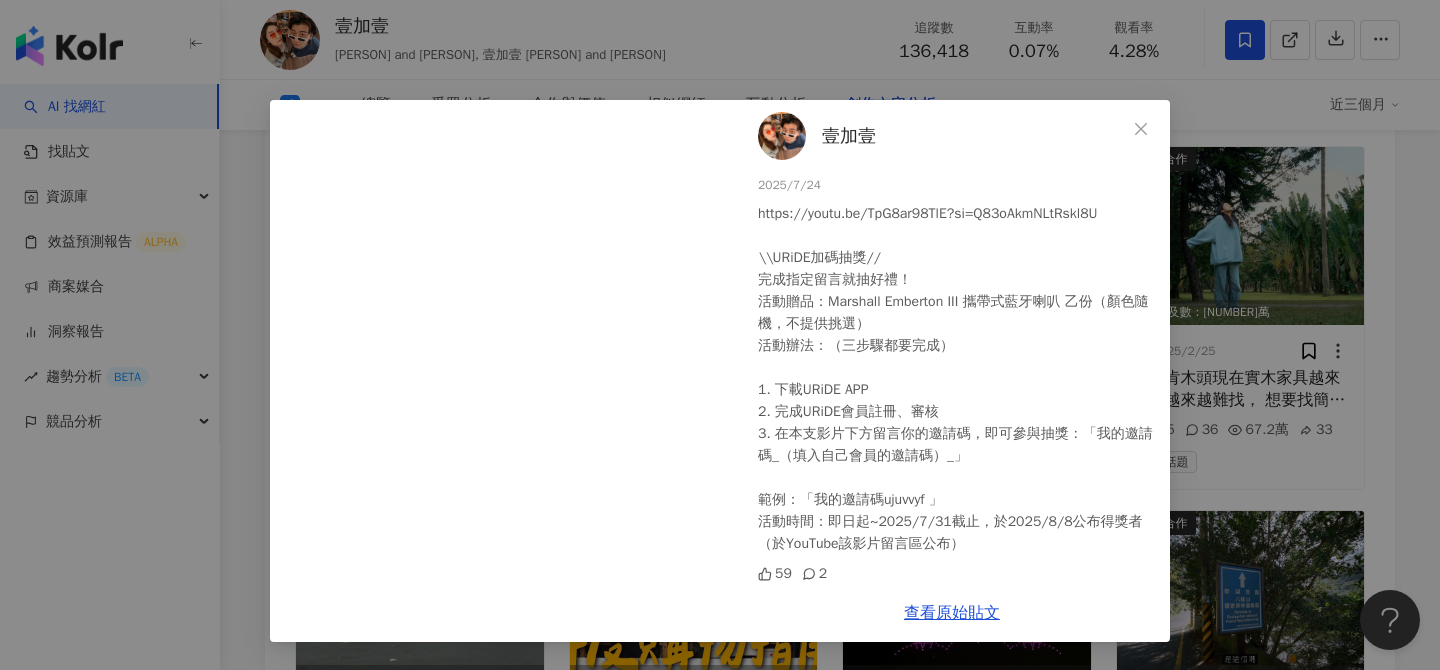 click on "壹加壹 2025/7/24  https://youtu.be/TpG8ar98TlE?si=Q83oAkmNLtRskl8U
\\URiDE加碼抽獎//
完成指定留言就抽好禮！
活動贈品：Marshall Emberton III 攜帶式藍牙喇叭 乙份（顏色隨機，不提供挑選）
活動辦法：（三步驟都要完成）
1. 下載URiDE APP
2. 完成URiDE會員註冊、審核
3. 在本支影片下方留言你的邀請碼，即可參與抽獎：「我的邀請碼_（填入自己會員的邀請碼）_」
範例：「我的邀請碼ujuvvyf 」
活動時間：即日起~2025/7/31截止，於2025/8/8公布得獎者
（於YouTube該影片留言區公布） 59 2 查看原始貼文" at bounding box center [720, 335] 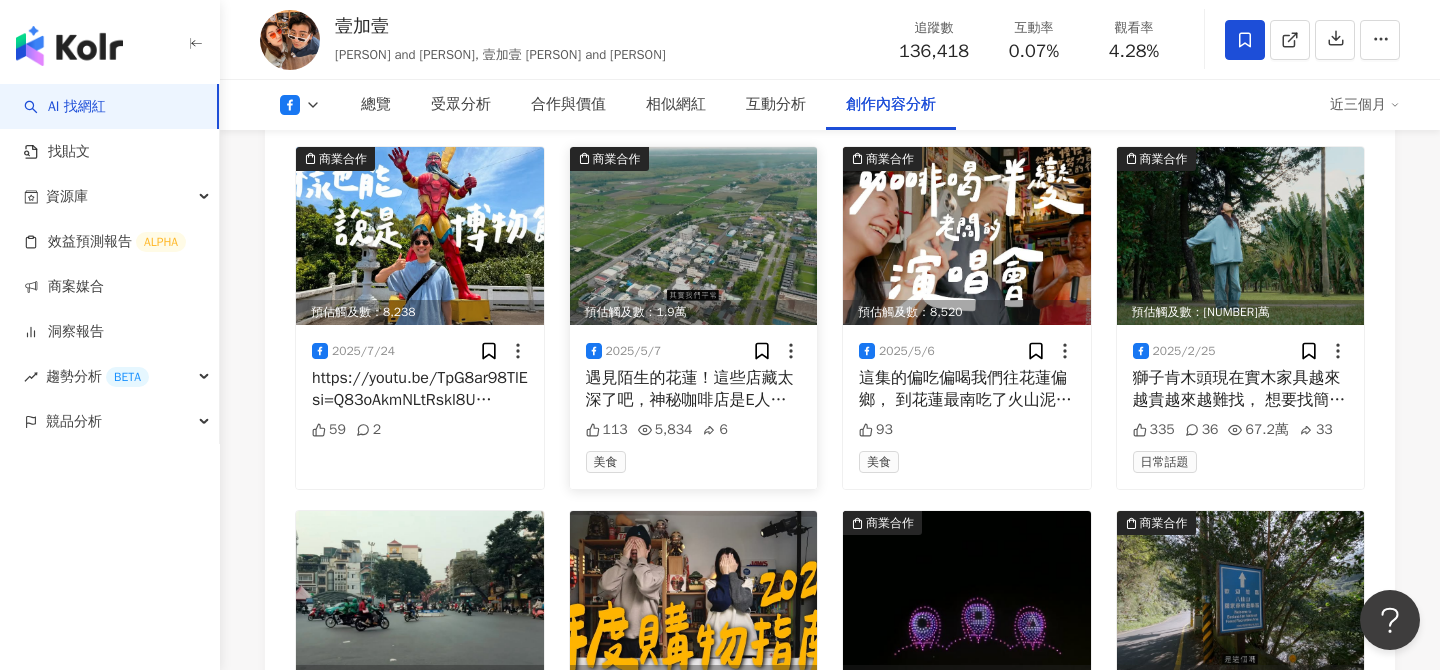 click at bounding box center (694, 236) 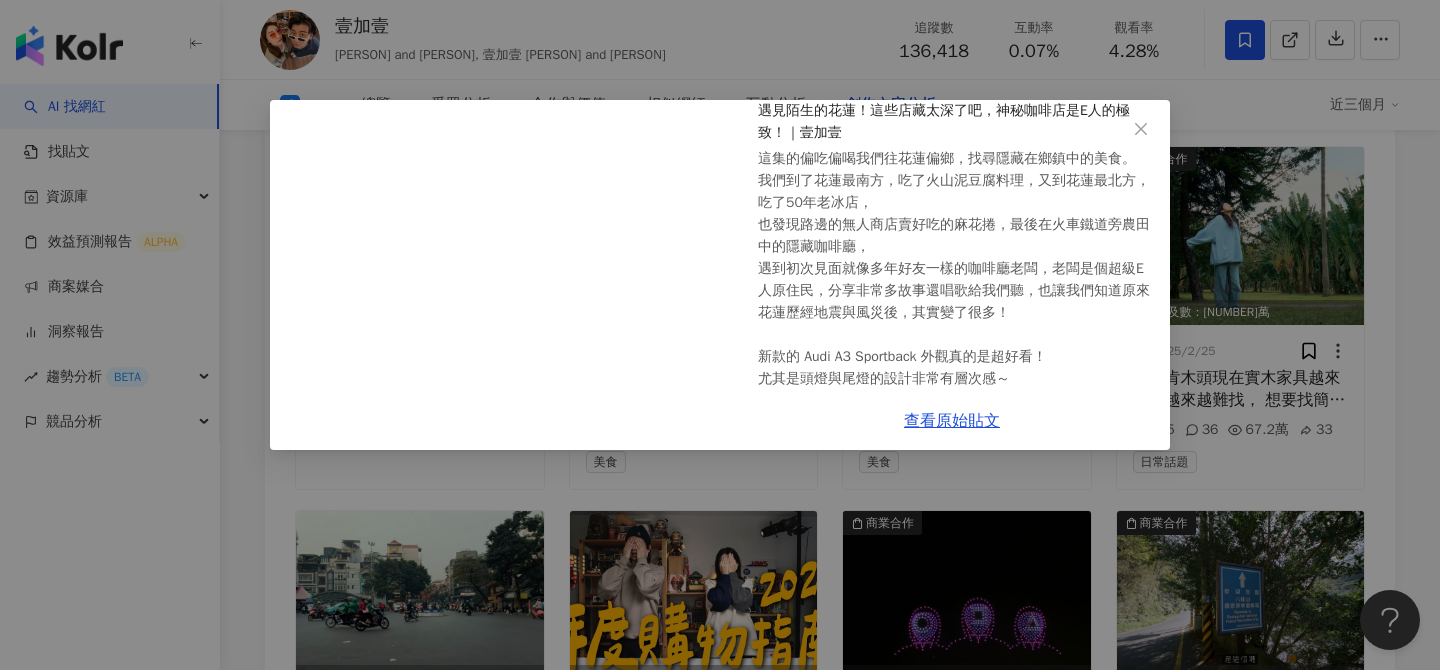 scroll, scrollTop: 310, scrollLeft: 0, axis: vertical 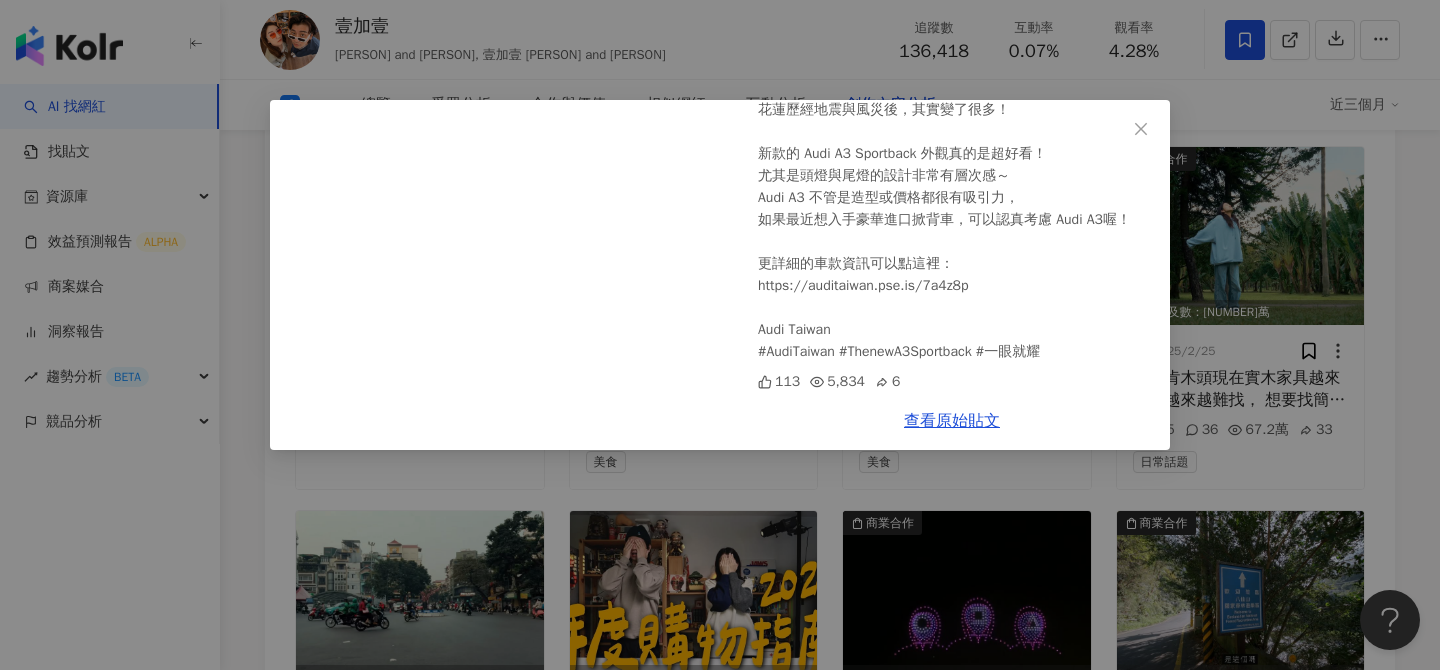 click on "壹加壹 2025/5/7 遇見陌生的花蓮！這些店藏太深了吧，神秘咖啡店是E人的極致！｜壹加壹  這集的偏吃偏喝我們往花蓮偏鄉，找尋隱藏在鄉鎮中的美食。
我們到了花蓮最南方，吃了火山泥豆腐料理，又到花蓮最北方，吃了50年老冰店，
也發現路邊的無人商店賣好吃的麻花捲，最後在火車鐵道旁農田中的隱藏咖啡廳，
遇到初次見面就像多年好友一樣的咖啡廳老闆，老闆是個超級E人原住民，分享非常多故事還唱歌給我們聽，也讓我們知道原來花蓮歷經地震與風災後，其實變了很多！
新款的 Audi A3 Sportback 外觀真的是超好看！
尤其是頭燈與尾燈的設計非常有層次感～
Audi A3 不管是造型或價格都很有吸引力，
如果最近想入手豪華進口掀背車，可以認真考慮 Audi A3喔！
更詳細的車款資訊可以點這裡：
https://auditaiwan.pse.is/7a4z8p
Audi Taiwan
#AudiTaiwan #ThenewA3Sportback #一眼就耀 113 6" at bounding box center (720, 335) 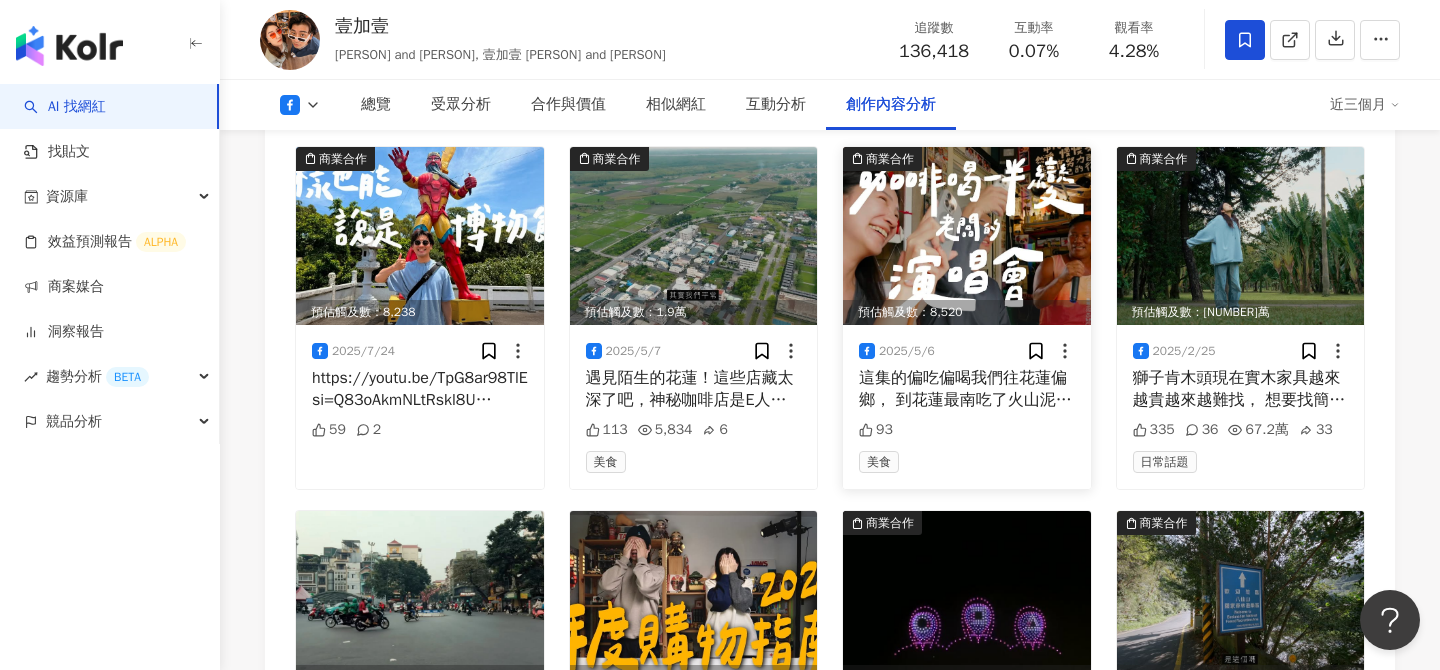 click at bounding box center [967, 236] 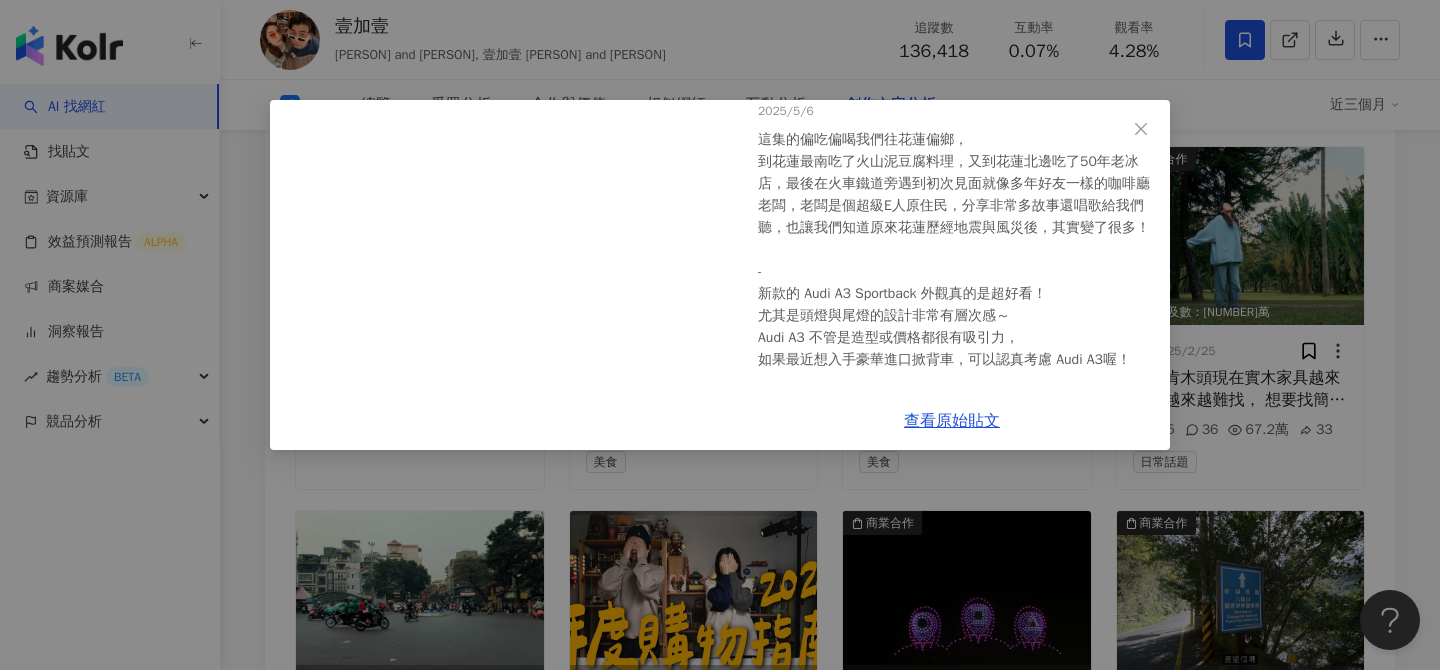 scroll, scrollTop: 196, scrollLeft: 0, axis: vertical 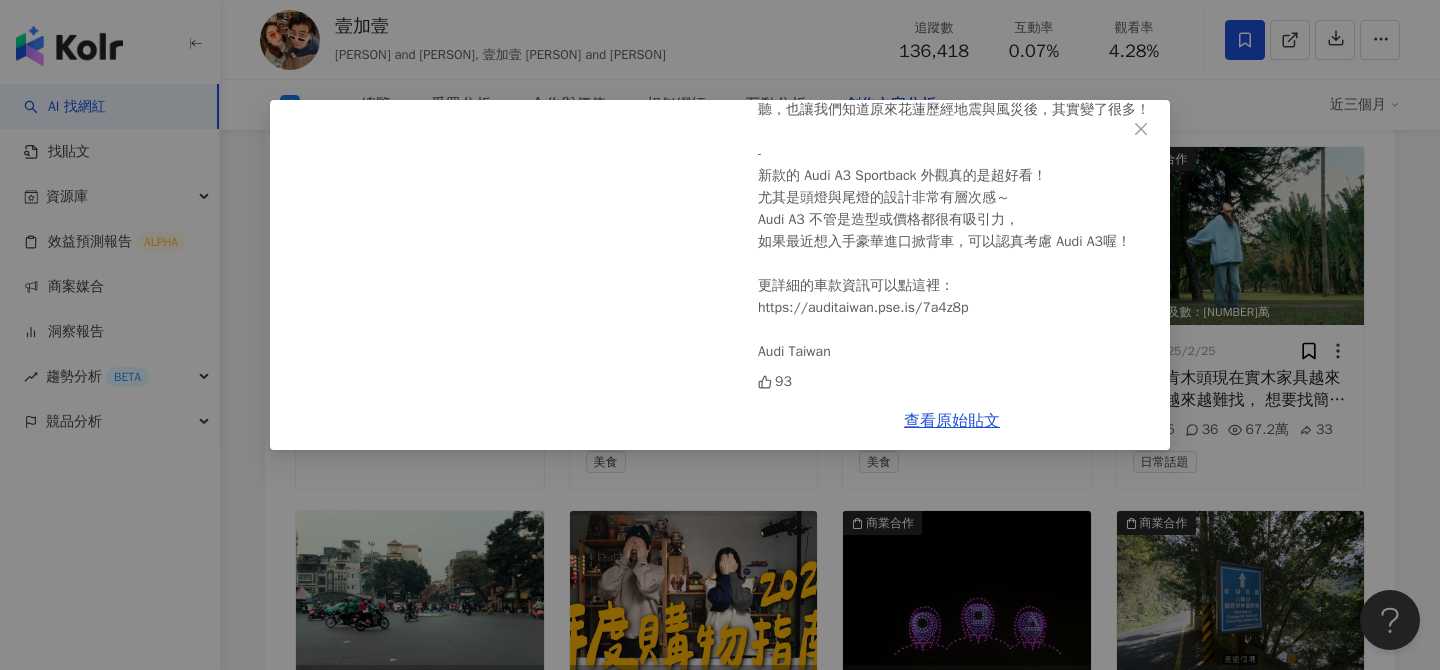 click on "壹加壹 2025/5/6 這集的偏吃偏喝我們往花蓮偏鄉，
到花蓮最南吃了火山泥豆腐料理，又到花蓮北邊吃了50年老冰店，最後在火車鐵道旁遇到初次見面就像多年好友一樣的咖啡廳老闆，老闆是個超級E人原住民，分享非常多故事還唱歌給我們聽，也讓我們知道原來花蓮歷經地震與風災後，其實變了很多！
-
新款的 Audi A3 Sportback 外觀真的是超好看！
尤其是頭燈與尾燈的設計非常有層次感～
Audi A3 不管是造型或價格都很有吸引力，
如果最近想入手豪華進口掀背車，可以認真考慮 Audi A3喔！
更詳細的車款資訊可以點這裡：
https://auditaiwan.pse.is/7a4z8p
Audi Taiwan 93 查看原始貼文" at bounding box center [720, 335] 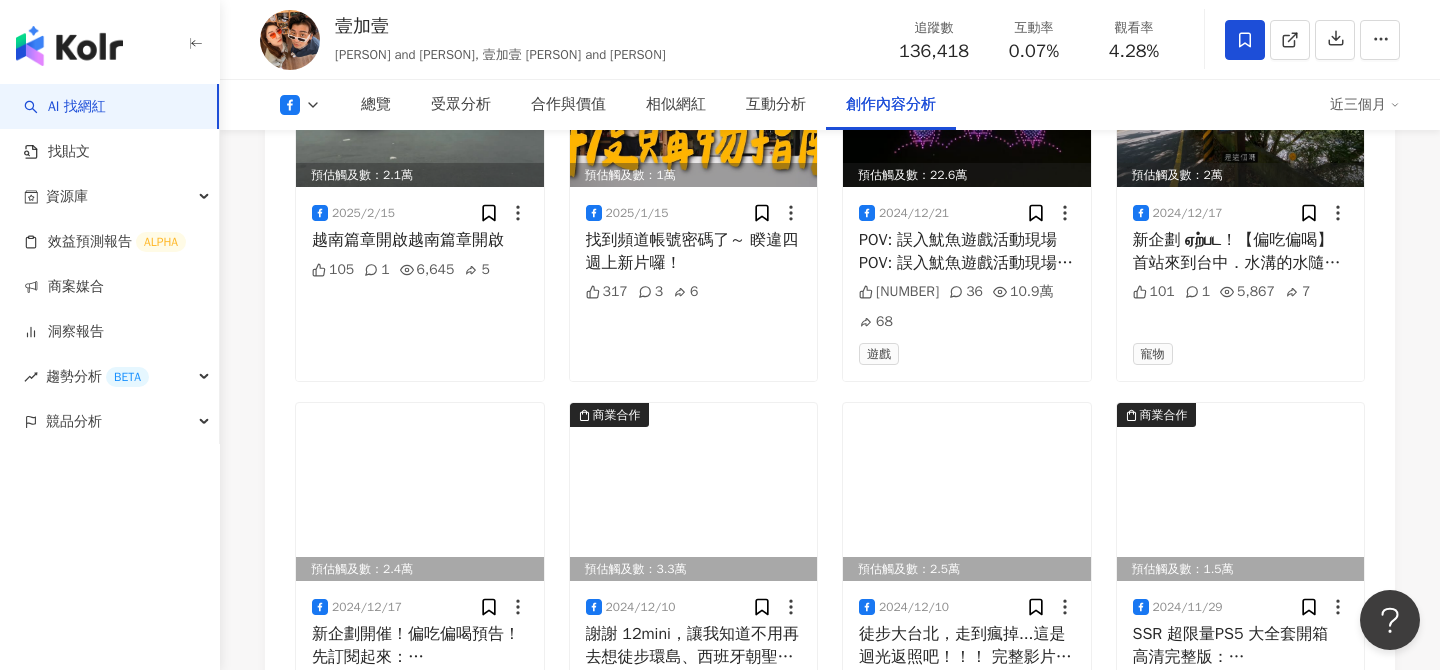 scroll, scrollTop: 5602, scrollLeft: 0, axis: vertical 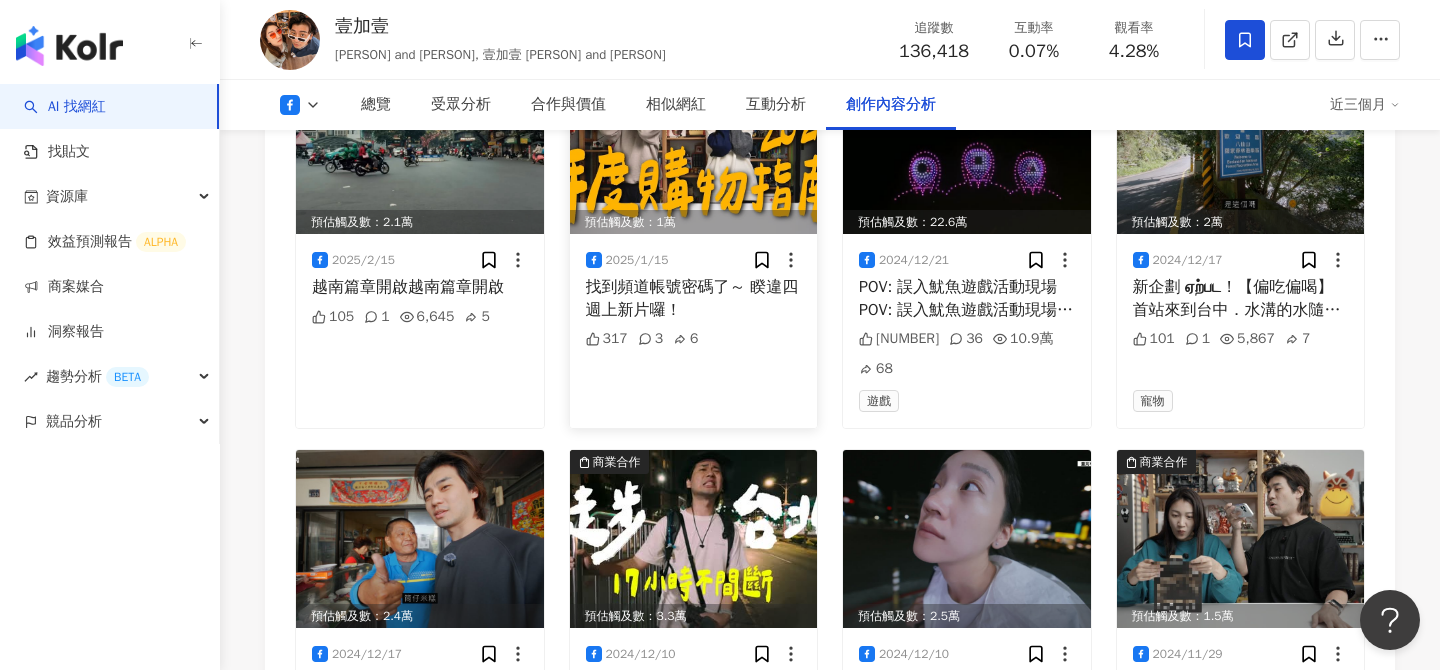 click at bounding box center (694, 145) 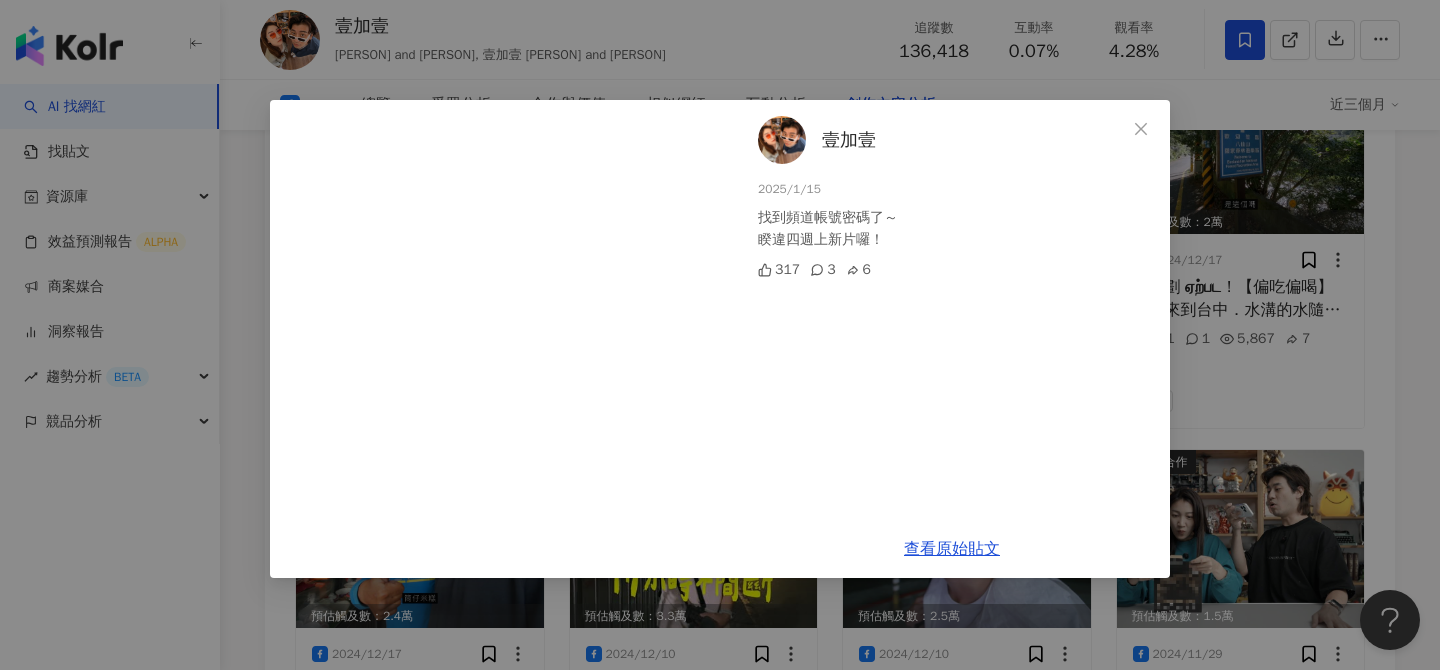 click on "壹加壹 2025/1/15  找到頻道帳號密碼了～
睽違四週上新片囉！ 317 3 6 查看原始貼文" at bounding box center (720, 335) 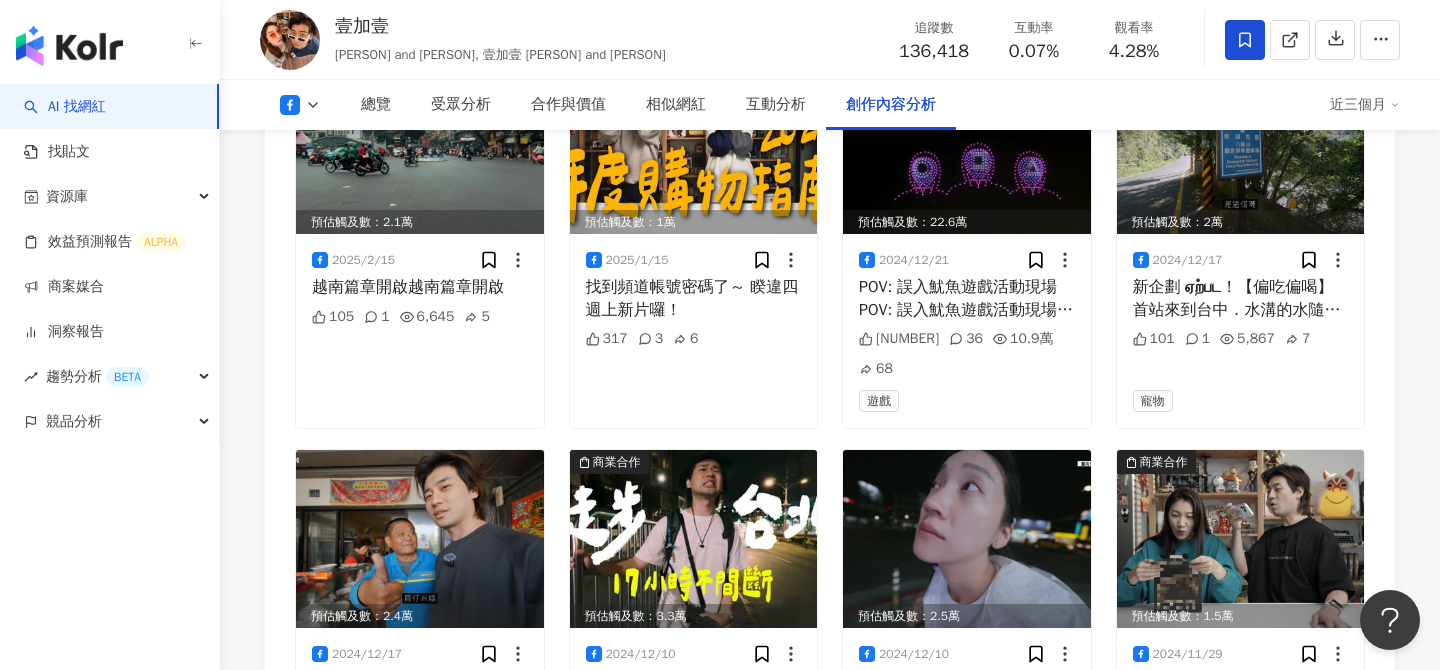 click 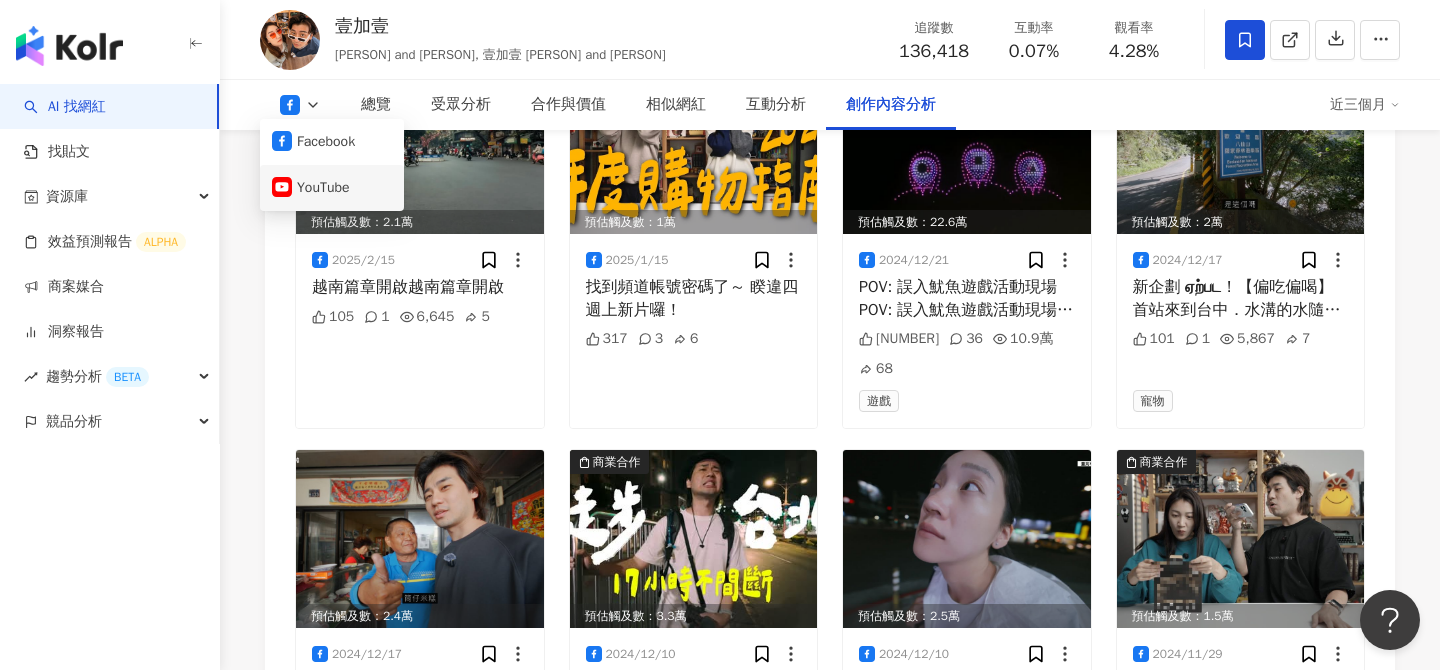 click on "YouTube" at bounding box center (332, 188) 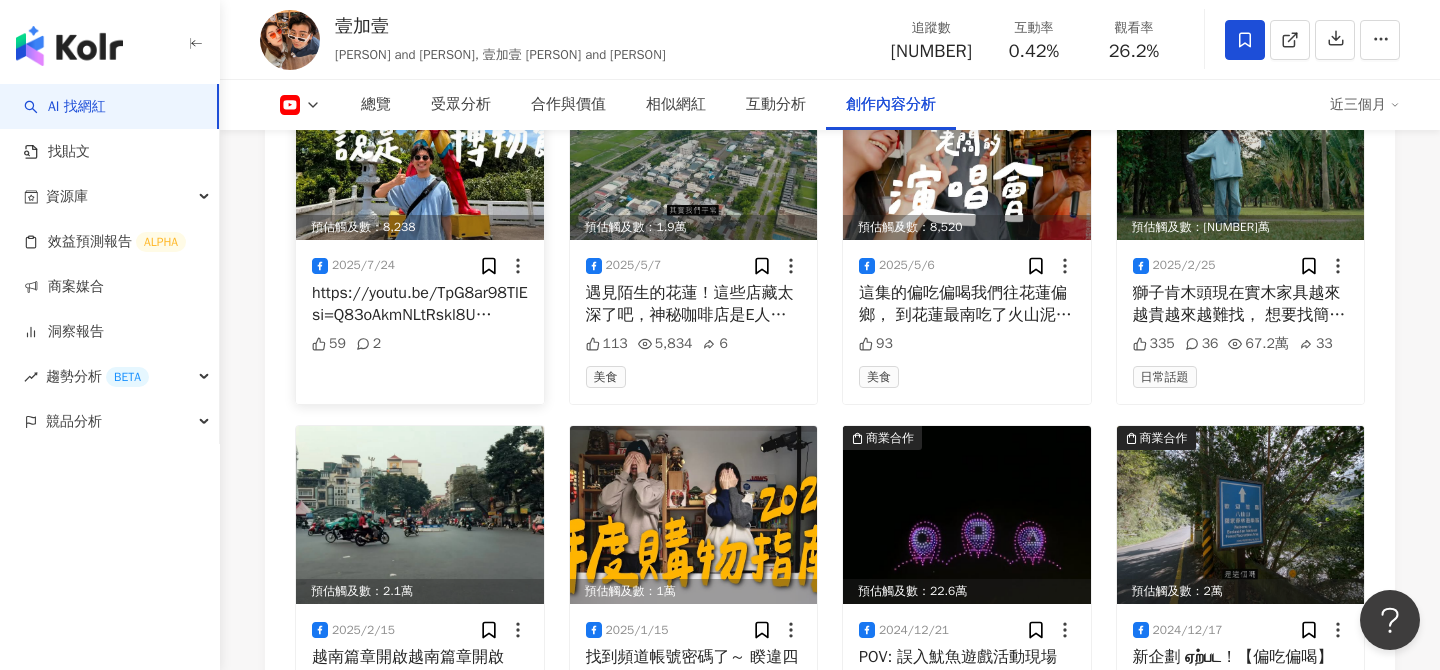 scroll, scrollTop: 4453, scrollLeft: 0, axis: vertical 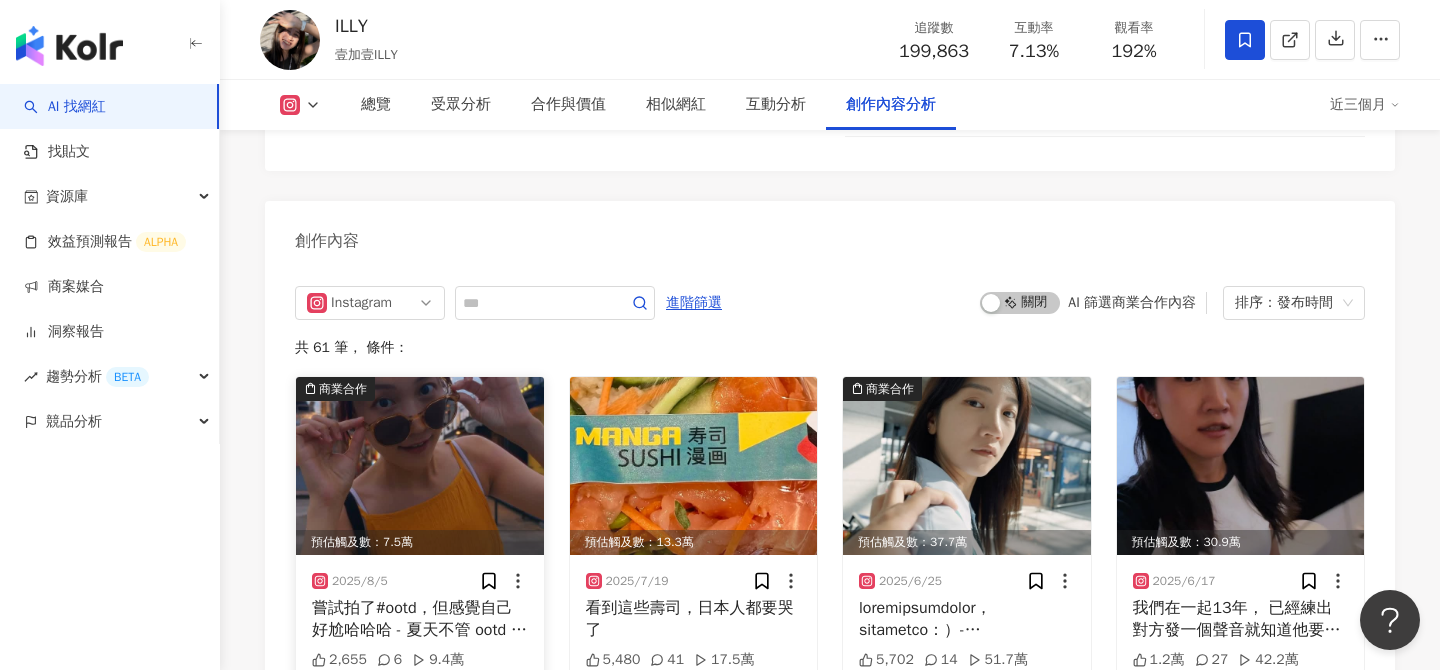 click at bounding box center (420, 466) 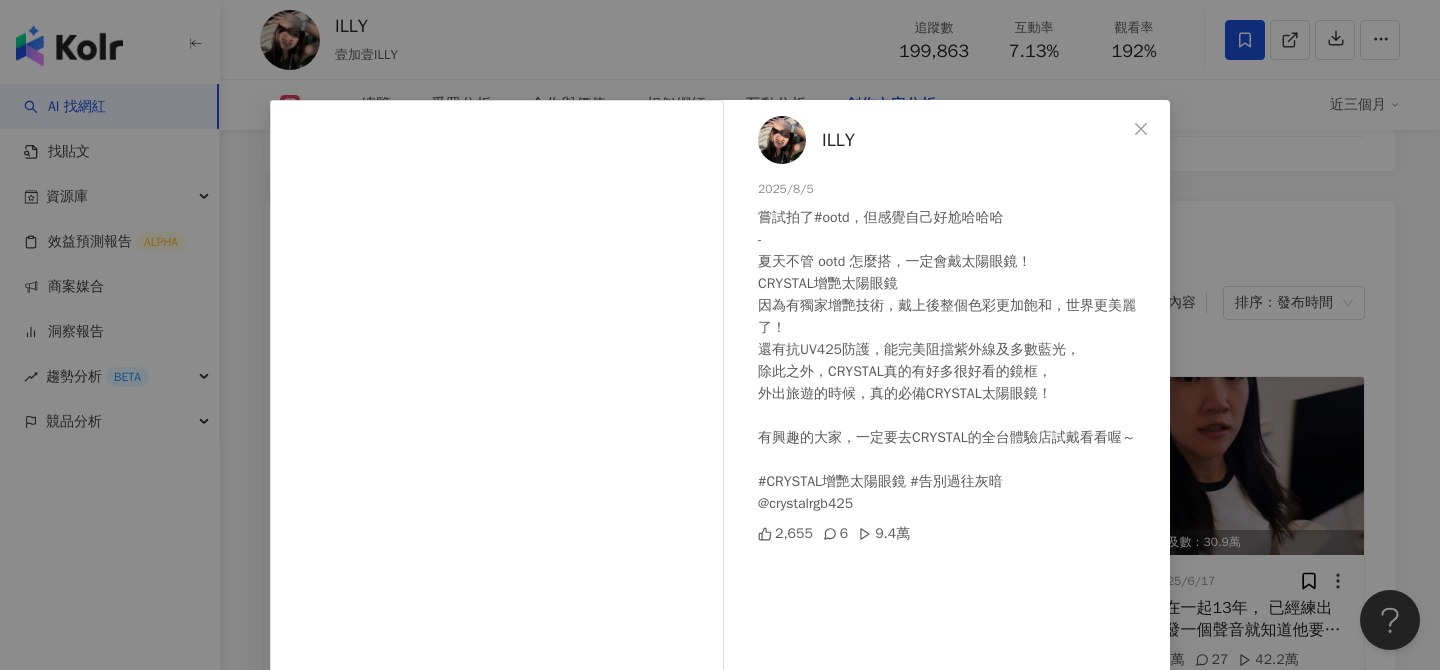 click on "ILLY 2025/8/5 嘗試拍了#ootd，但感覺自己好尬哈哈哈
-
夏天不管 ootd 怎麼搭，一定會戴太陽眼鏡！
CRYSTAL增艷太陽眼鏡
因為有獨家增艷技術，戴上後整個色彩更加飽和，世界更美麗了！
還有抗UV425防護，能完美阻擋紫外線及多數藍光，
除此之外，CRYSTAL真的有好多很好看的鏡框，
外出旅遊的時候，真的必備CRYSTAL太陽眼鏡！
有興趣的大家，一定要去CRYSTAL的全台體驗店試戴看看喔～
#CRYSTAL增艷太陽眼鏡 #告別過往灰暗
@crystalrgb425 2,655 6 9.4萬 查看原始貼文" at bounding box center (720, 335) 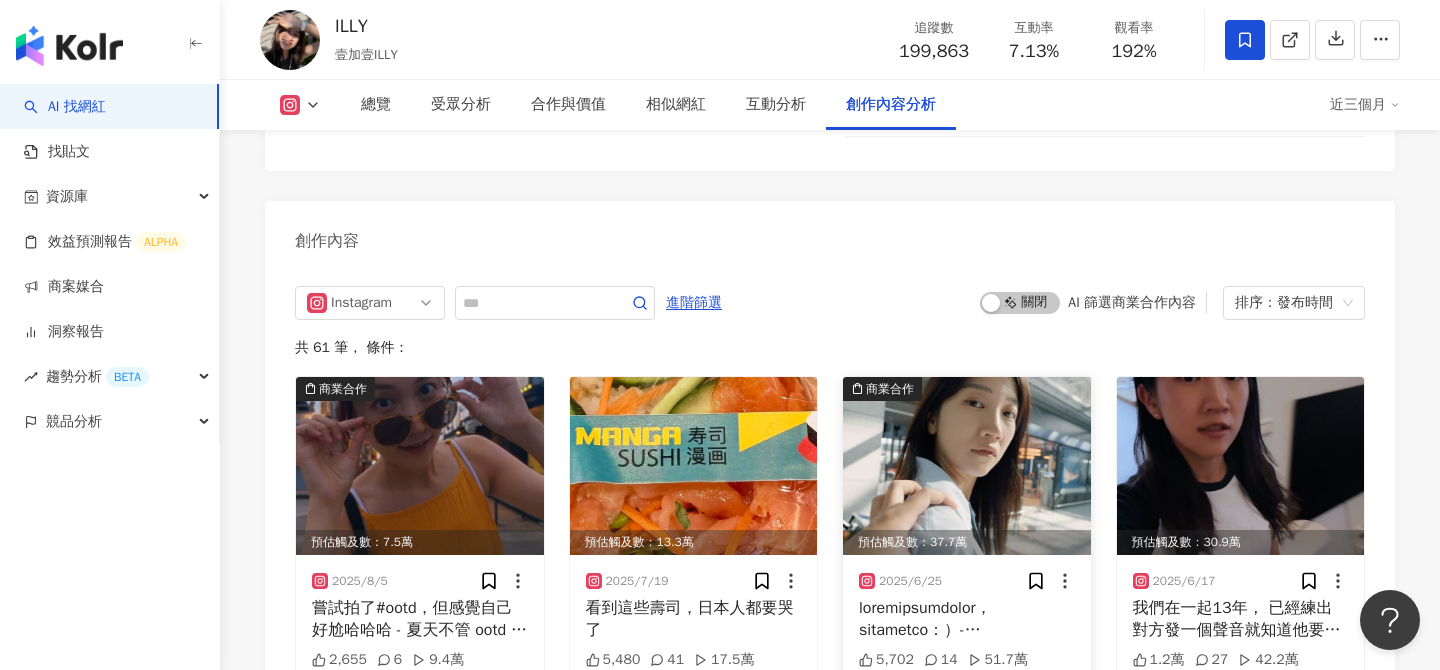 click at bounding box center [967, 466] 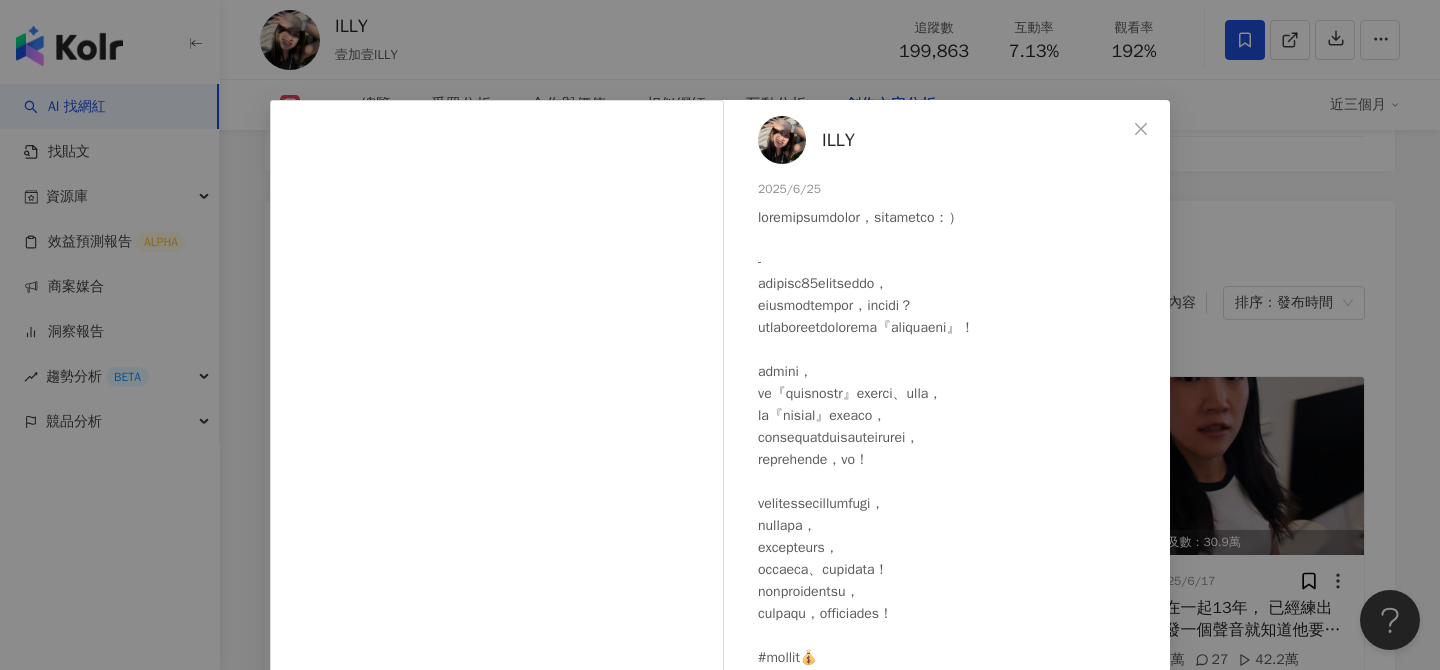 click on "ILLY 2025/6/25 5,702 14 51.7萬 查看原始貼文" at bounding box center (720, 335) 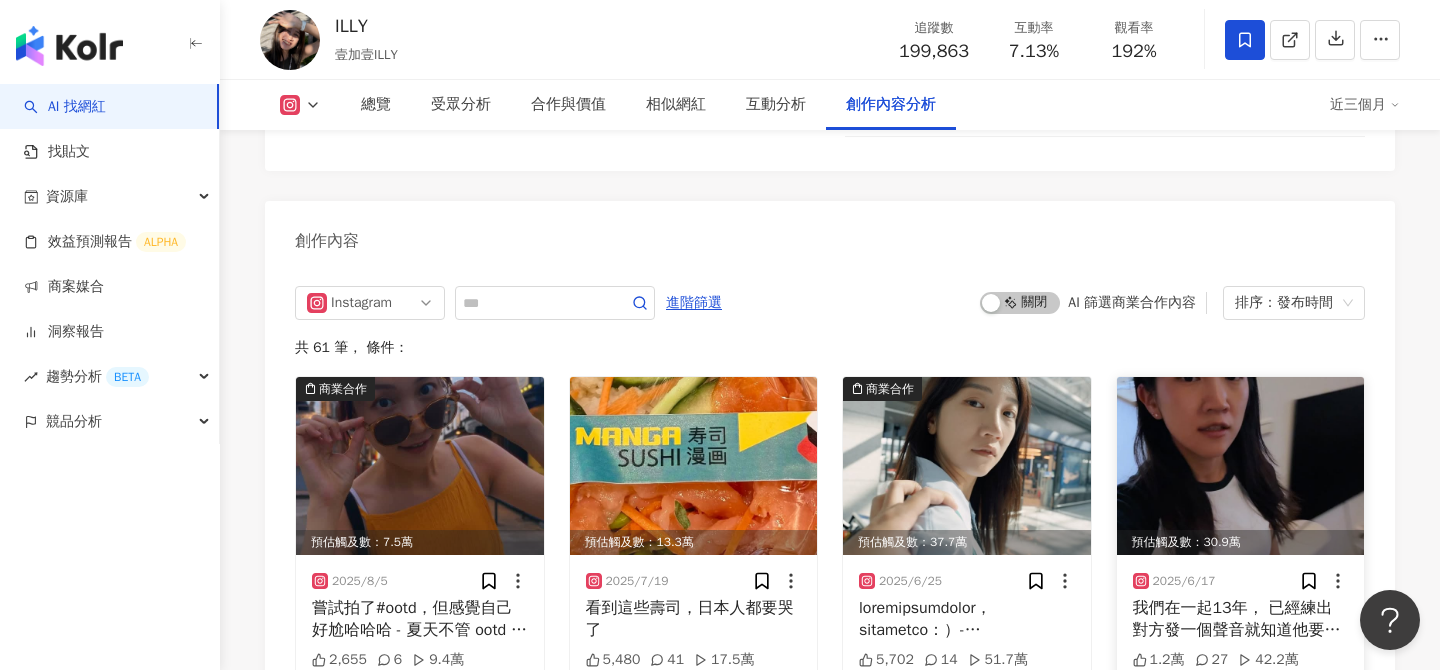 click at bounding box center [1241, 466] 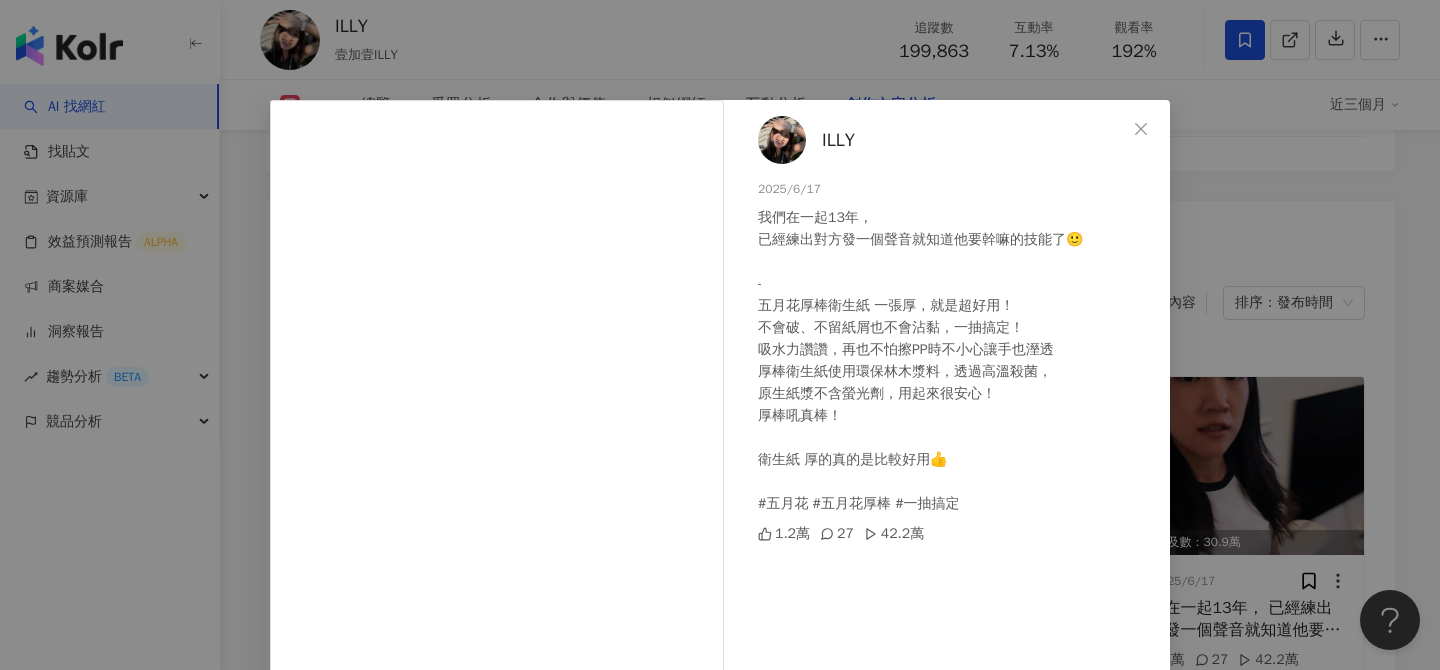 scroll, scrollTop: 78, scrollLeft: 0, axis: vertical 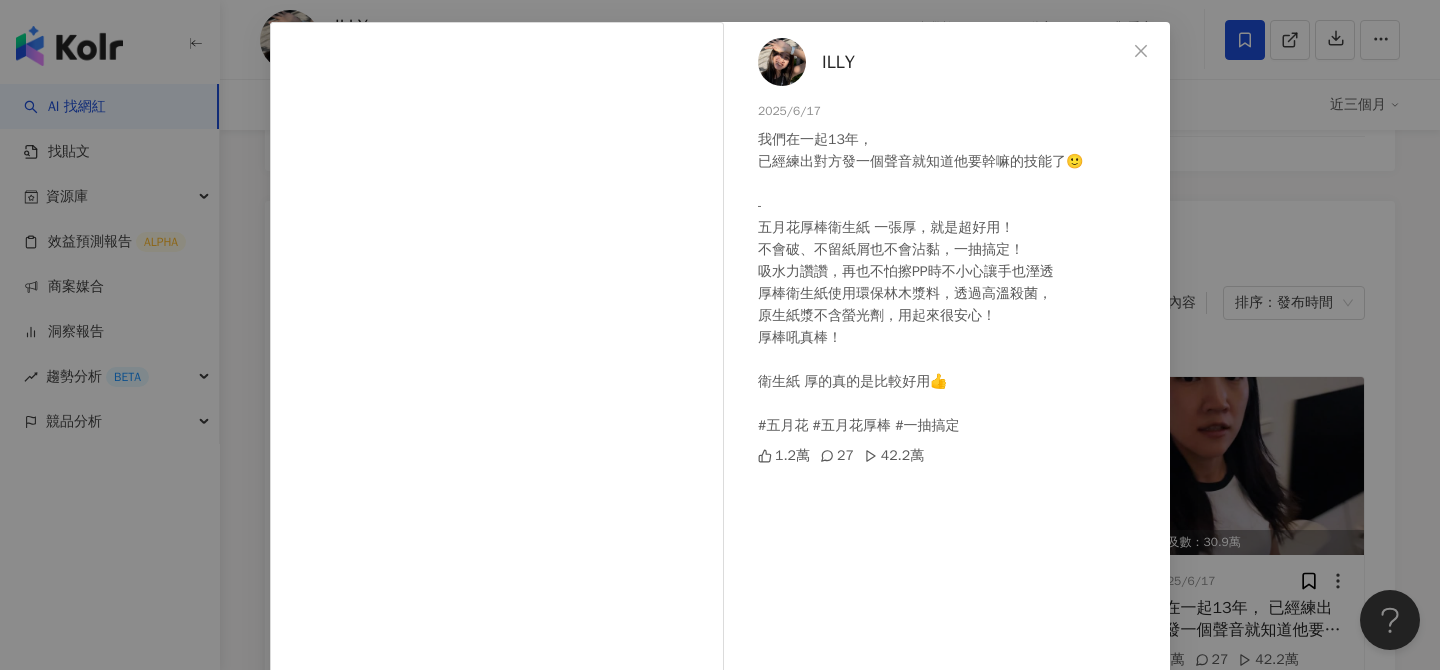 click on "ILLY 2025/6/17 我們在一起13年，
已經練出對方發一個聲音就知道他要幹嘛的技能了🙂
-
五月花厚棒衛生紙 一張厚，就是超好用！
不會破、不留紙屑也不會沾黏，一抽搞定！
吸水力讚讚，再也不怕擦PP時不小心讓手也溼透
厚棒衛生紙使用環保林木漿料，透過高溫殺菌，
原生紙漿不含螢光劑，用起來很安心！
厚棒吼真棒！
衛生紙 厚的真的是比較好用👍
#五月花 #五月花厚棒 #一抽搞定 1.2萬 27 42.2萬 查看原始貼文" at bounding box center (720, 335) 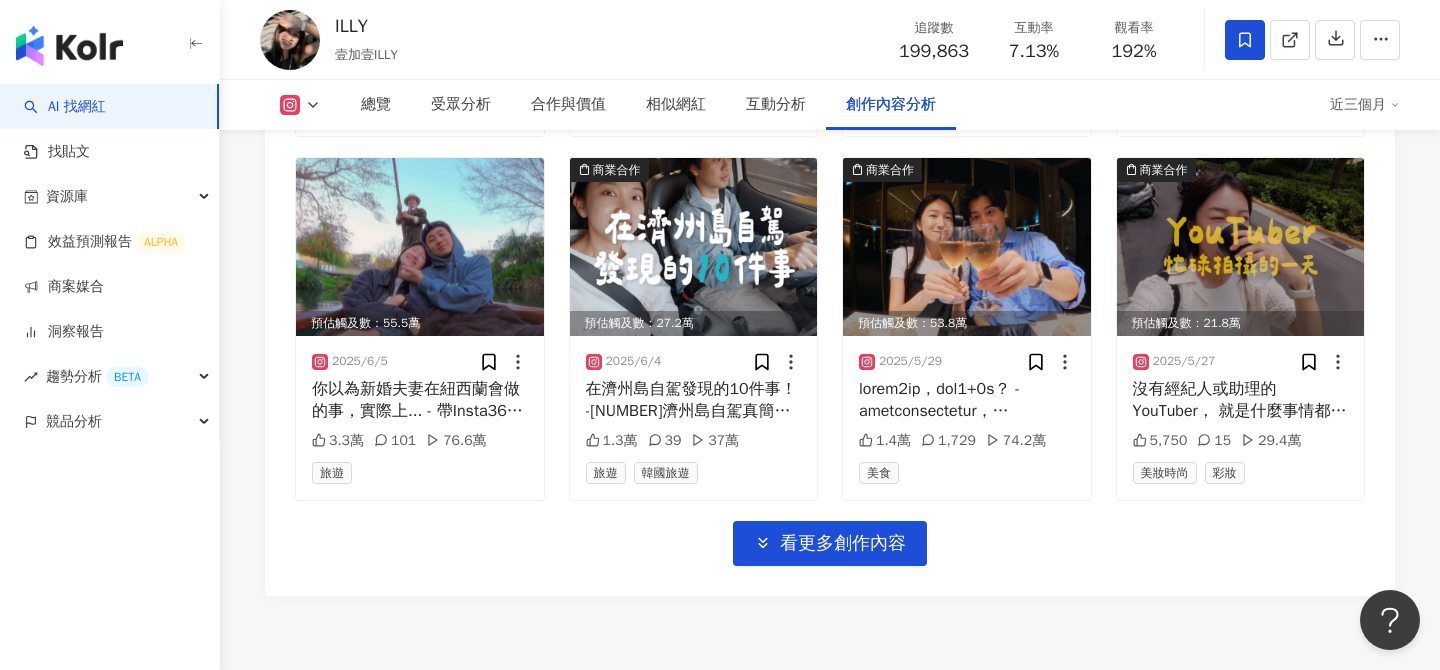 scroll, scrollTop: 6965, scrollLeft: 0, axis: vertical 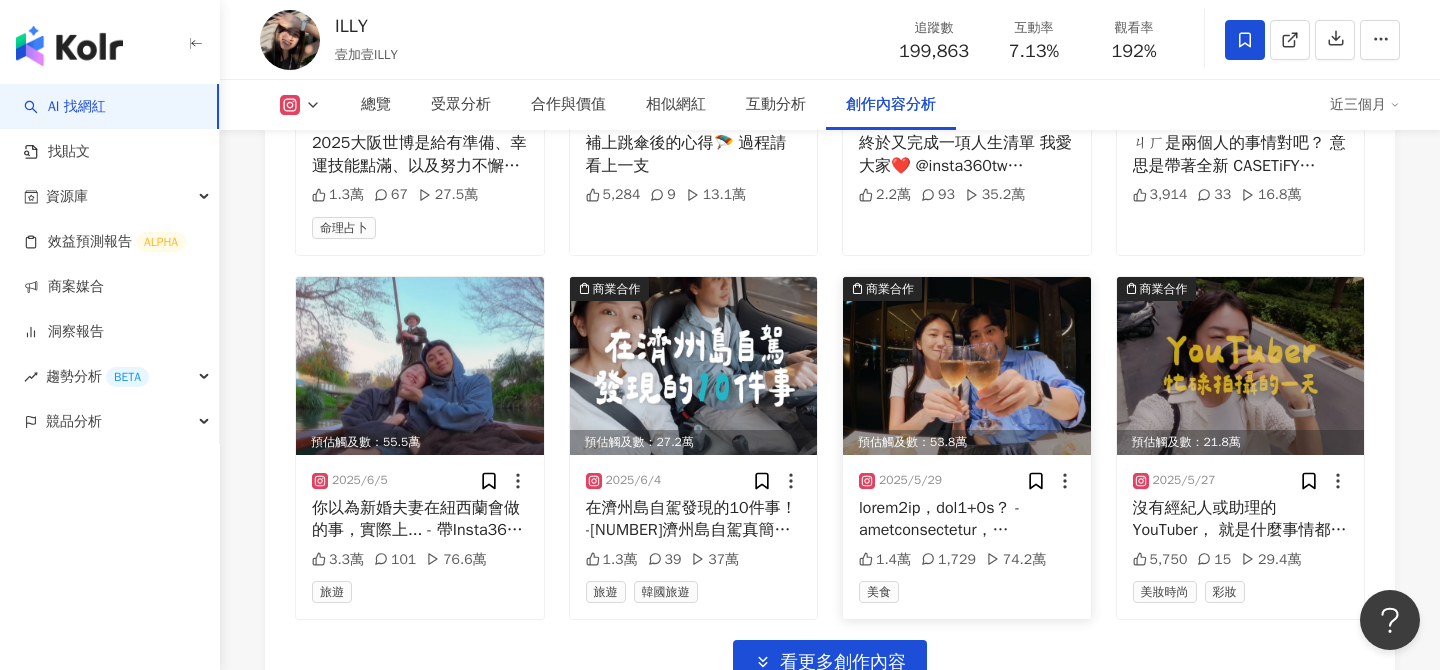 click at bounding box center (967, 366) 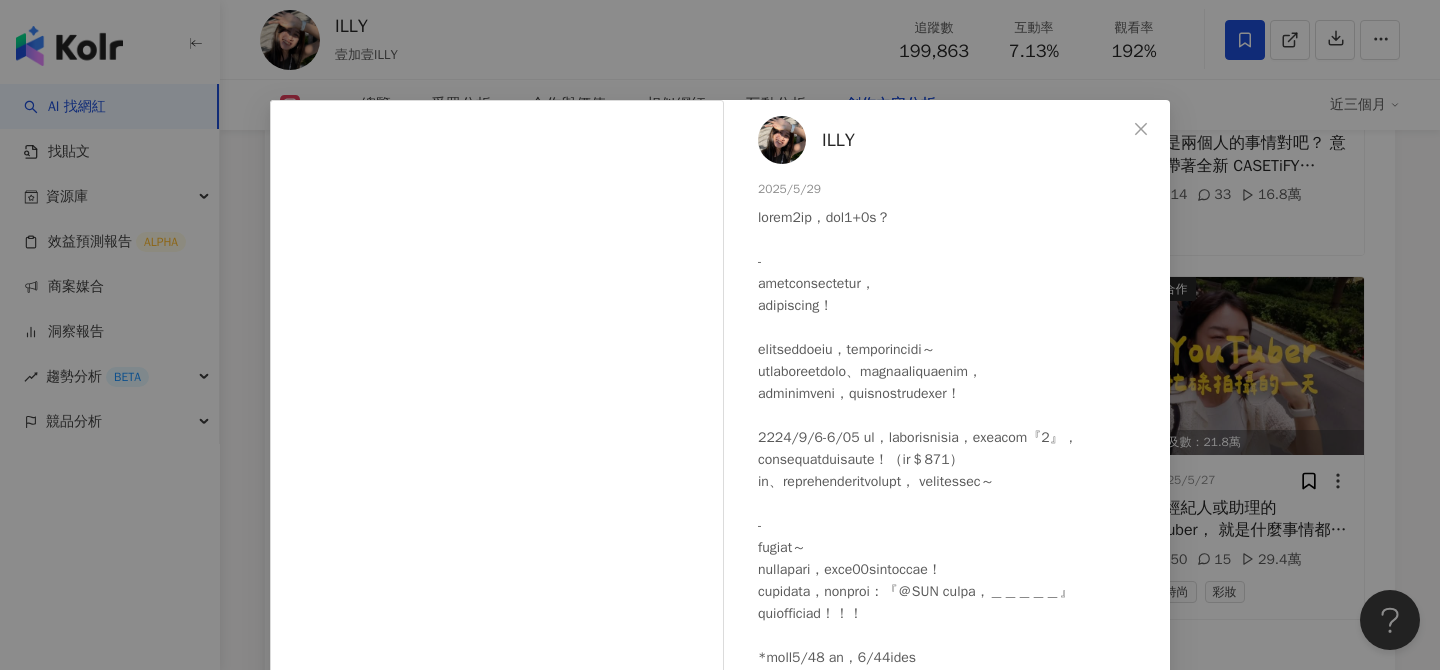 scroll, scrollTop: 81, scrollLeft: 0, axis: vertical 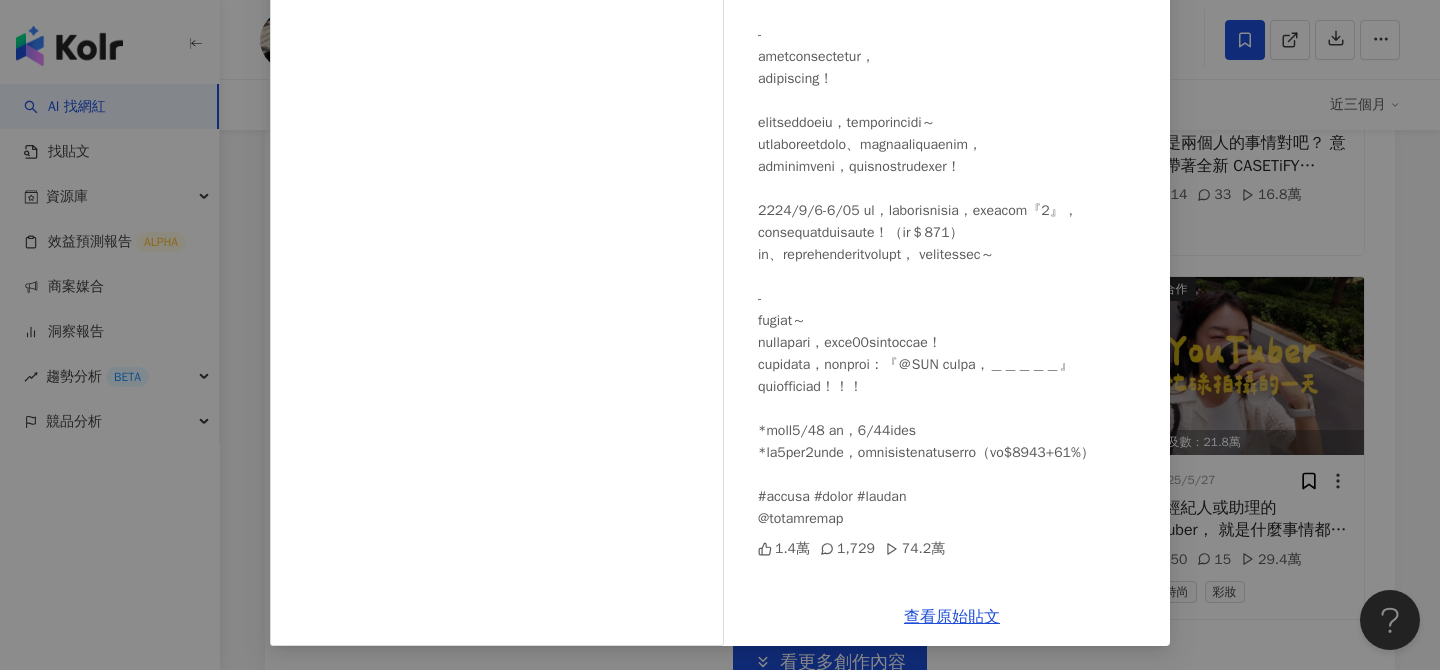 click on "ILLY 2025/5/29 1.4萬 1,729 74.2萬 查看原始貼文" at bounding box center [720, 335] 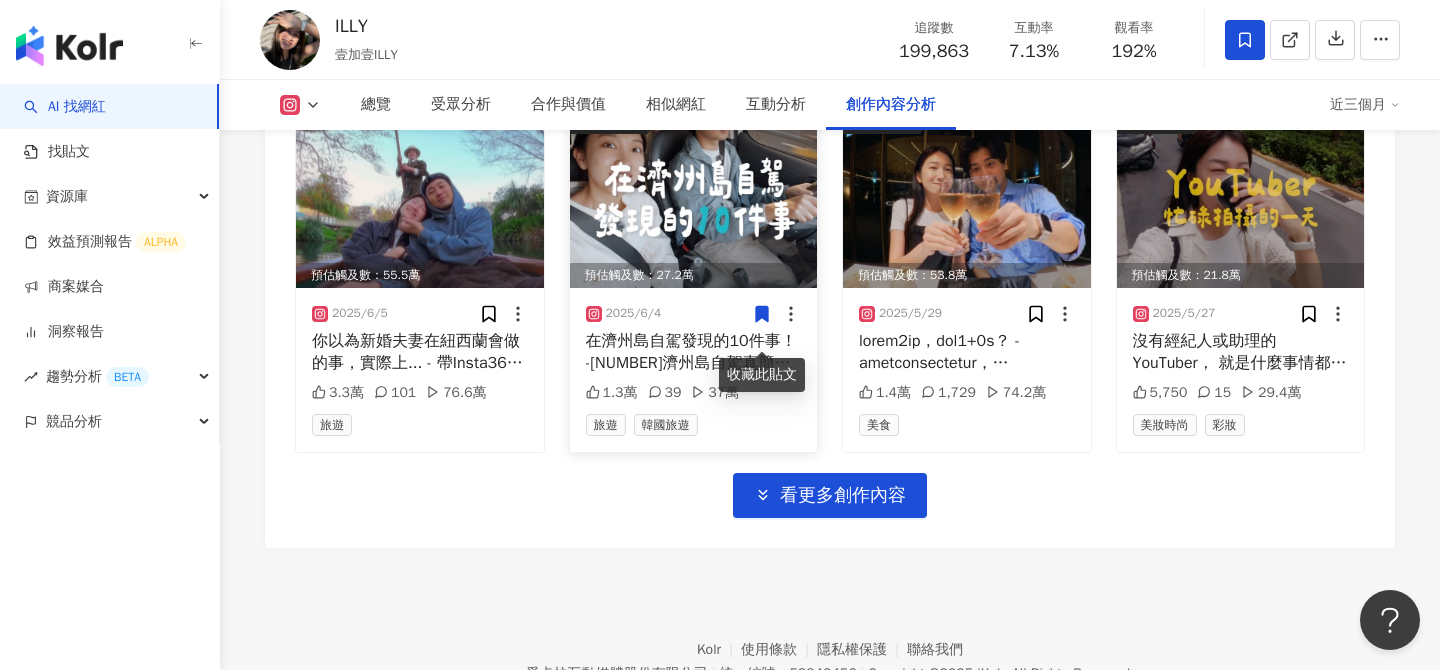 scroll, scrollTop: 7129, scrollLeft: 0, axis: vertical 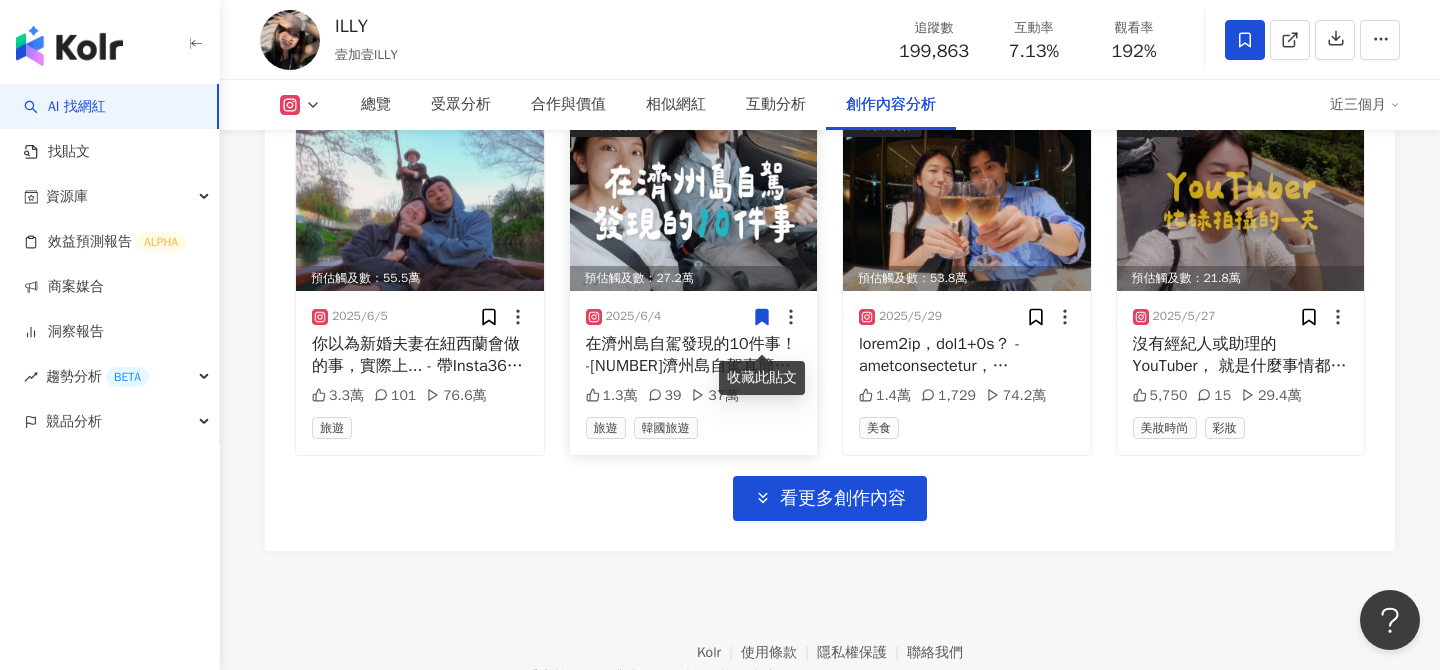 click at bounding box center (694, 202) 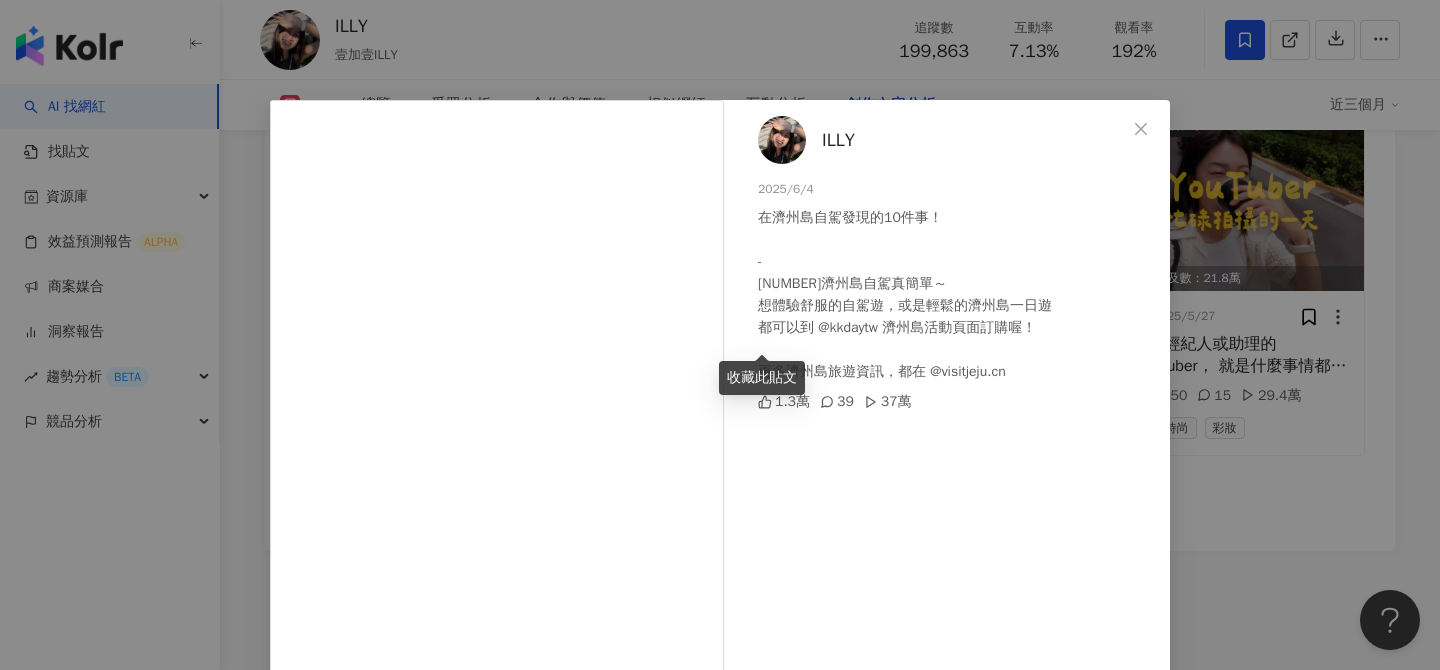 click on "ILLY 2025/6/4 在濟州島自駕發現的10件事！
​​
​​-
​​123濟州島自駕真簡單～
​​想體驗舒服的自駕遊，或是輕鬆的濟州島一日遊
​​都可以到 @kkdaytw 濟州島活動頁面訂購喔！
​​
​​更多濟州島旅遊資訊，都在 @visitjeju.cn 1.3萬 39 37萬 查看原始貼文" at bounding box center (720, 335) 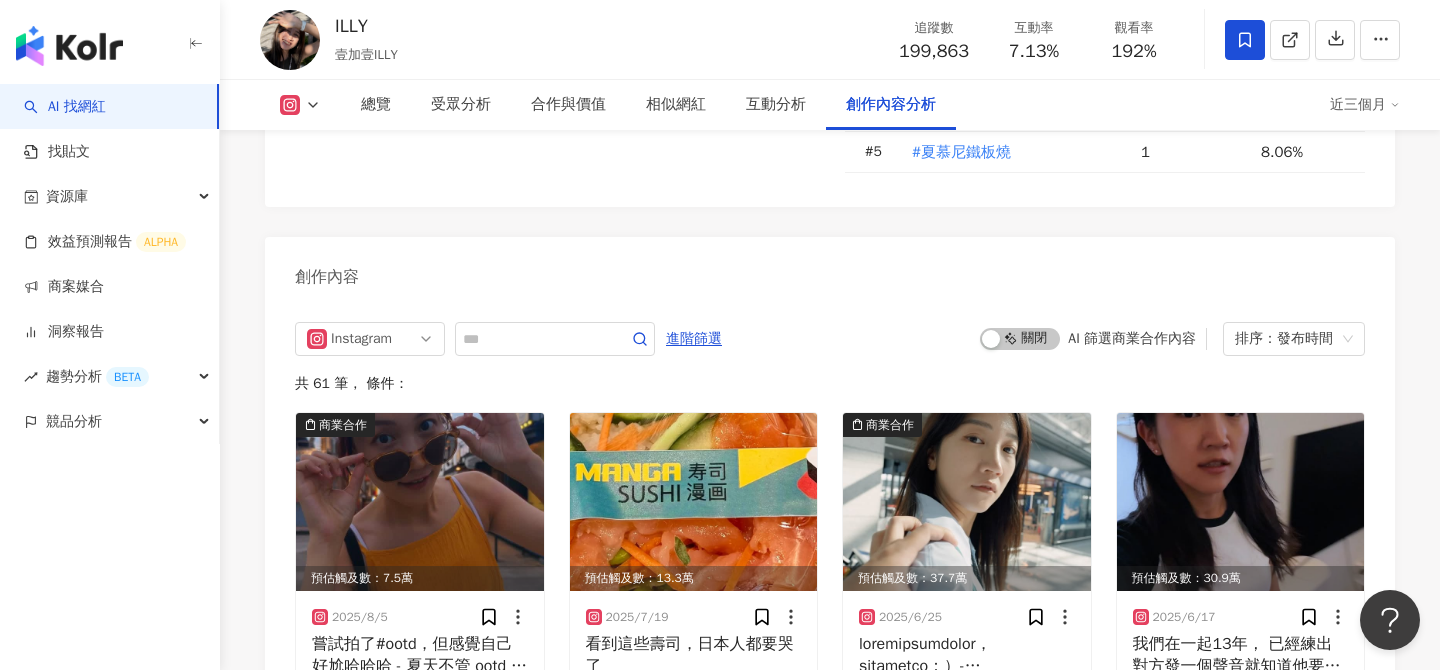 scroll, scrollTop: 6023, scrollLeft: 0, axis: vertical 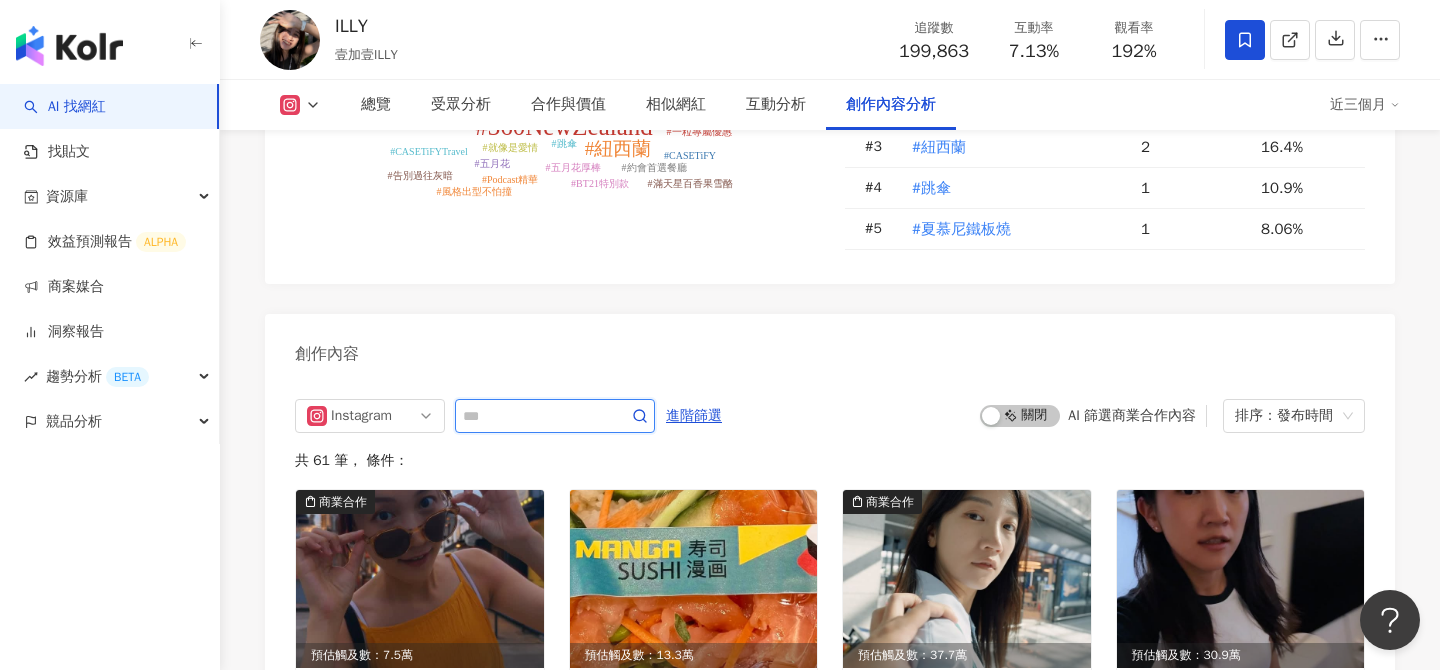 click at bounding box center [533, 416] 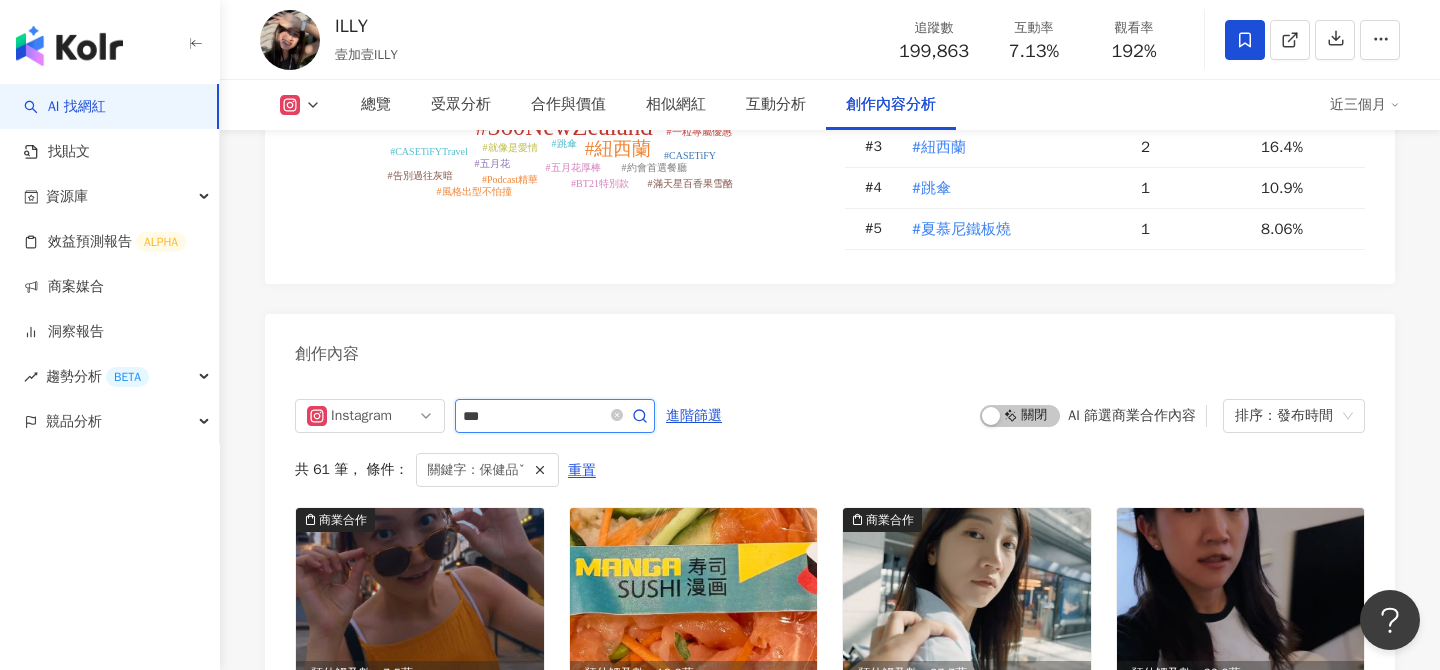 scroll, scrollTop: 6229, scrollLeft: 0, axis: vertical 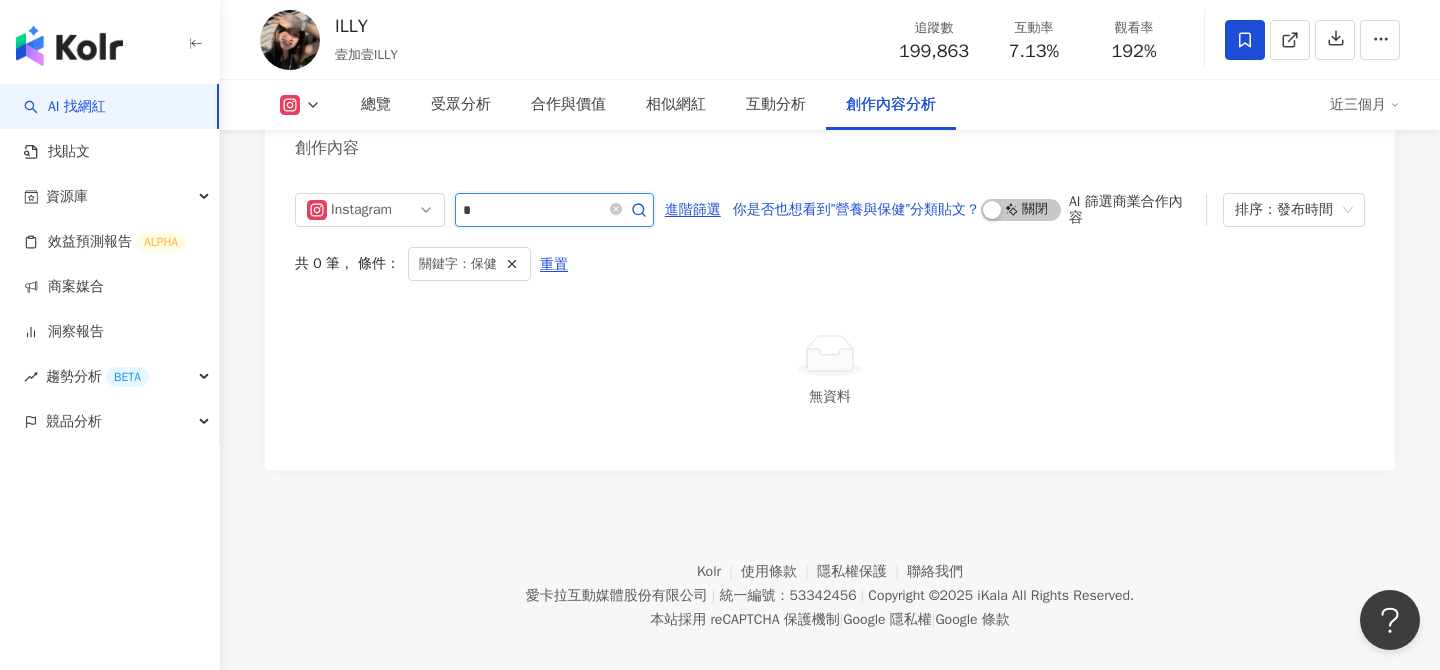 type on "*" 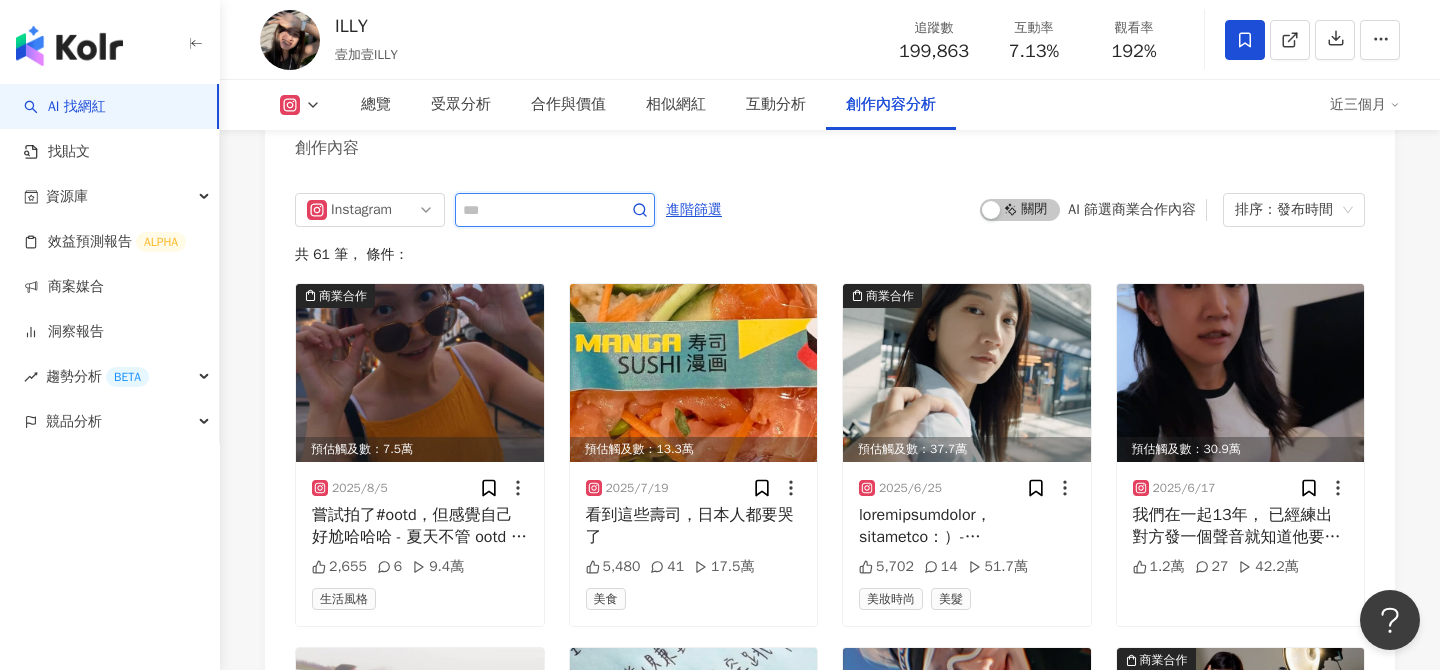 type 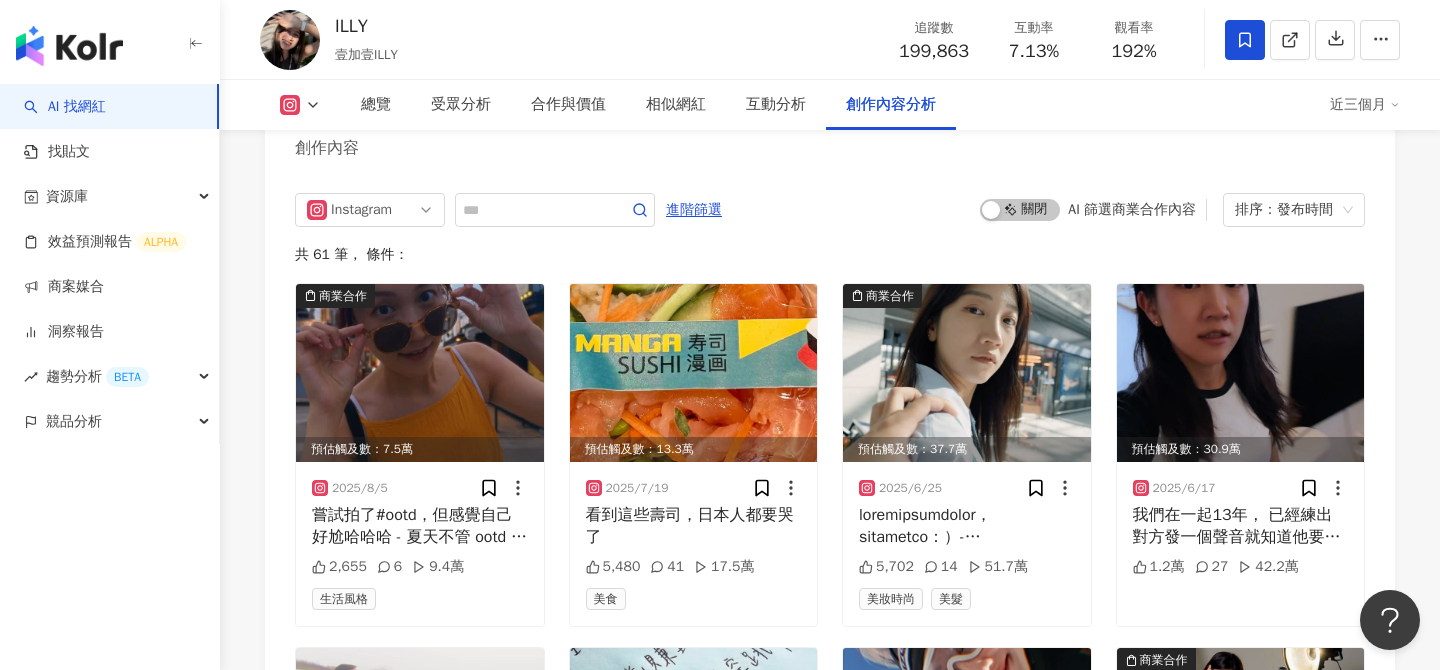drag, startPoint x: 324, startPoint y: 22, endPoint x: 394, endPoint y: 25, distance: 70.064255 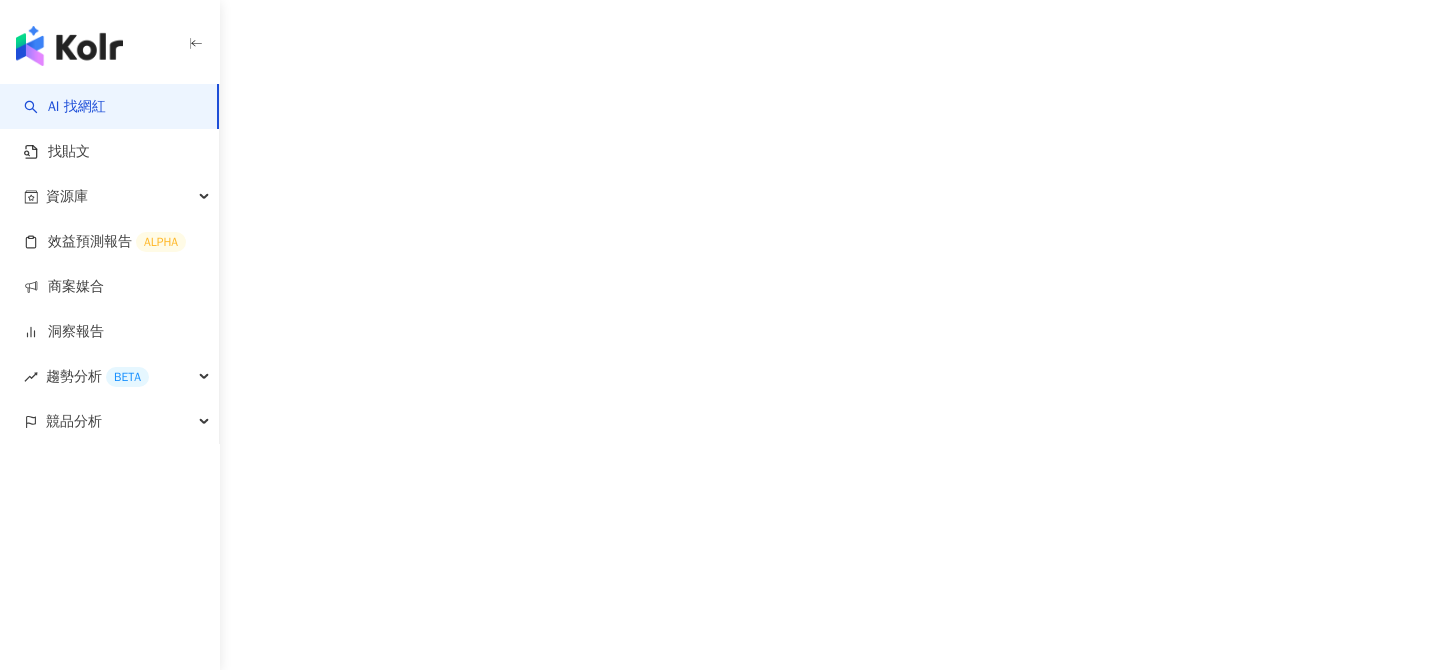 scroll, scrollTop: 0, scrollLeft: 0, axis: both 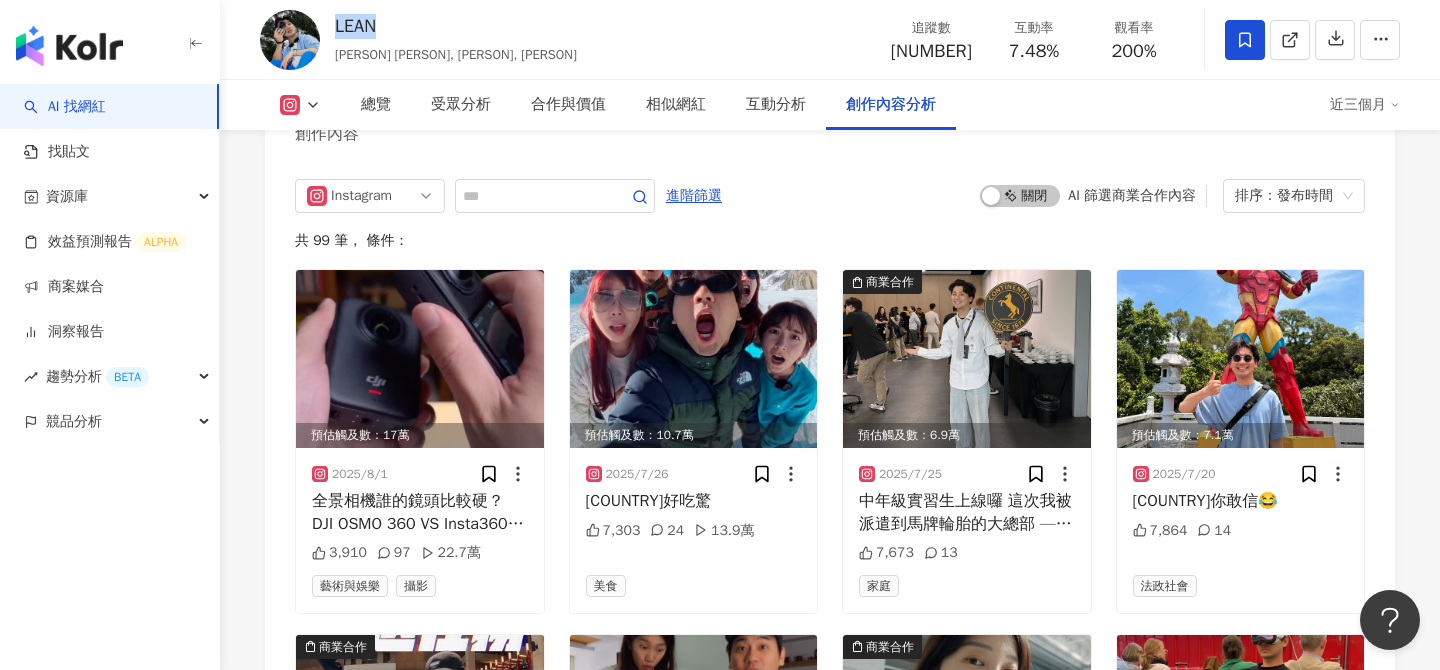 drag, startPoint x: 363, startPoint y: 33, endPoint x: 331, endPoint y: 30, distance: 32.140316 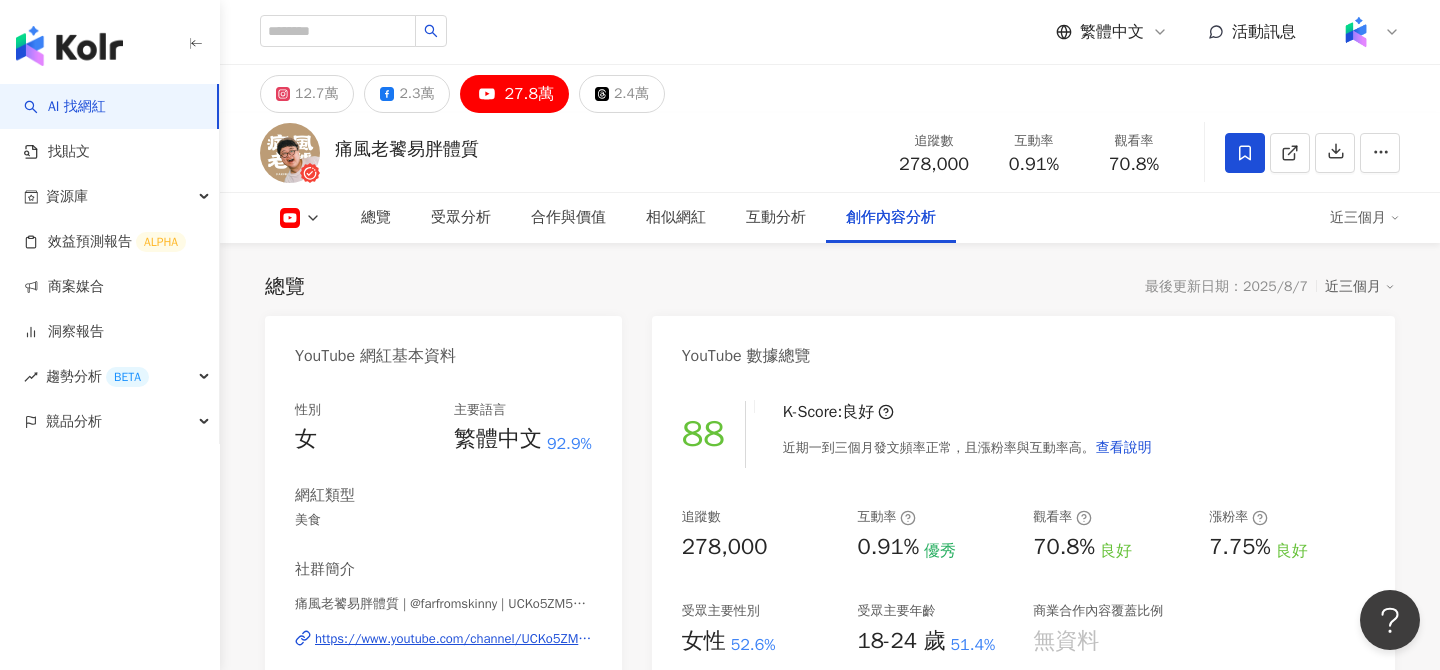scroll, scrollTop: 5436, scrollLeft: 0, axis: vertical 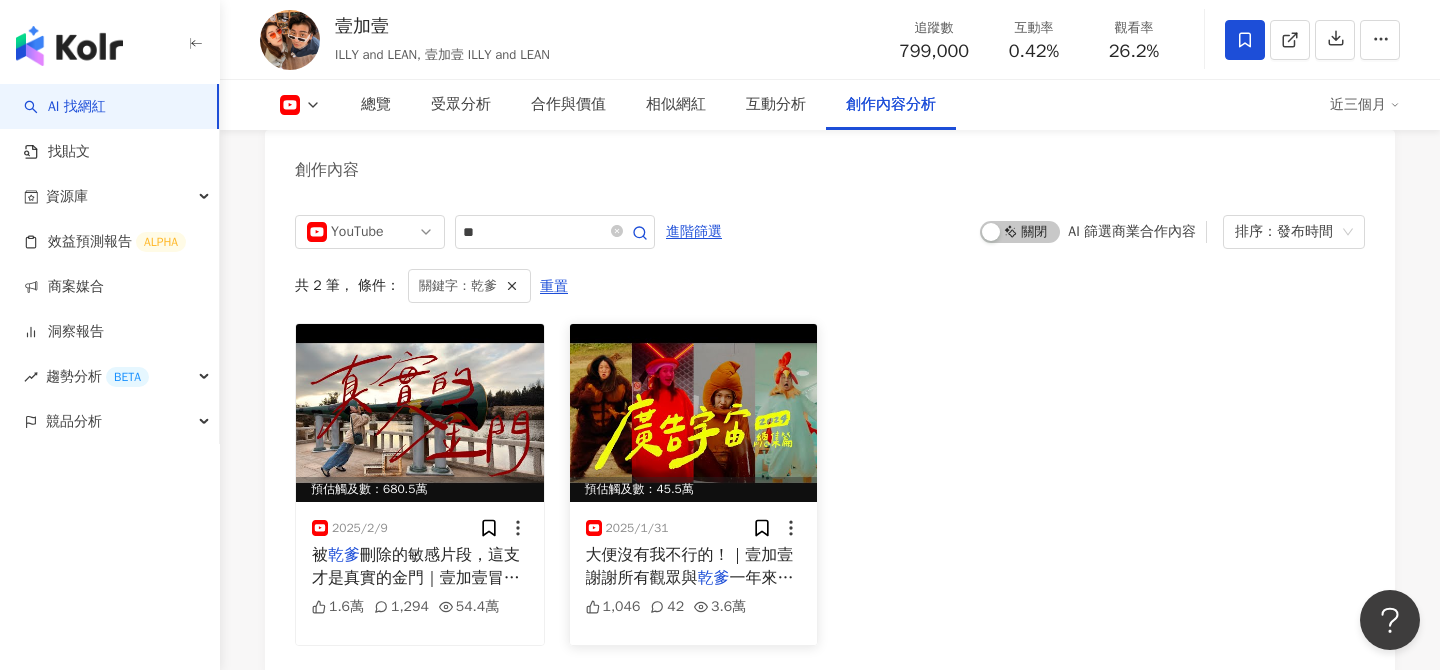 click at bounding box center (694, 413) 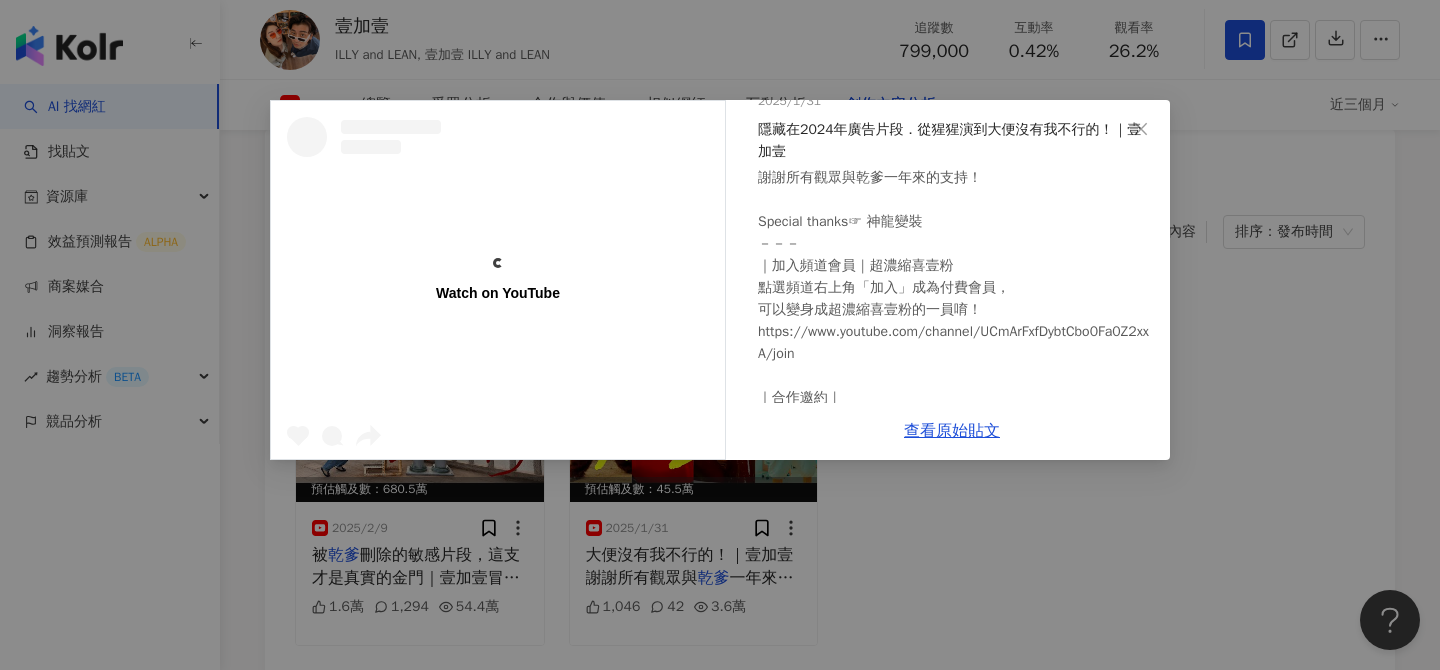 scroll, scrollTop: 0, scrollLeft: 0, axis: both 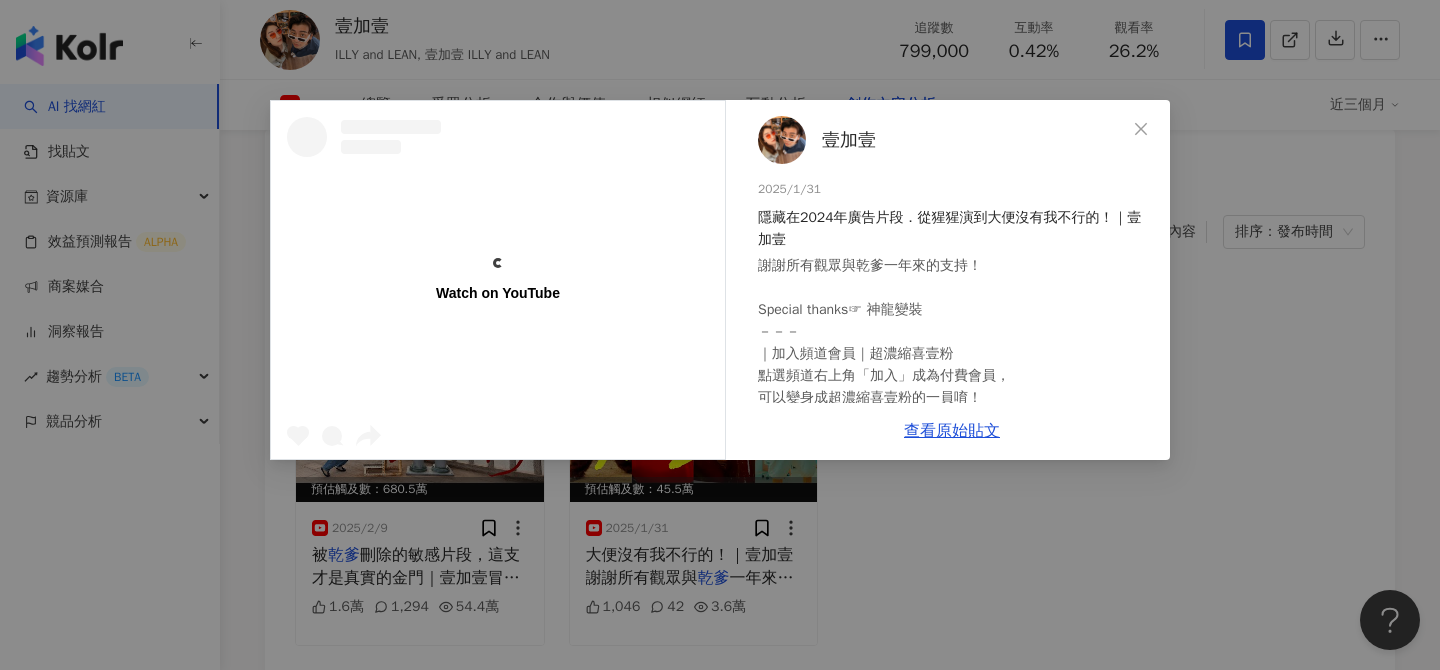 click on "Watch on YouTube 壹加壹 2025/1/31 隱藏在2024年廣告片段．從猩猩演到大便沒有我不行的！｜壹加壹 謝謝所有觀眾與乾爹一年來的支持！
Special thanks☞ 神龍變裝
－－－
｜加入頻道會員｜超濃縮喜壹粉
點選頻道右上角「加入」成為付費會員，
可以變身成超濃縮喜壹粉的一員唷！
https://www.youtube.com/channel/UCmArFxfDybtCbo0Fa0Z2xxA/join
｜合作邀約｜
openubox@gmail.com
｜髮型｜
兩個人都是在『髮妝霓室』用頭髮的！
https://www.facebook.com/bibi0989584214/
｜搜尋｜
#壹加壹 1,046 42 3.6萬 查看原始貼文" at bounding box center (720, 335) 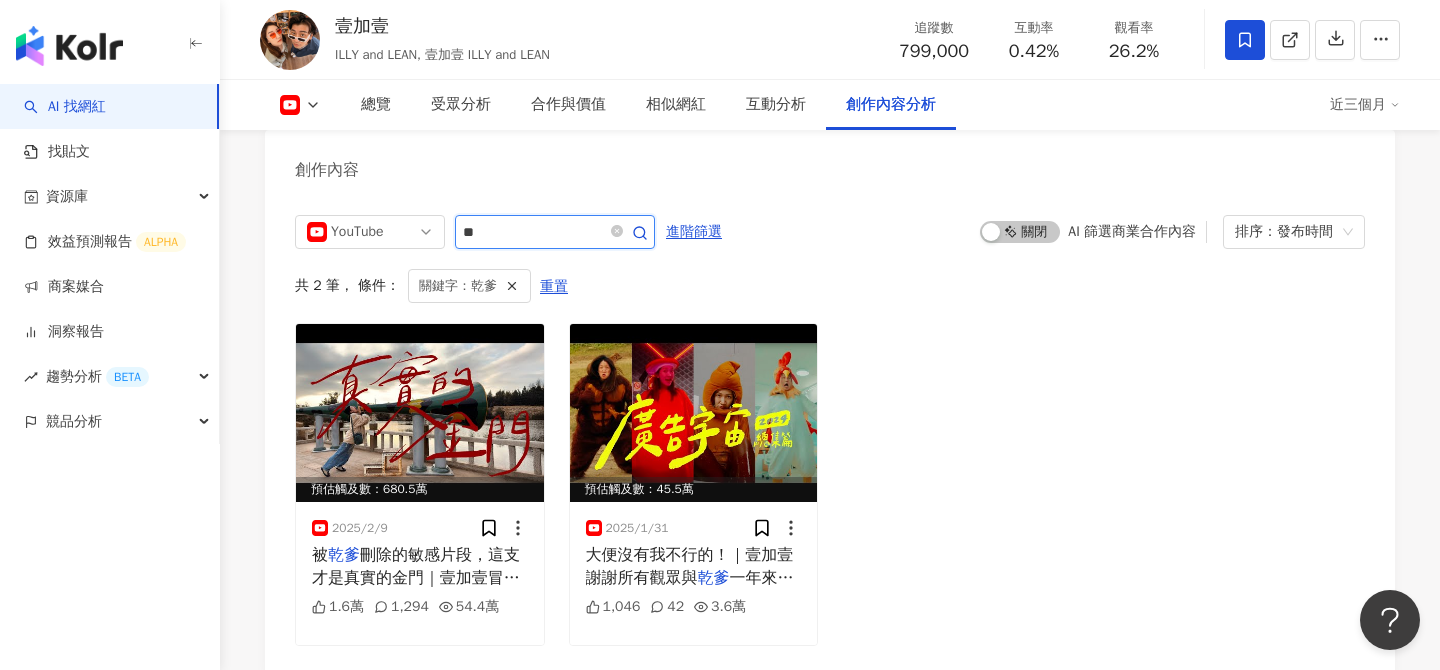 click on "**" at bounding box center [533, 232] 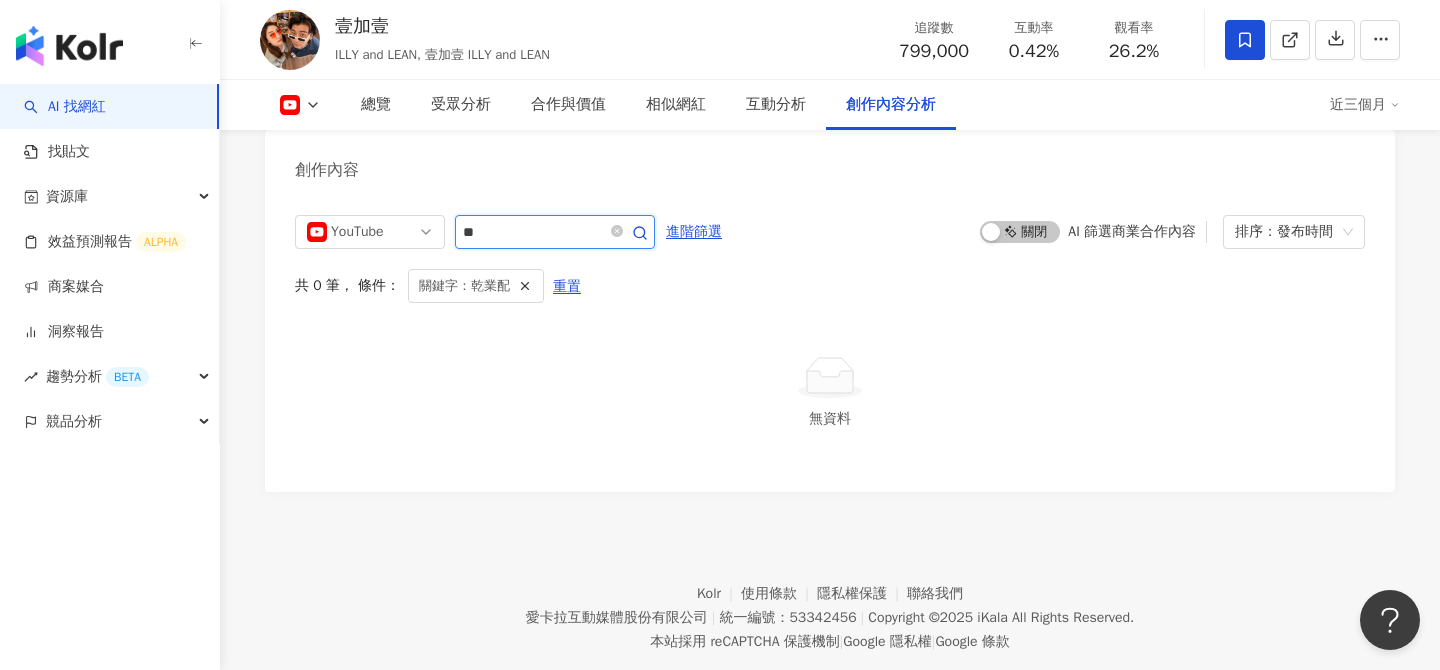 type on "**" 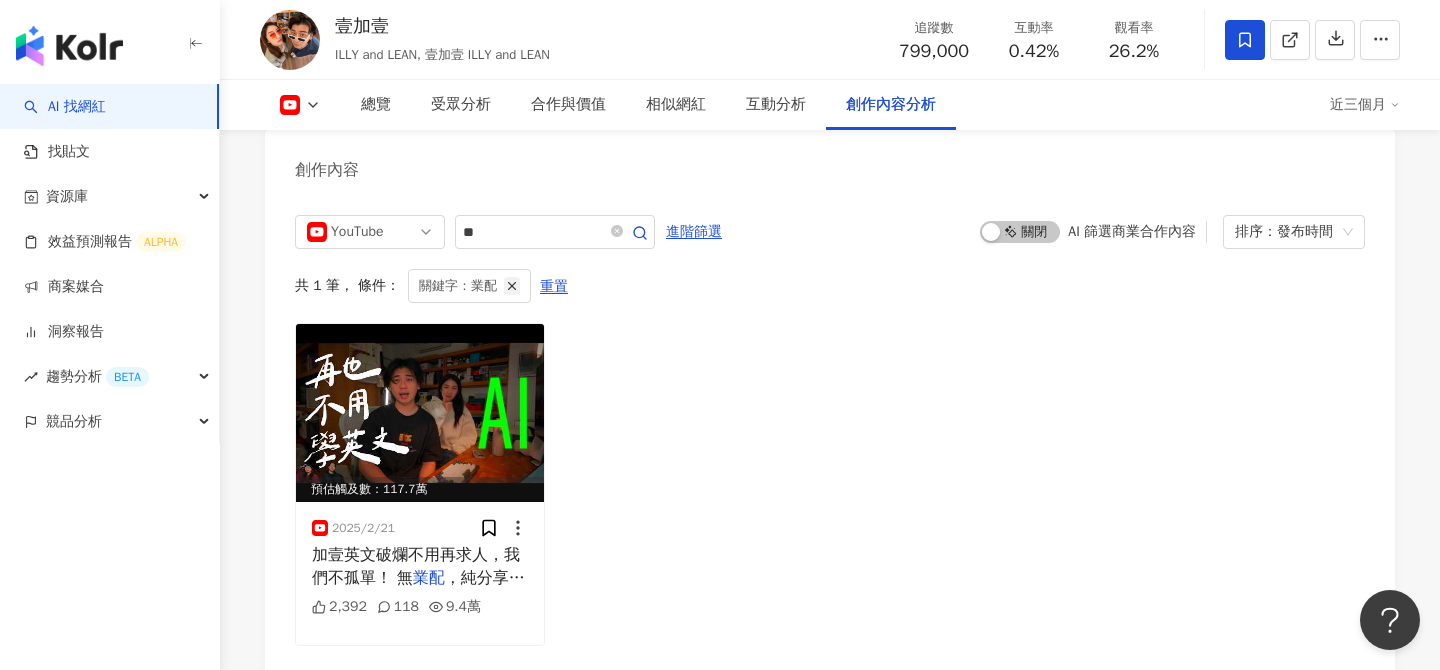 click 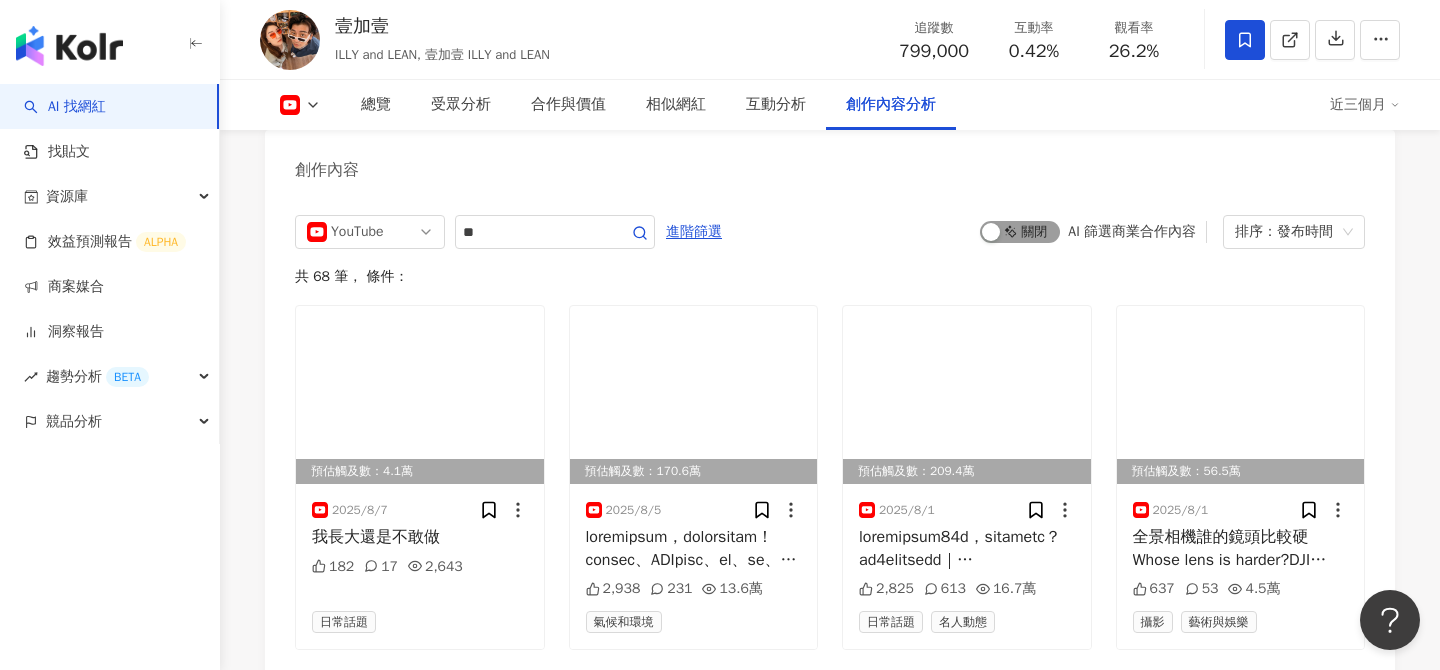 type 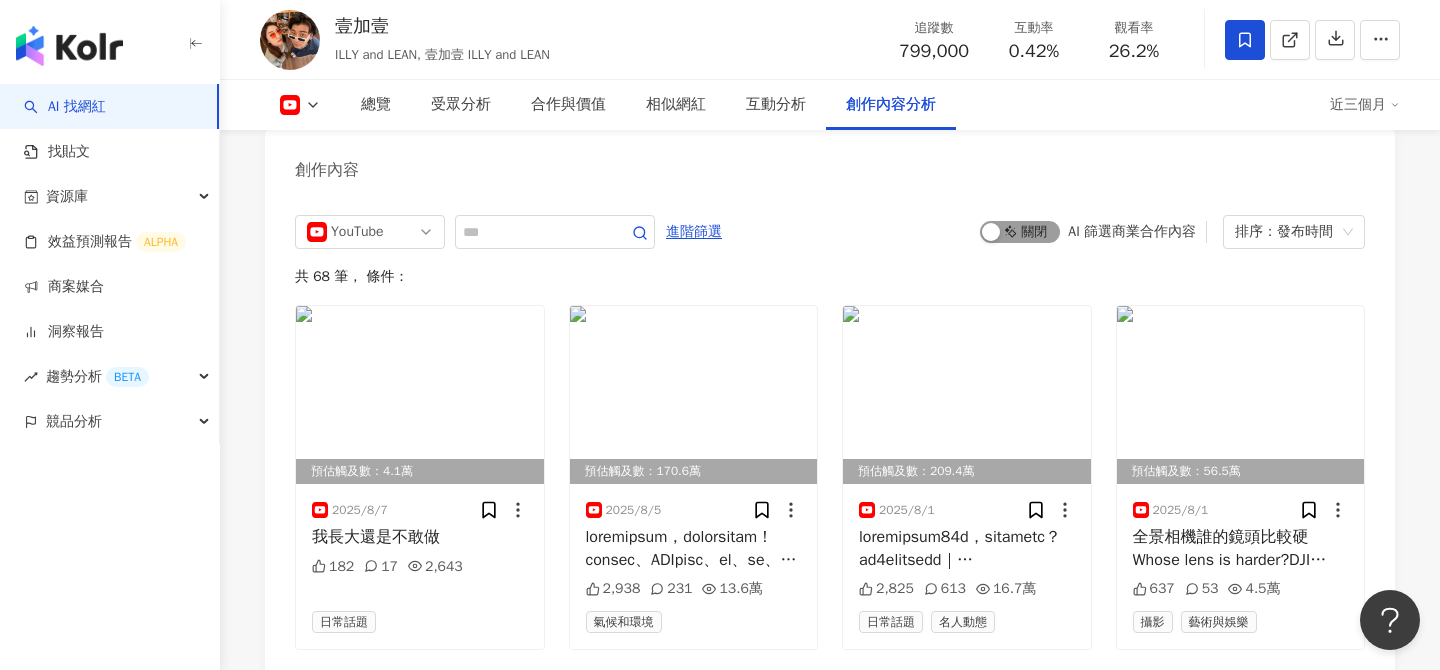 click on "啟動 關閉" at bounding box center (1020, 232) 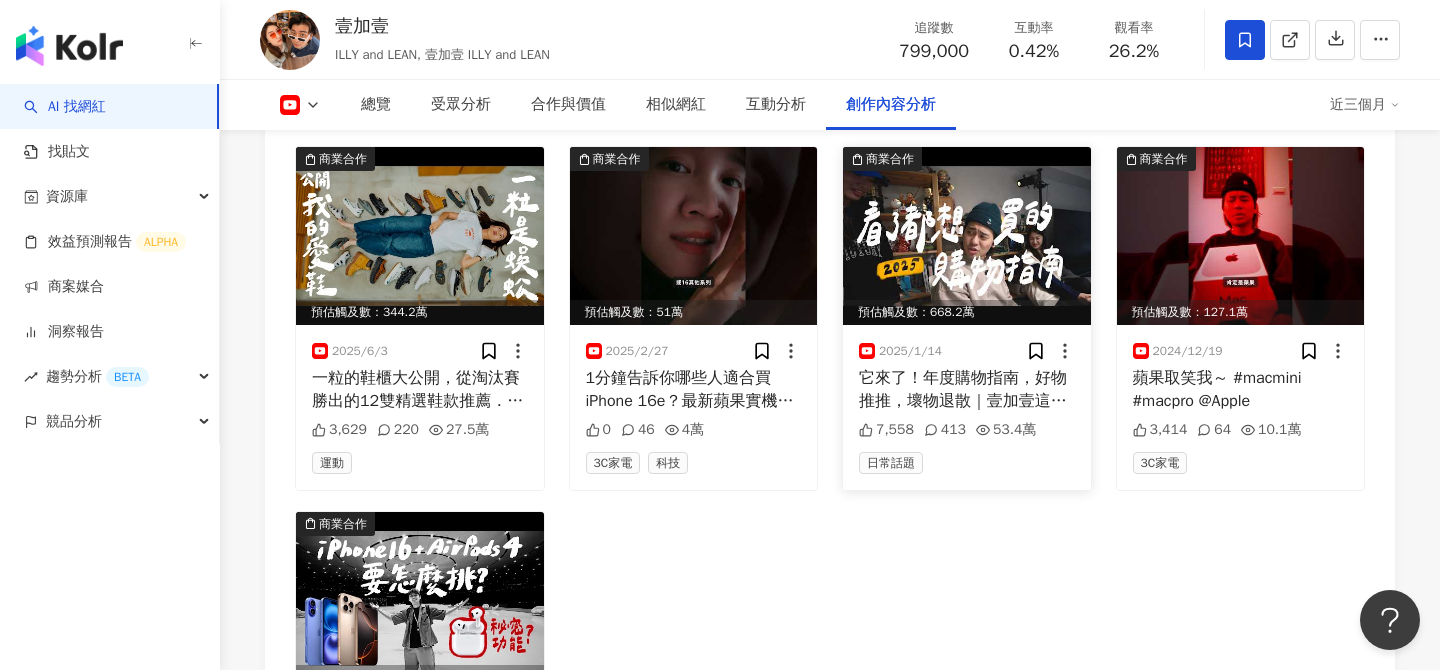 scroll, scrollTop: 5442, scrollLeft: 0, axis: vertical 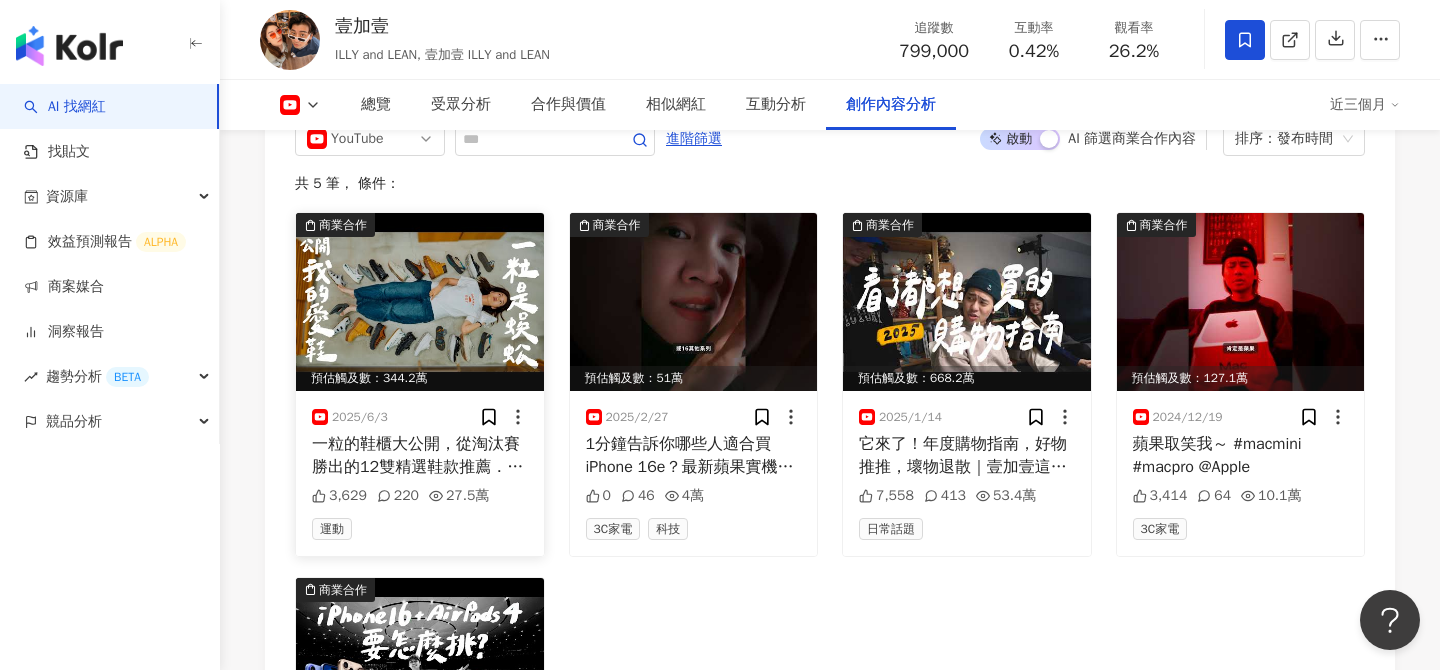 click at bounding box center [420, 302] 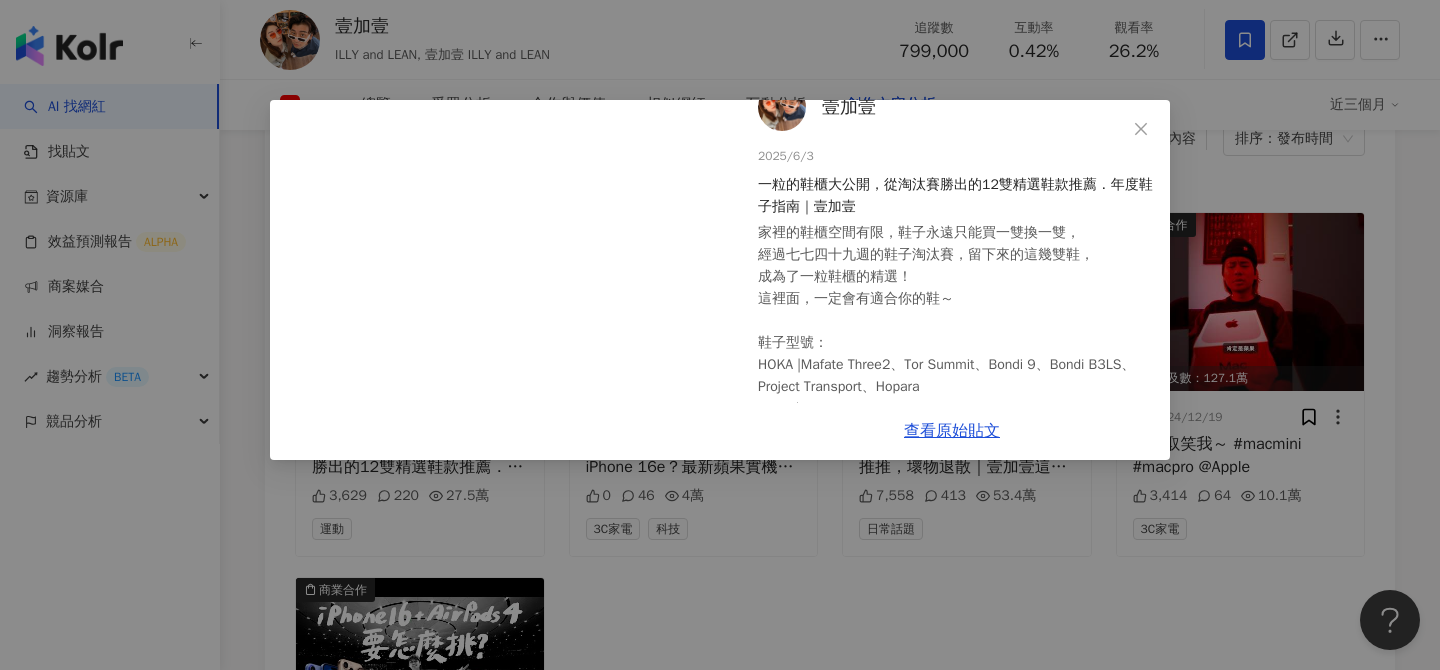 scroll, scrollTop: 32, scrollLeft: 0, axis: vertical 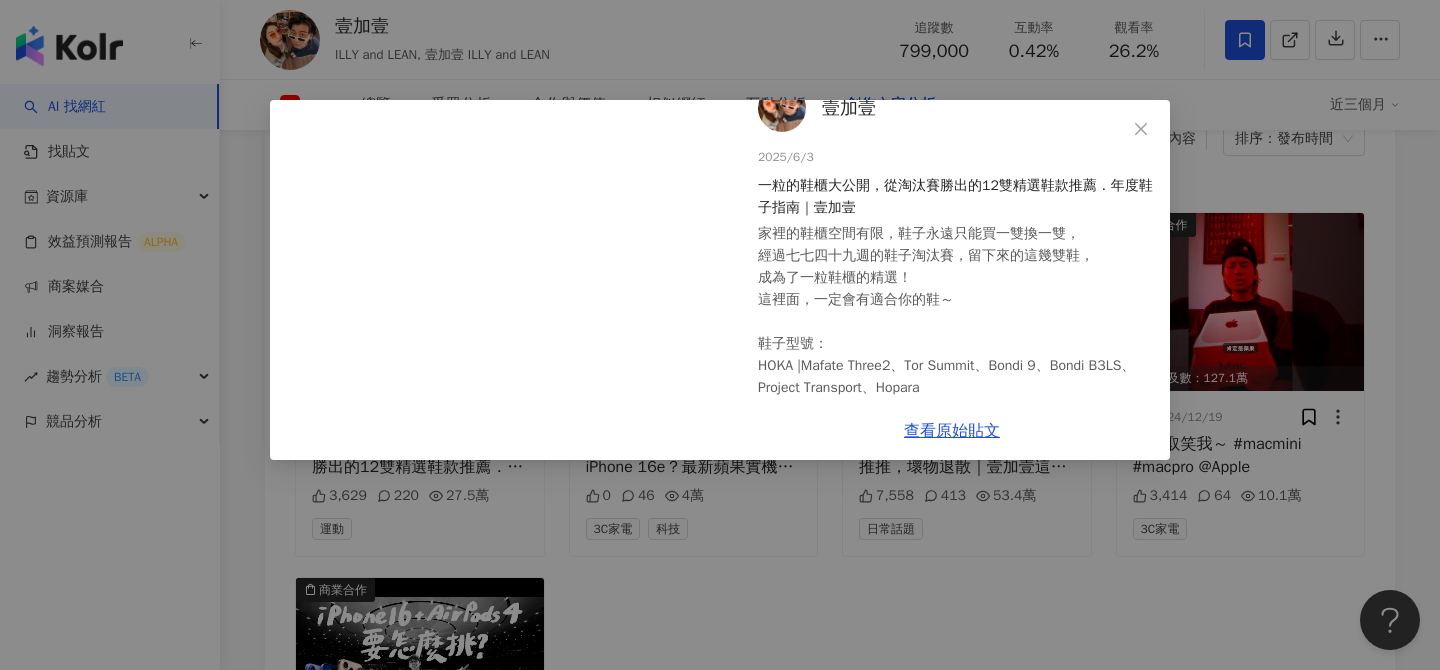 click on "壹加壹 2025/6/3 一粒的鞋櫃大公開，從淘汰賽勝出的12雙精選鞋款推薦．年度鞋子指南｜壹加壹 3,629 220 27.5萬 查看原始貼文" at bounding box center [720, 335] 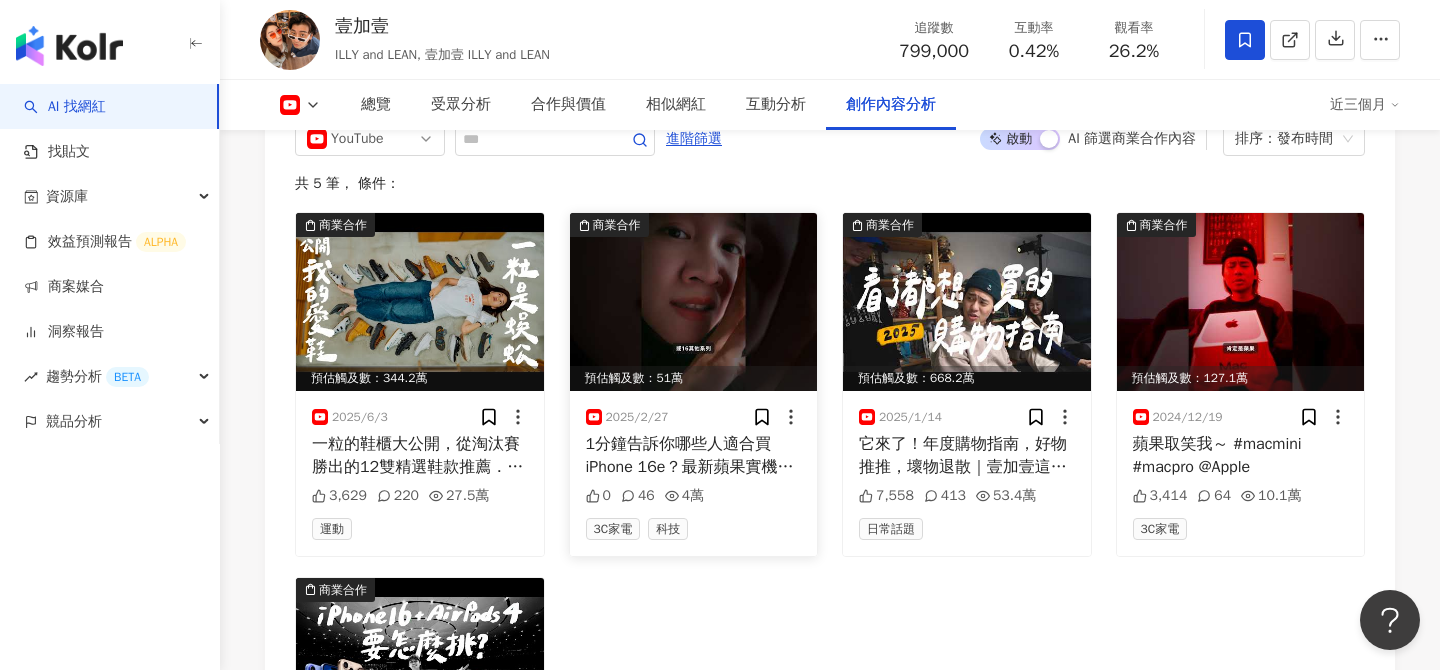 click at bounding box center (694, 302) 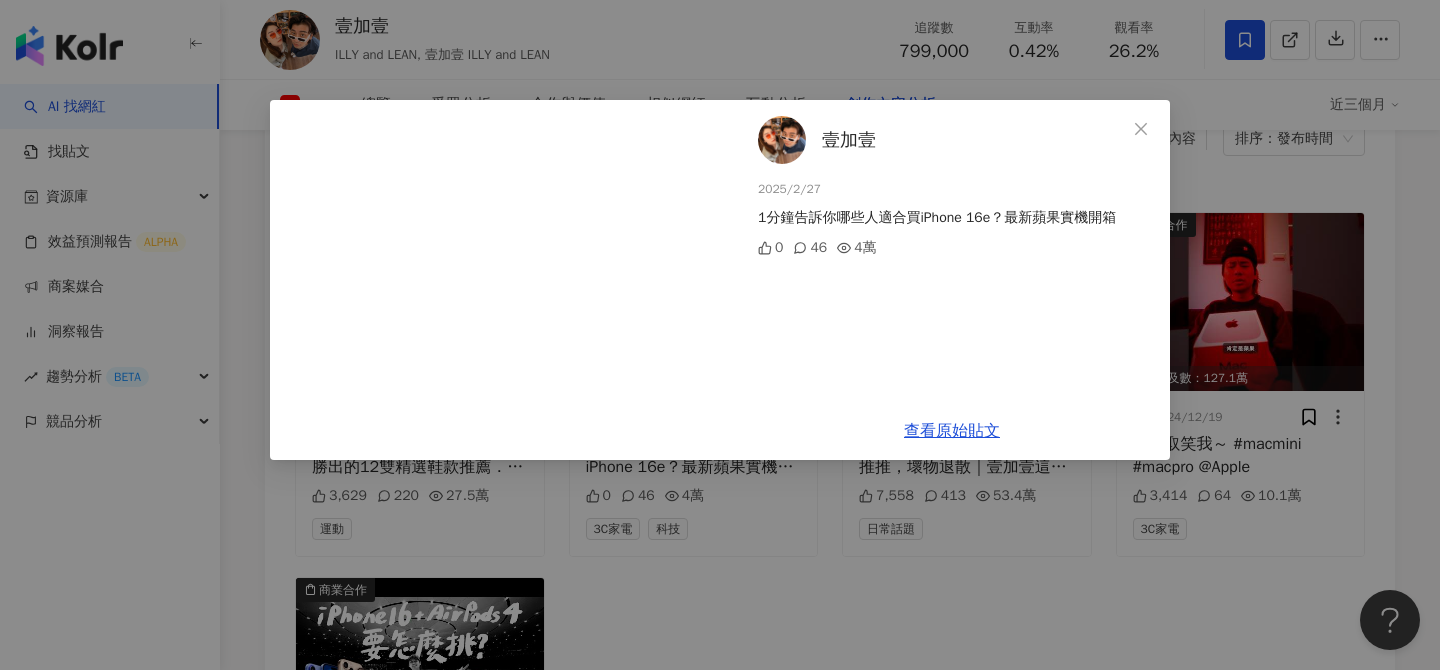 click on "壹加壹 2025/2/27 1分鐘告訴你哪些人適合買iPhone 16e？最新蘋果實機開箱 0 46 4萬 查看原始貼文" at bounding box center (720, 335) 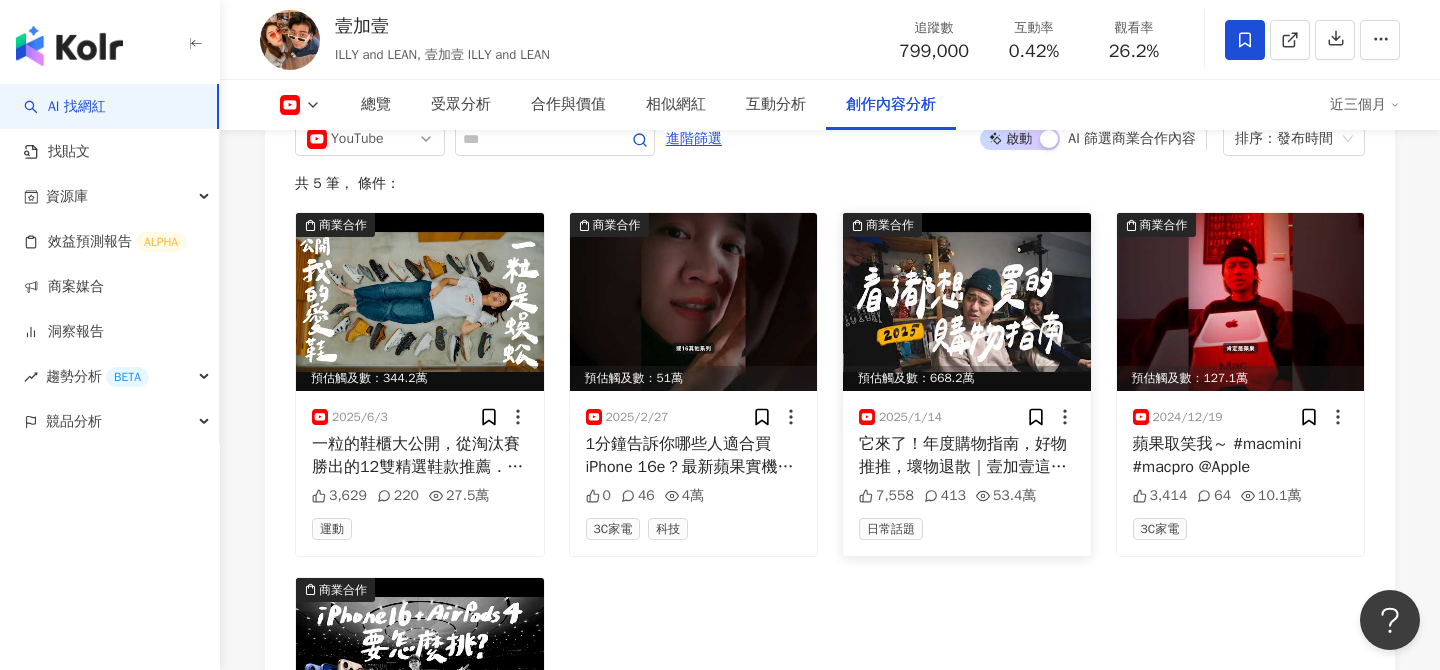 click at bounding box center (967, 302) 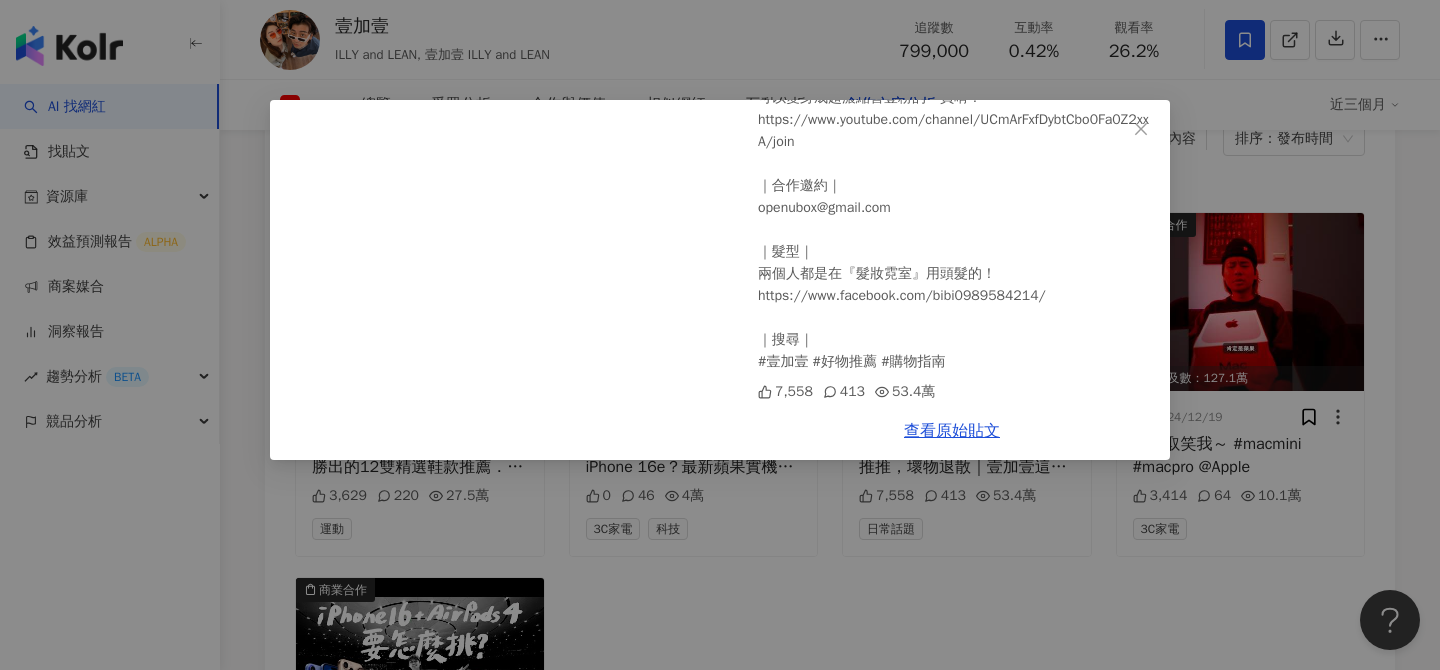 scroll, scrollTop: 470, scrollLeft: 0, axis: vertical 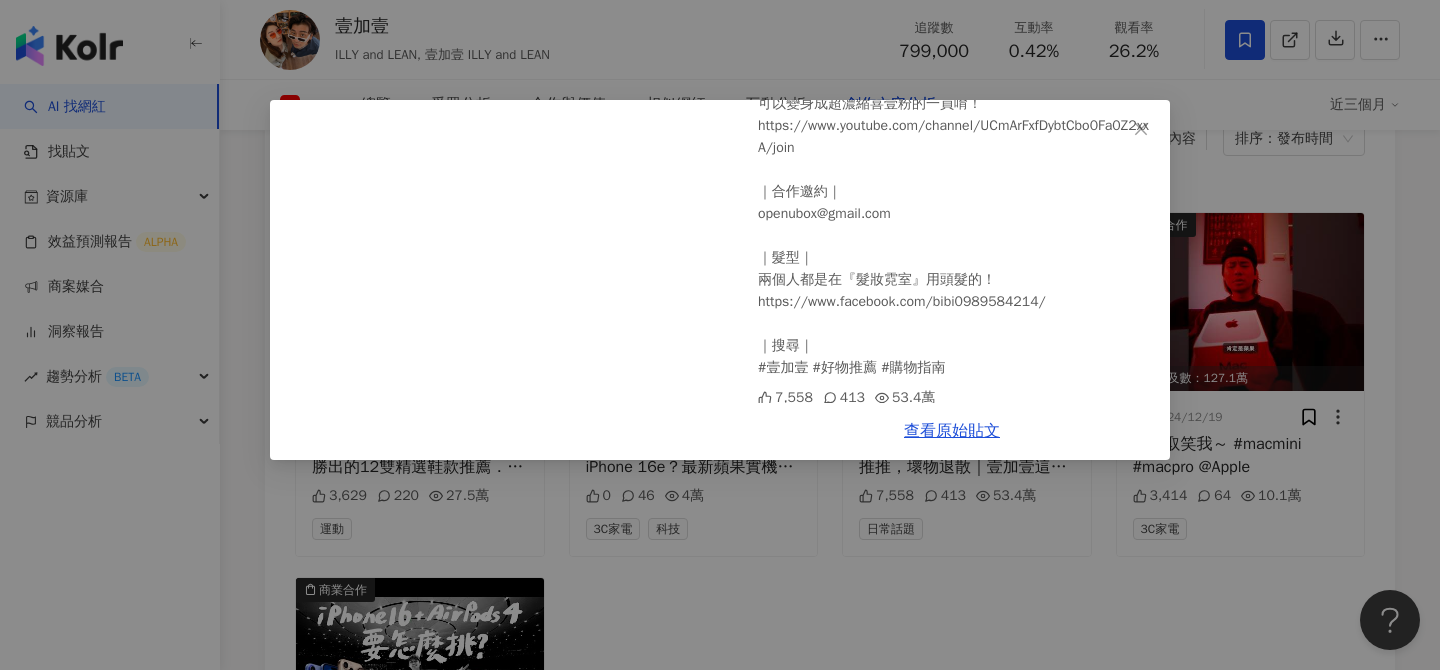 click on "壹加壹 2025/1/14 它來了！年度購物指南，好物推推，壞物退散｜壹加壹 這個影片告訴我們，不常買精品就不要硬買：）
00:00 新年快樂
01:07 正男的好物推推
03:12 正妹的好物推推
06:09 生活日常類
13:42 3C小物類
18:30 美妝保養類
23:06 服飾配件類
29:46 裝飾小廢物
32:37 壞物退散！
－－－
｜加入頻道會員｜超濃縮喜壹粉
點選頻道右上角「加入」成為付費會員，
可以變身成超濃縮喜壹粉的一員唷！
https://www.youtube.com/channel/UCmArFxfDybtCbo0Fa0Z2xxA/join
｜合作邀約｜
openubox@gmail.com
｜髮型｜
兩個人都是在『髮妝霓室』用頭髮的！
https://www.facebook.com/bibi0989584214/
｜搜尋｜
#壹加壹 #好物推薦 #購物指南 7,558 413 53.4萬 查看原始貼文" at bounding box center [720, 335] 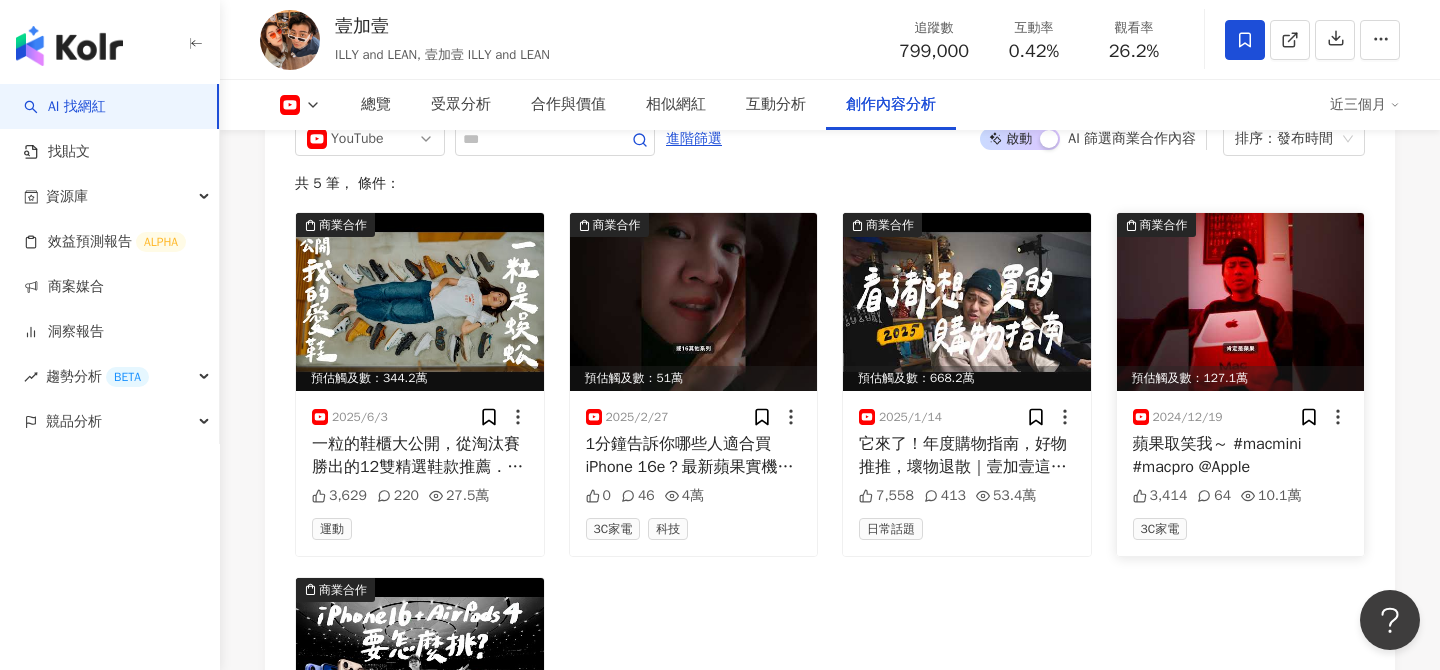 click at bounding box center [1241, 302] 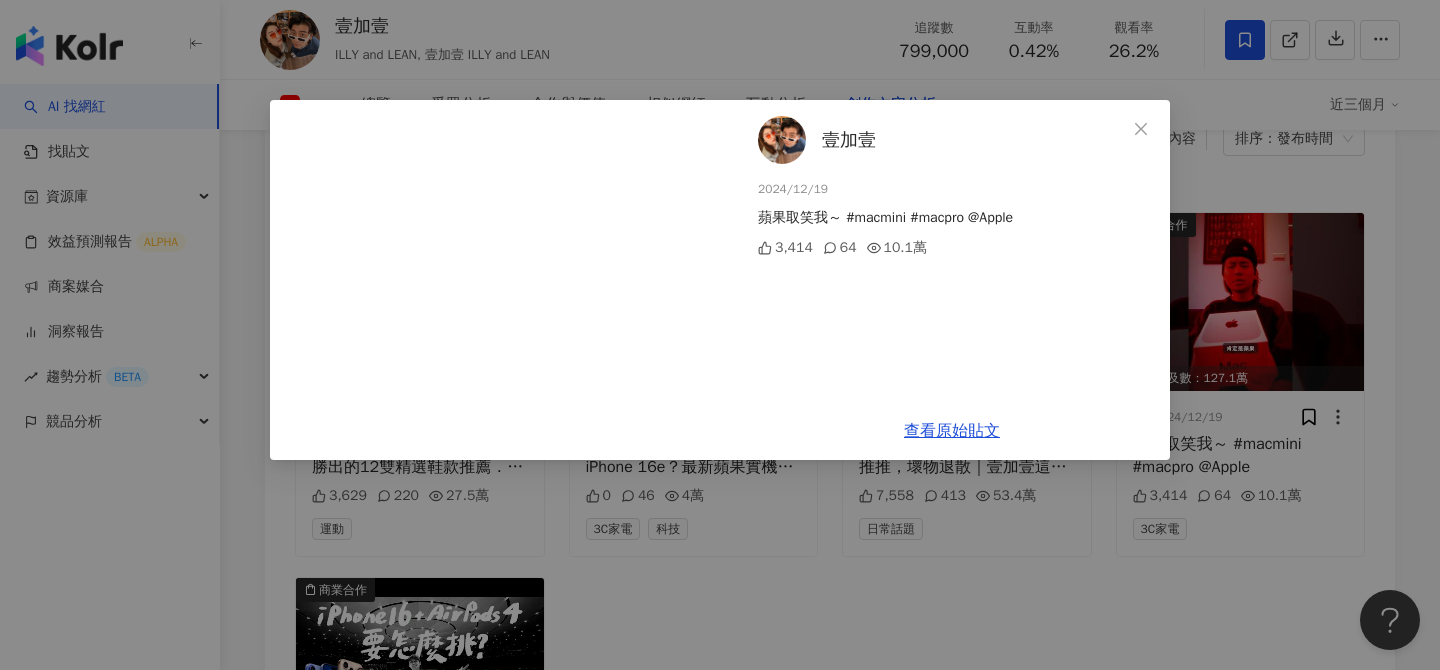 click on "壹加壹 2024/12/19 蘋果取笑我～ #macmini #macpro ​⁠@Apple 3,414 64 10.1萬 查看原始貼文" at bounding box center (720, 335) 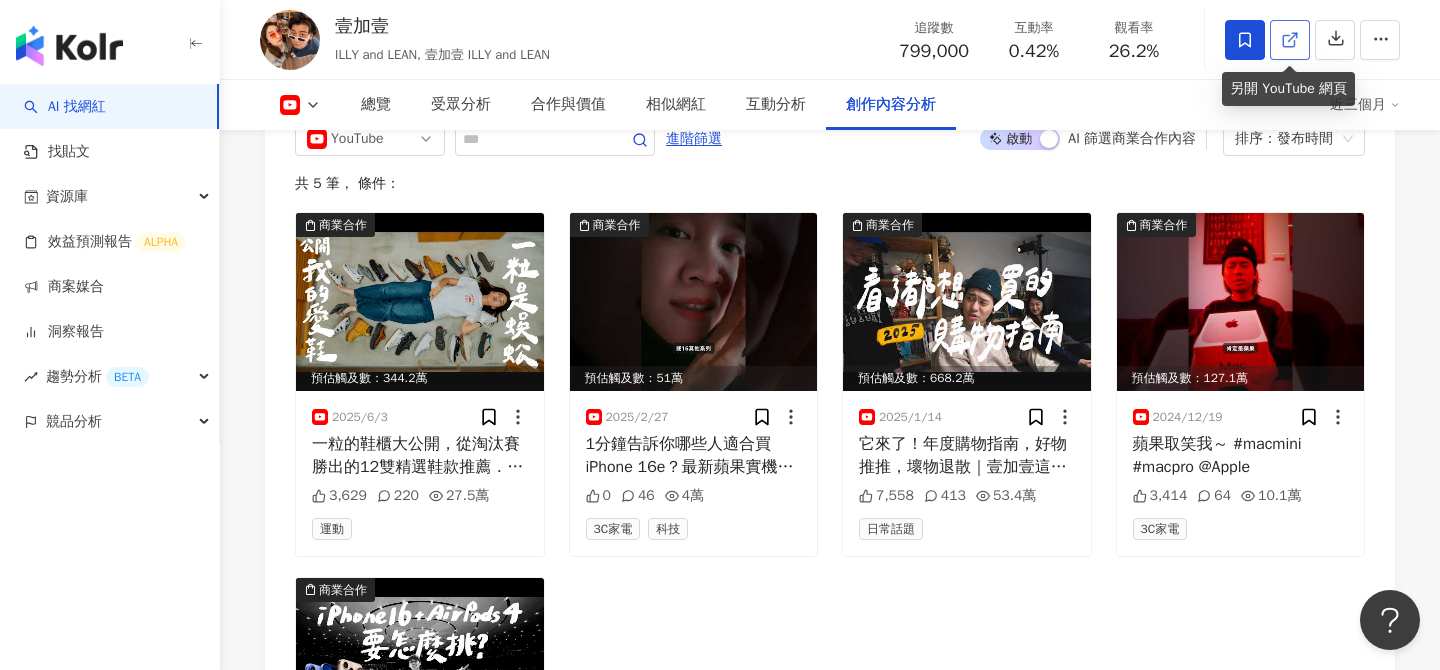 click 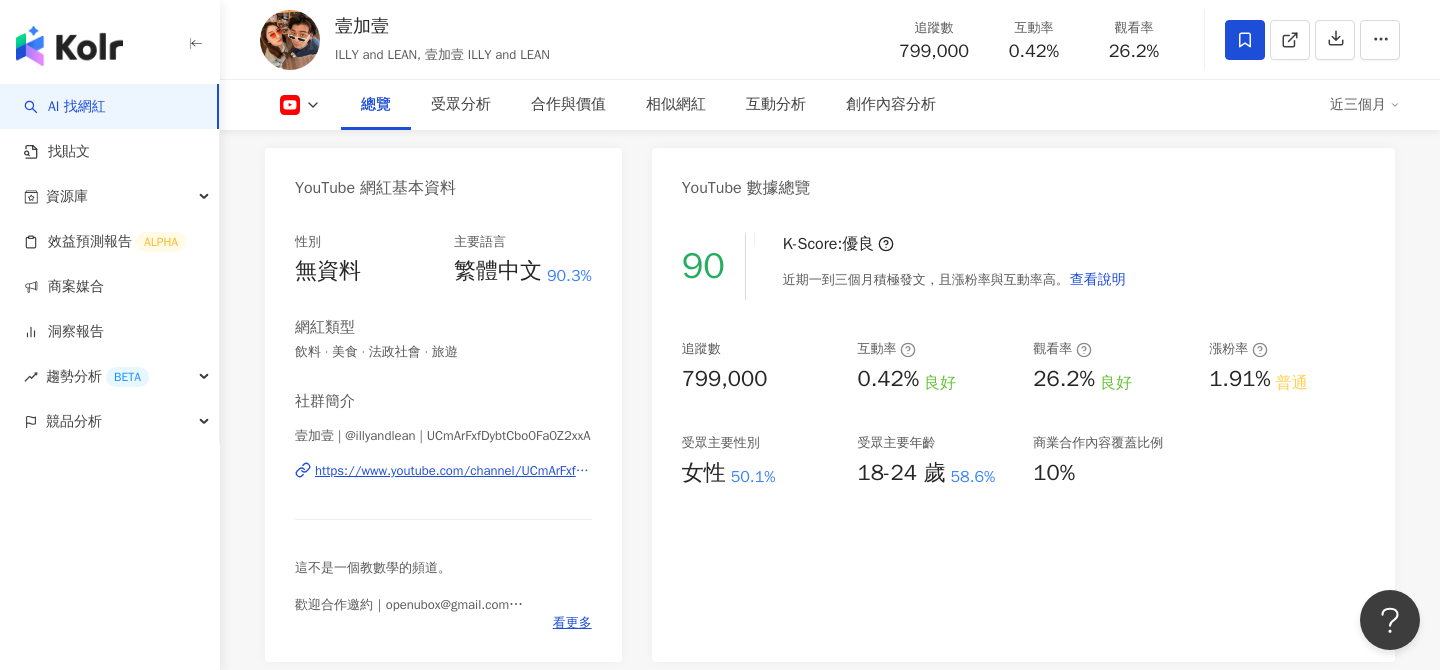 scroll, scrollTop: 167, scrollLeft: 0, axis: vertical 